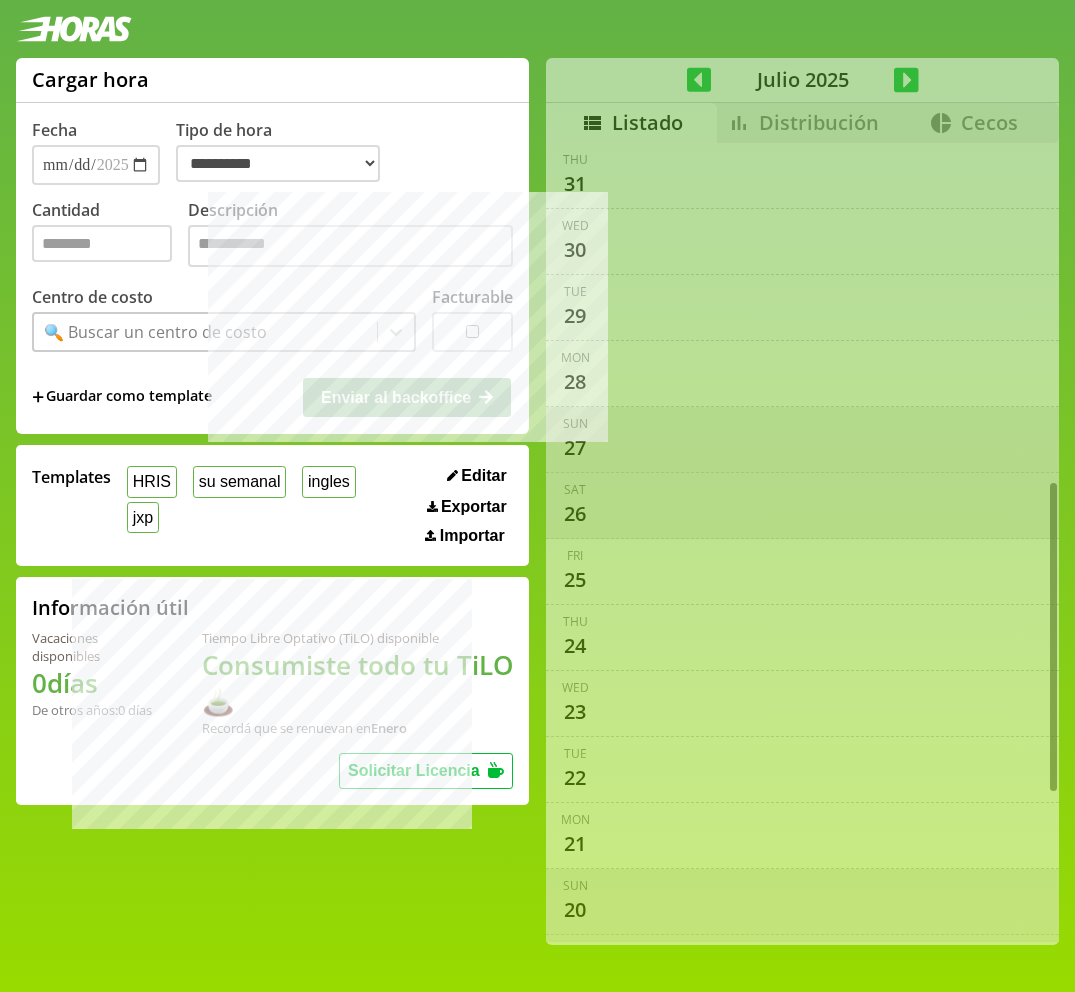 select on "**********" 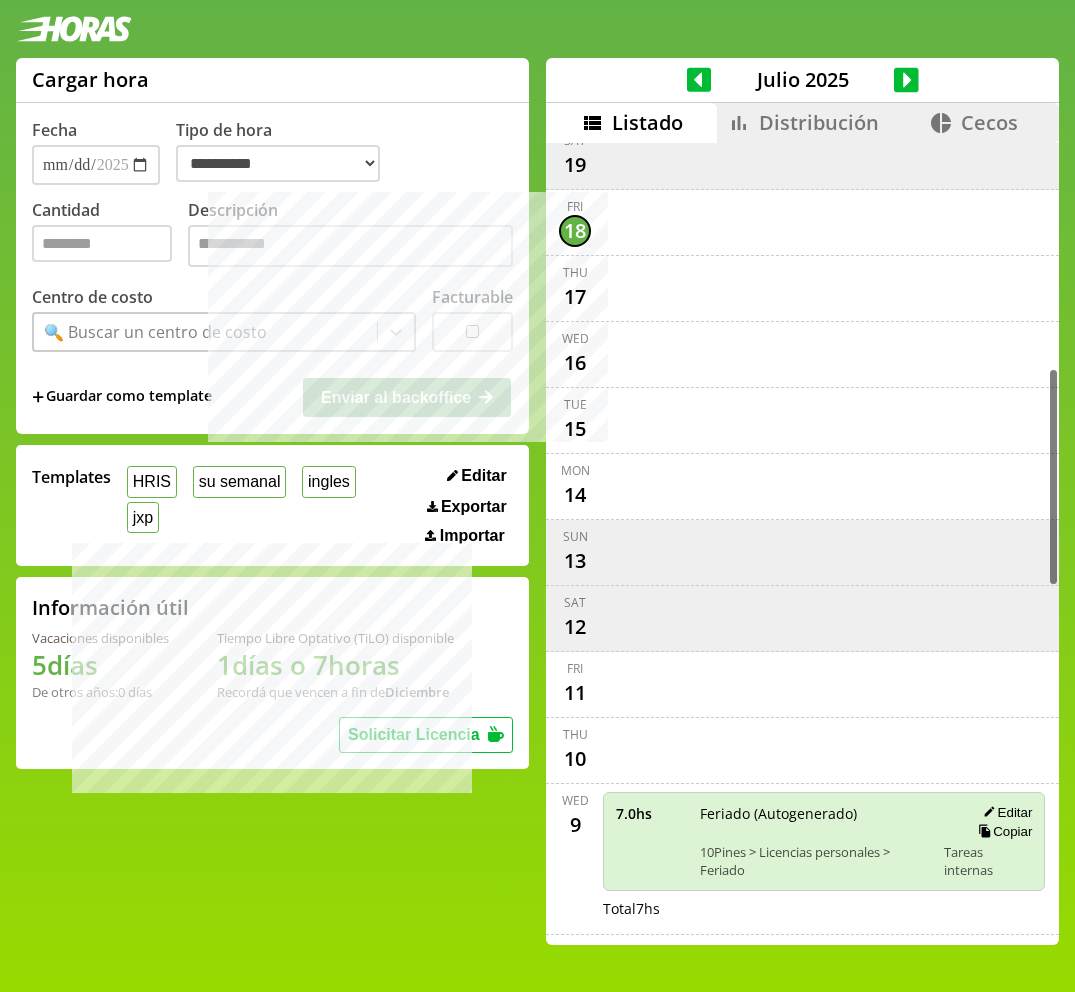 scroll, scrollTop: 825, scrollLeft: 0, axis: vertical 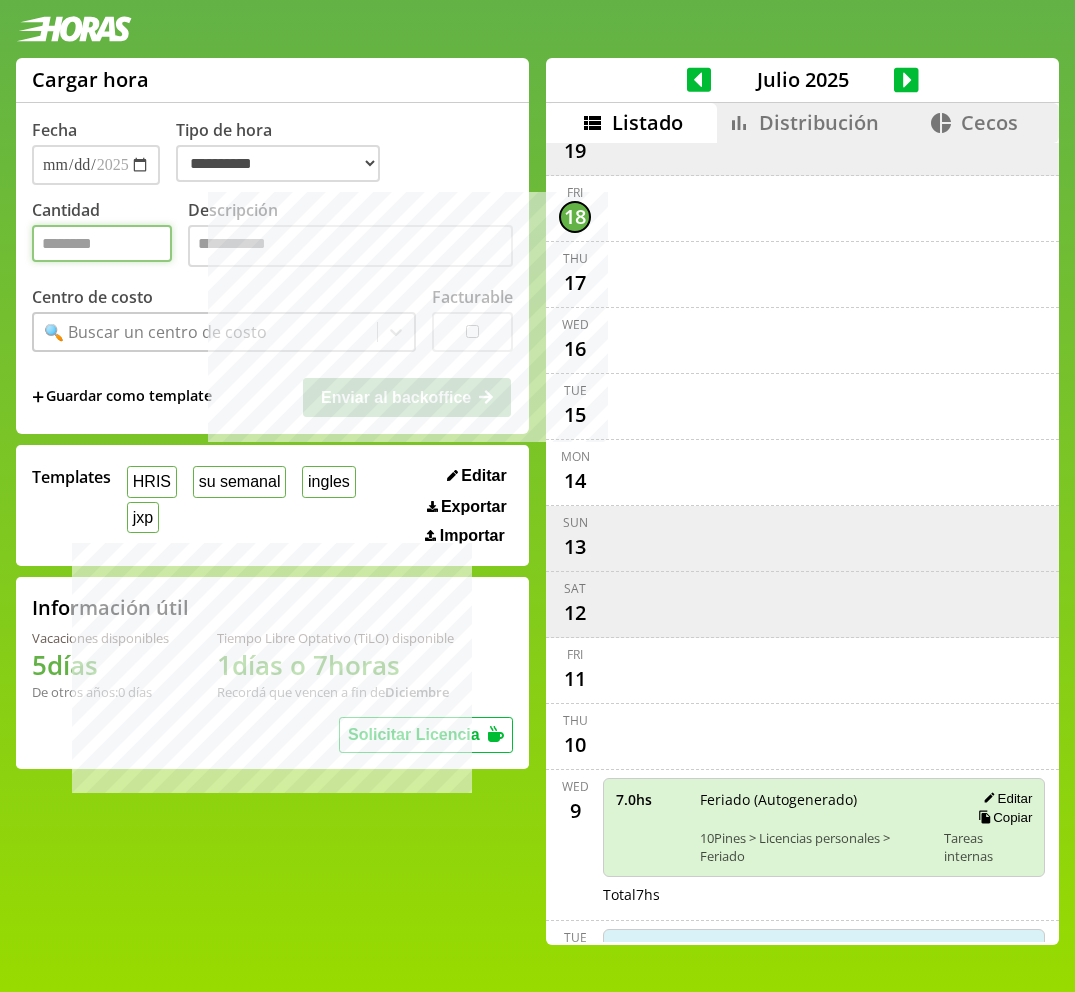 click on "Cantidad" at bounding box center (102, 243) 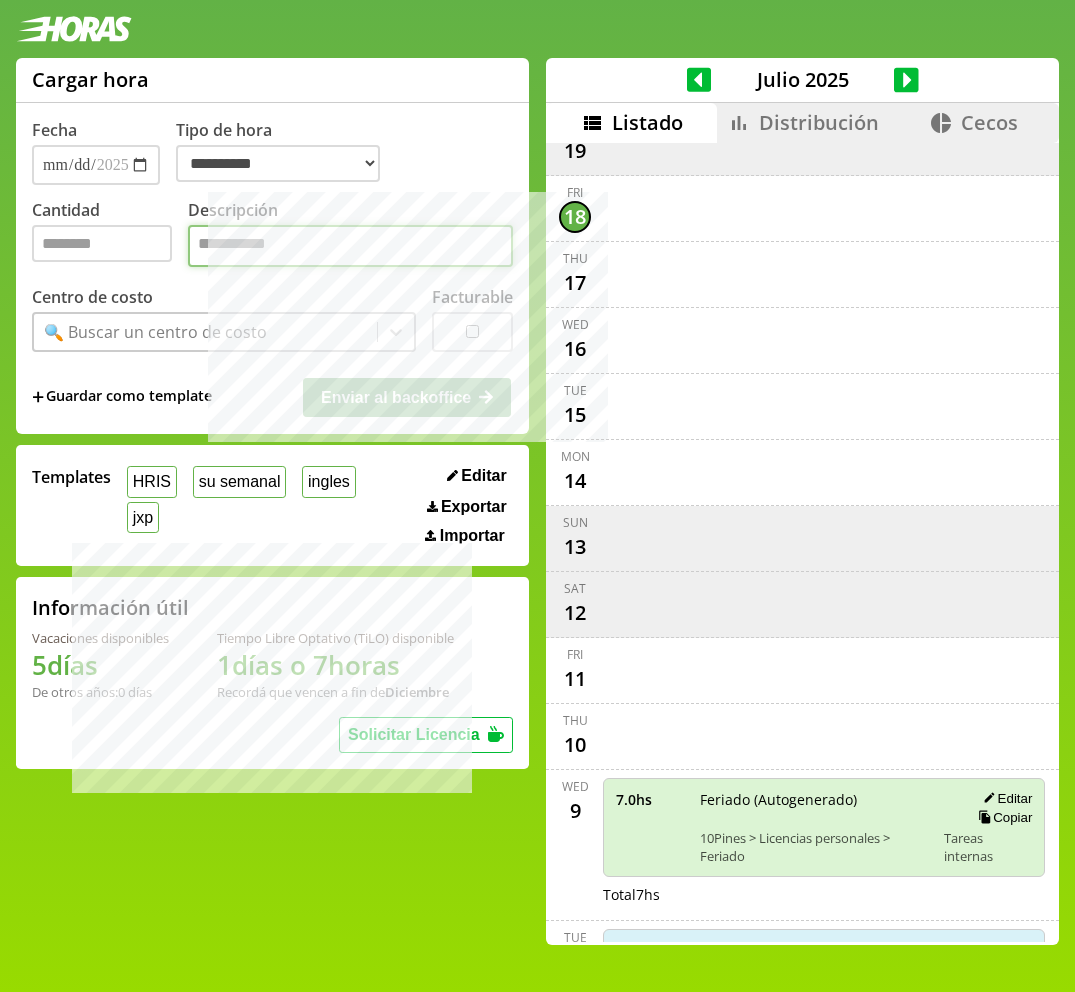 click on "Descripción" at bounding box center [350, 246] 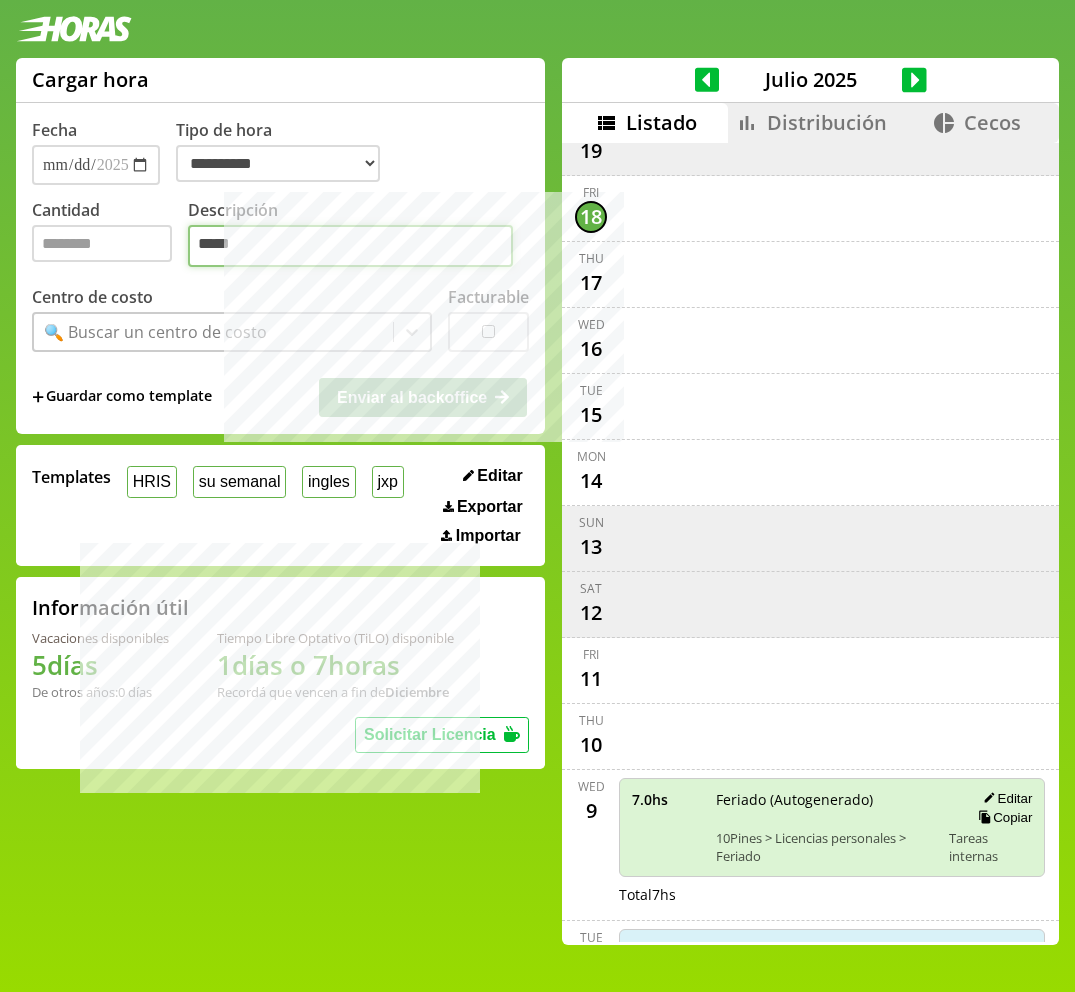 type on "*****" 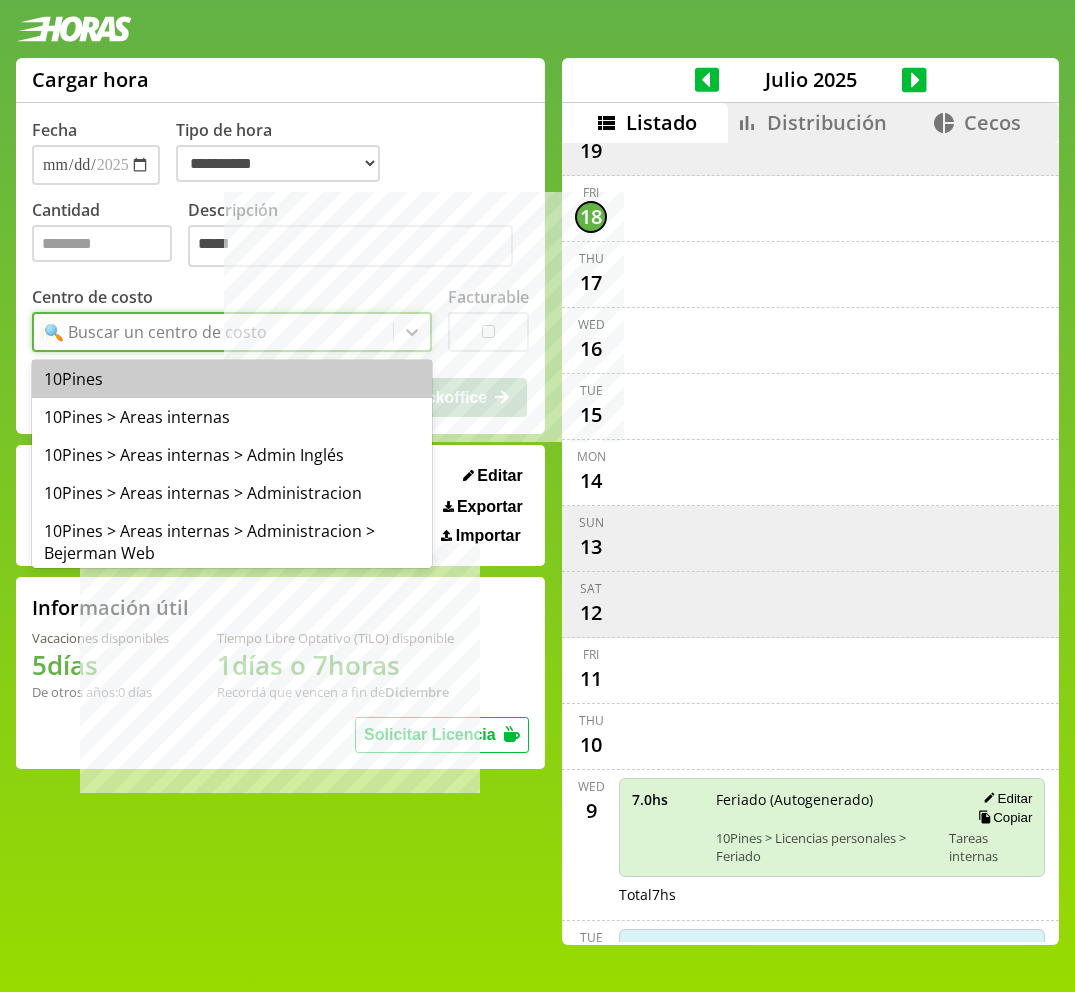 click on "🔍 Buscar un centro de costo" at bounding box center [155, 332] 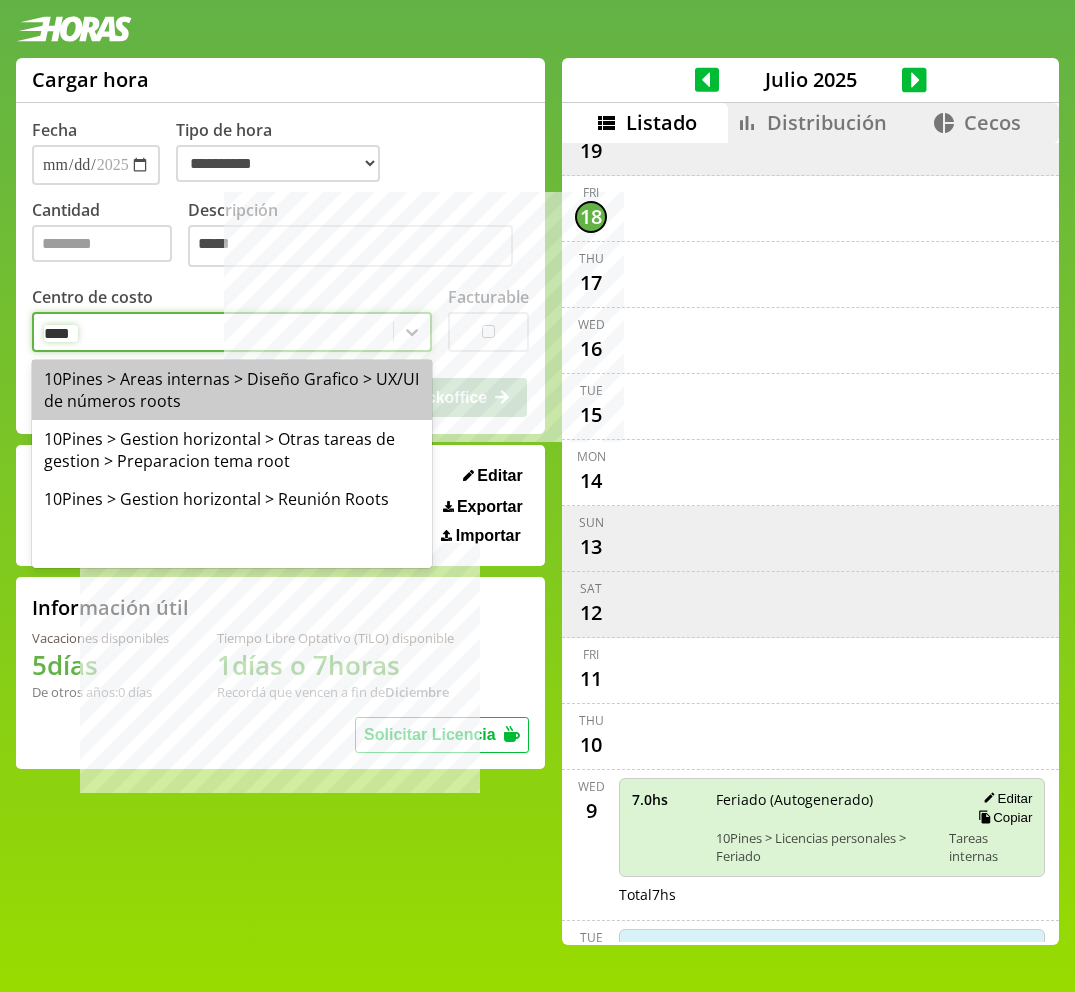 type on "*****" 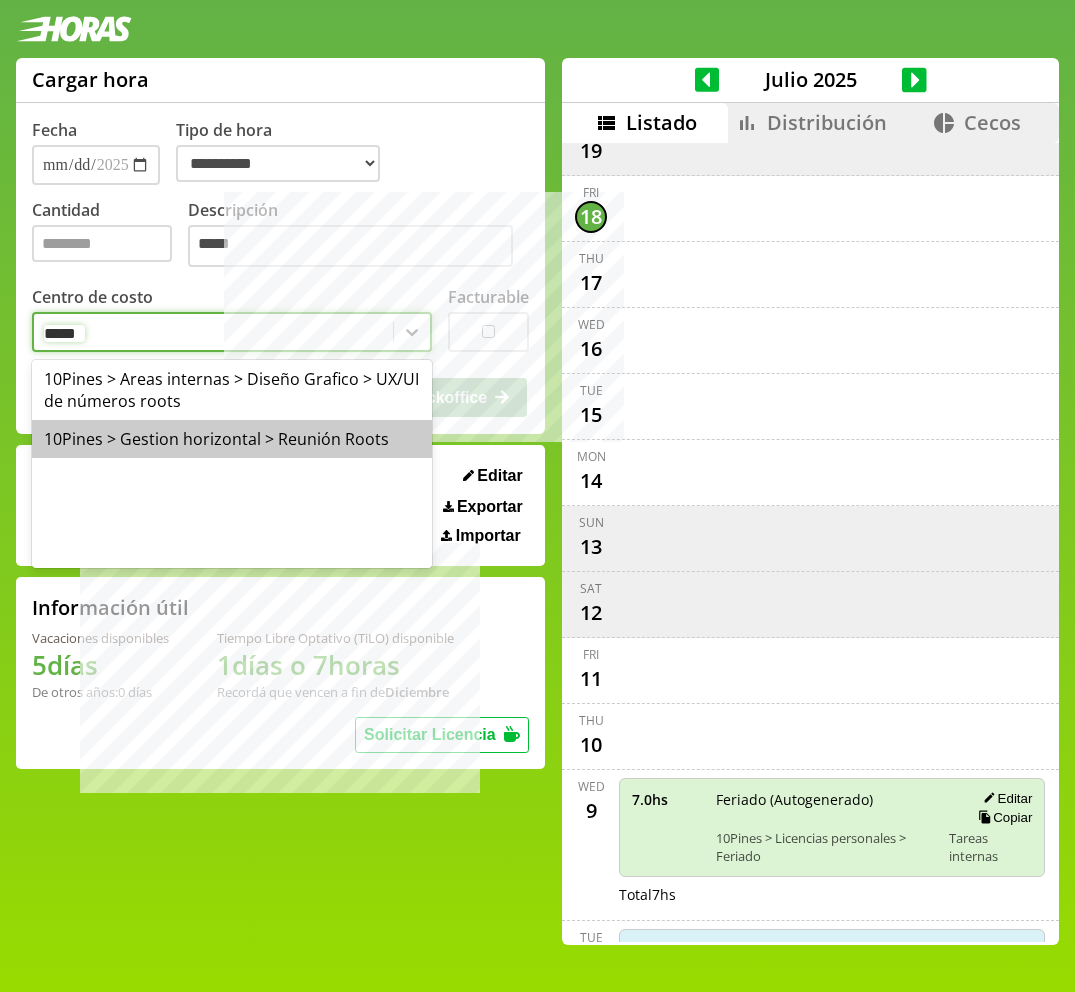 click on "10Pines > Gestion horizontal > Reunión Roots" at bounding box center [232, 439] 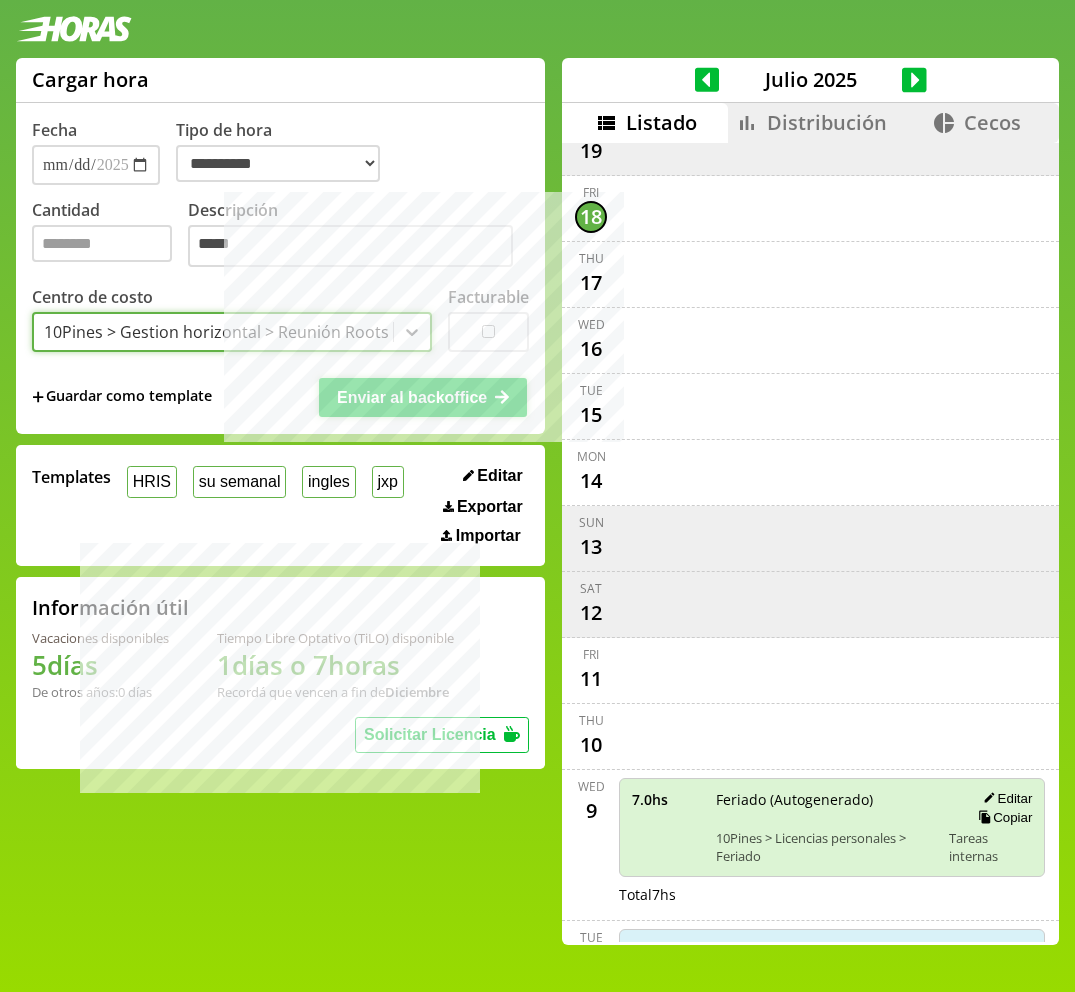 click on "Enviar al backoffice" at bounding box center (412, 397) 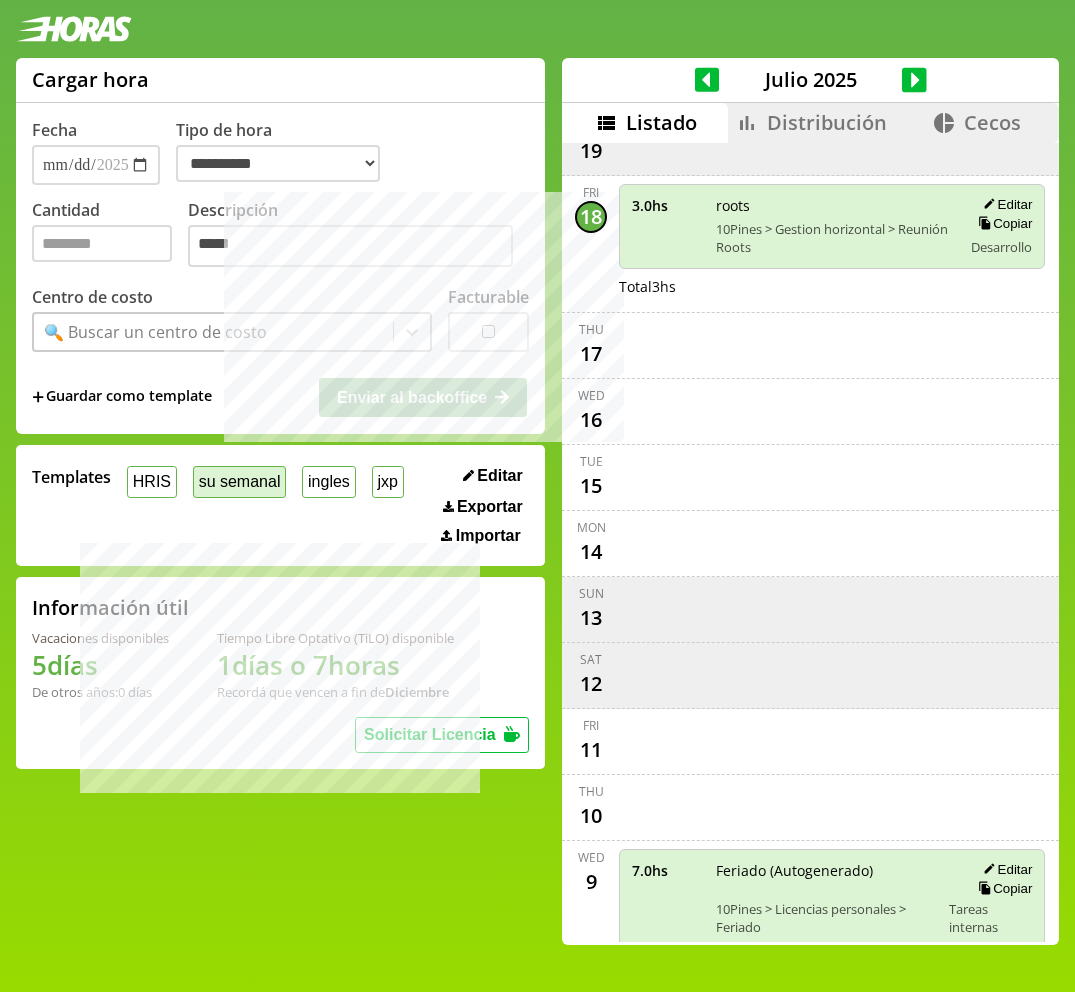 click on "su semanal" at bounding box center (239, 481) 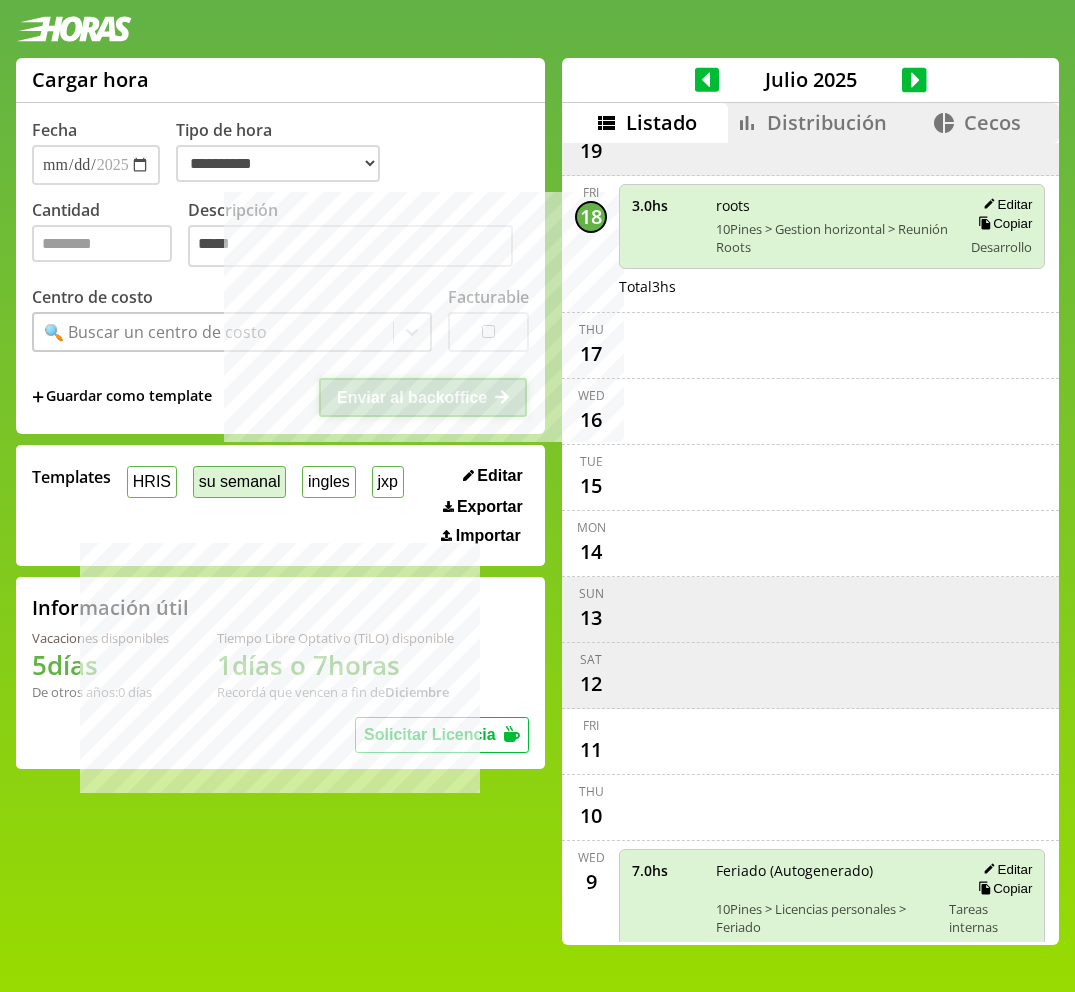 type on "*" 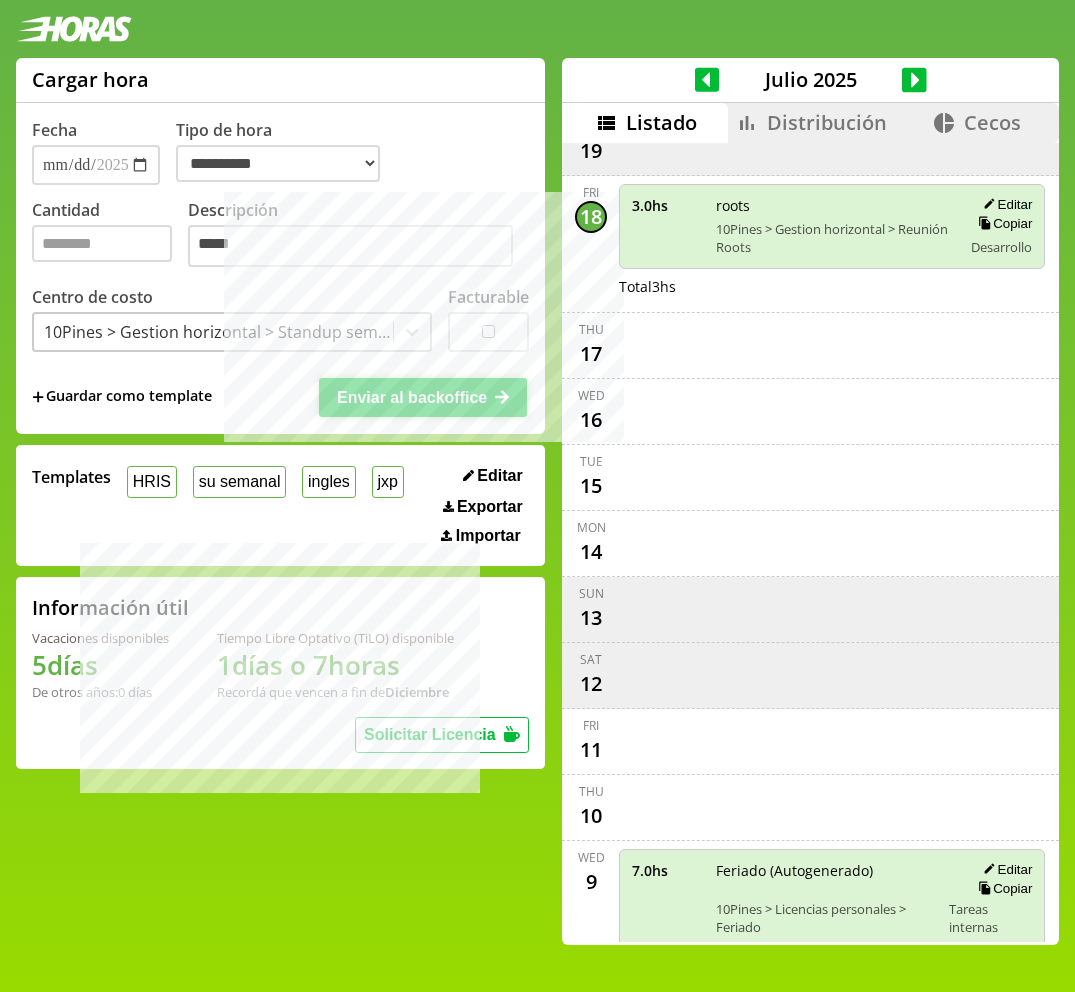 click on "Enviar al backoffice" at bounding box center (412, 397) 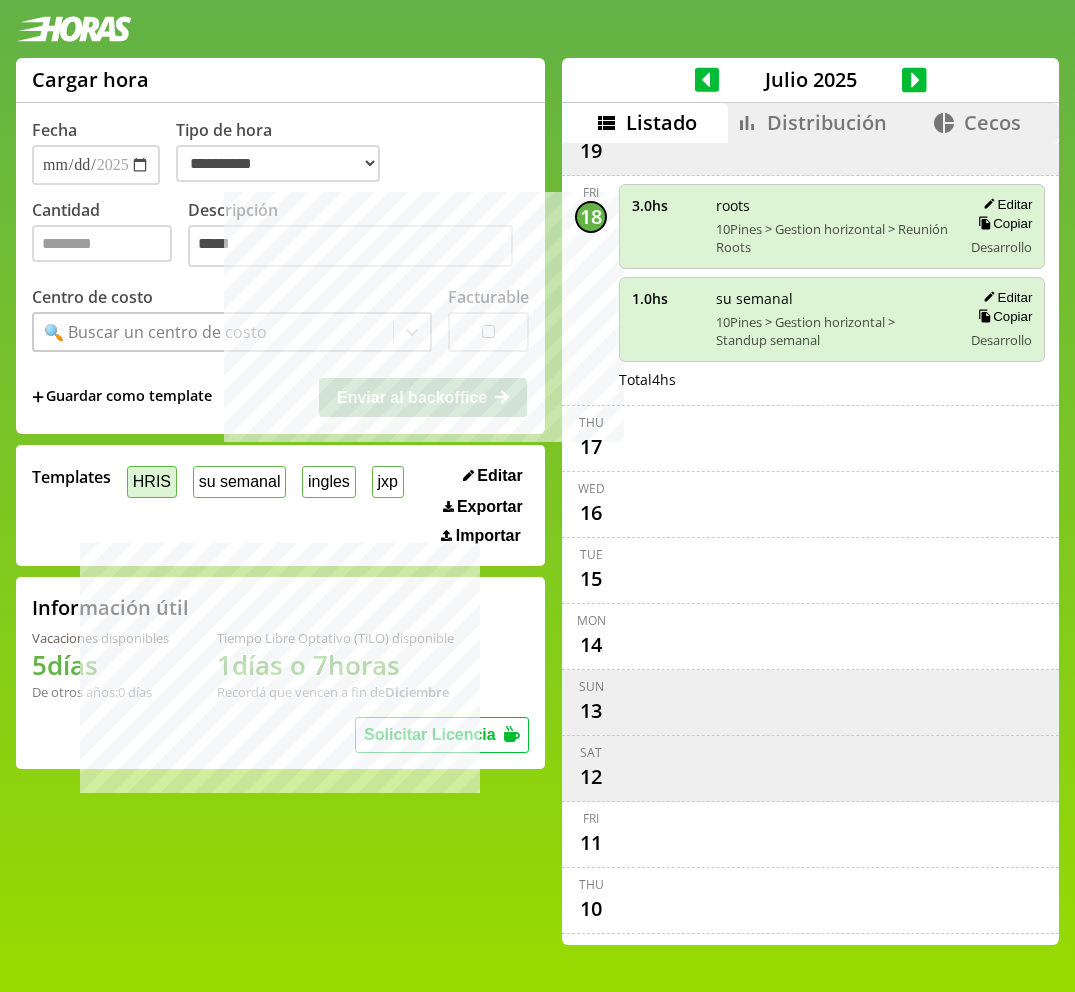 click on "HRIS" at bounding box center [152, 481] 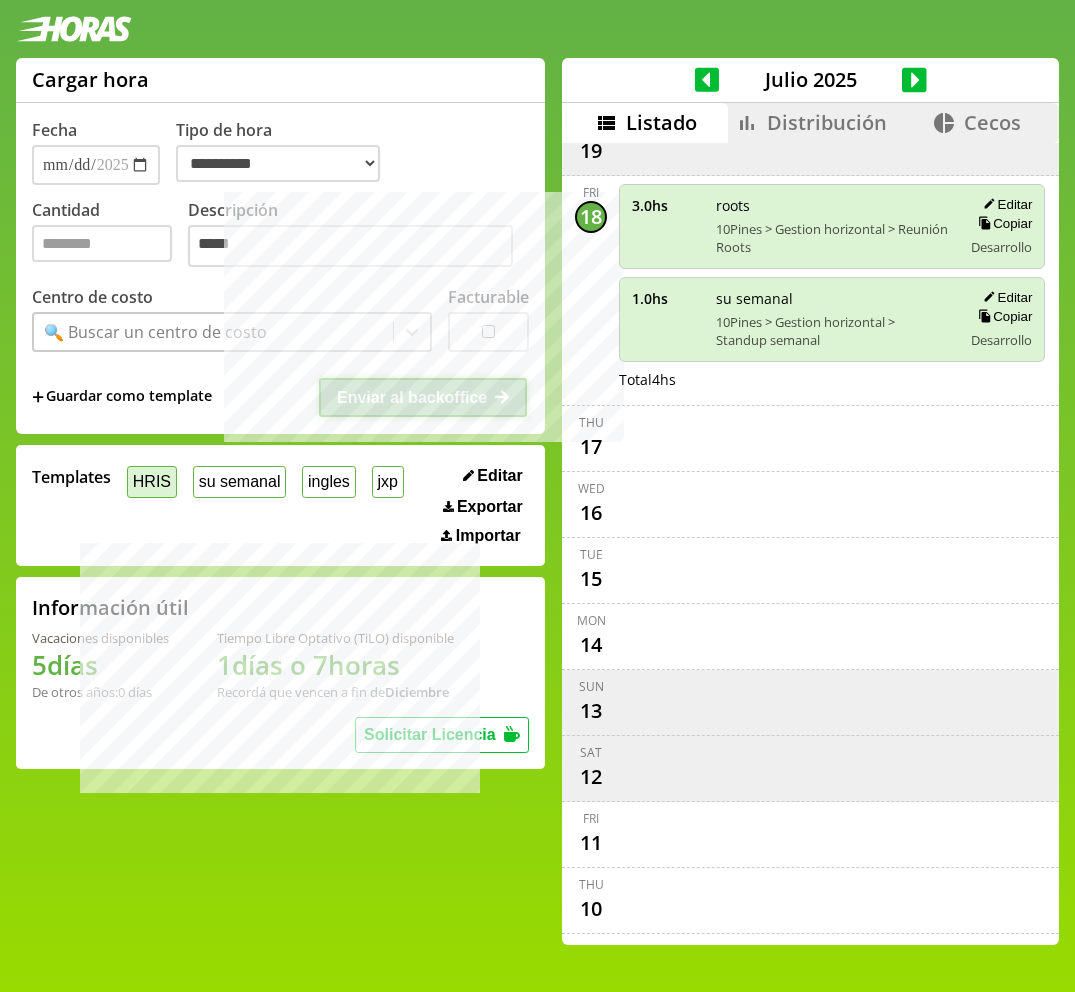 type on "*" 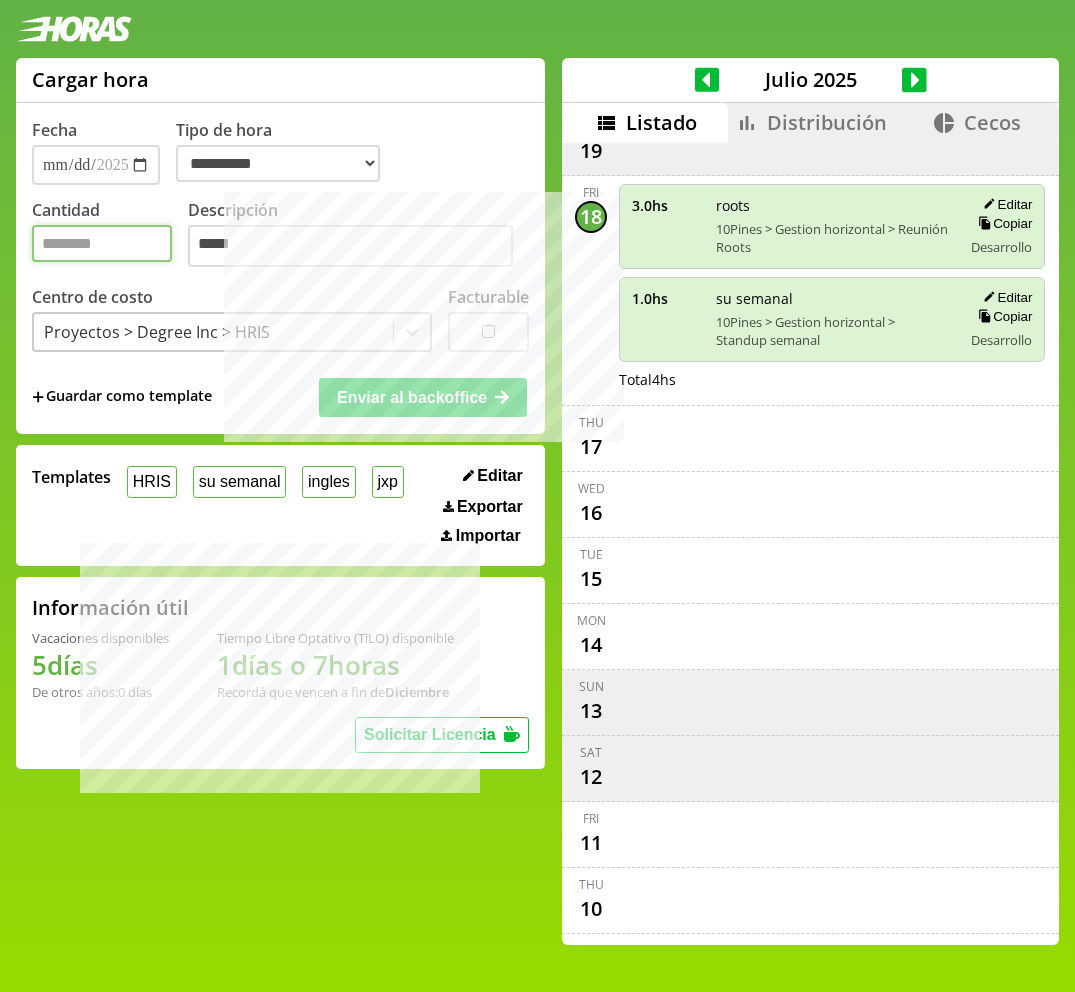 click on "*" at bounding box center (102, 243) 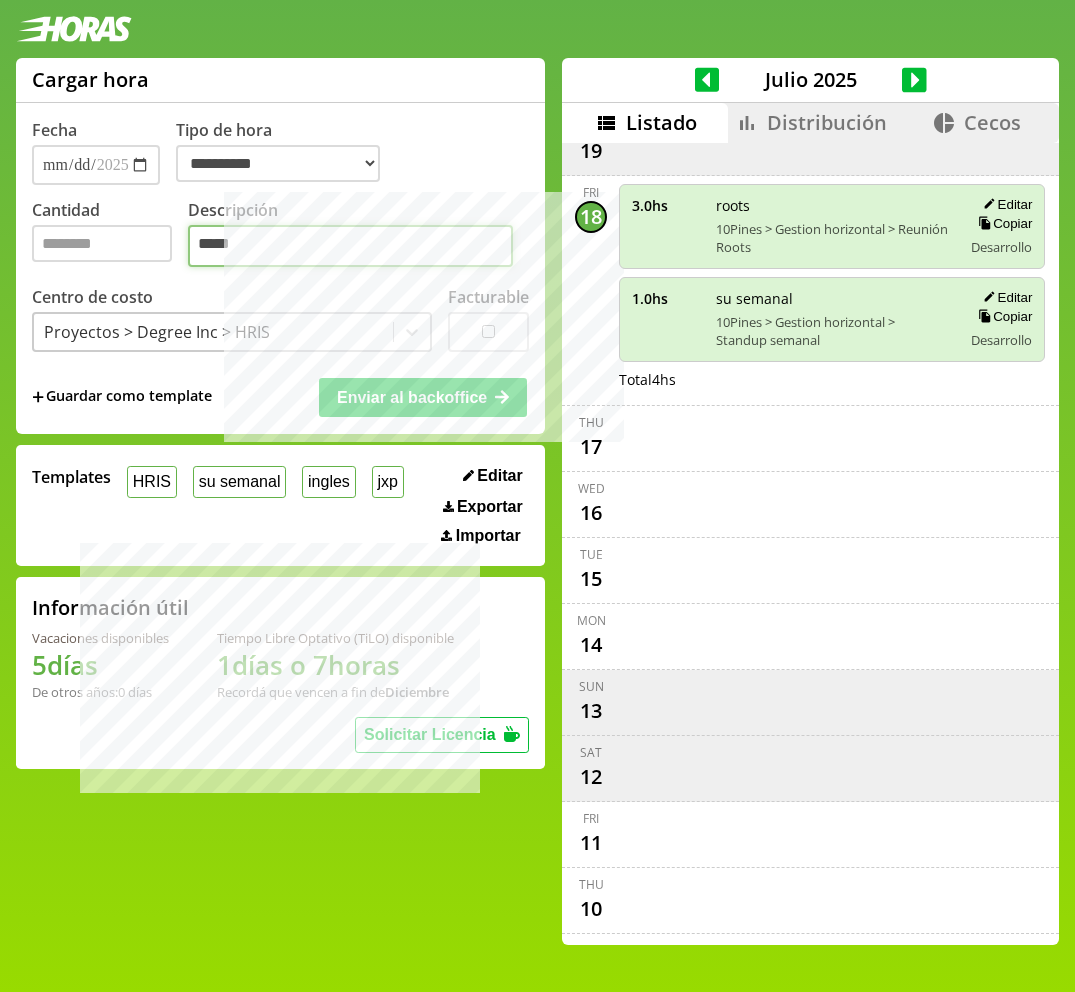 click on "**********" at bounding box center (350, 246) 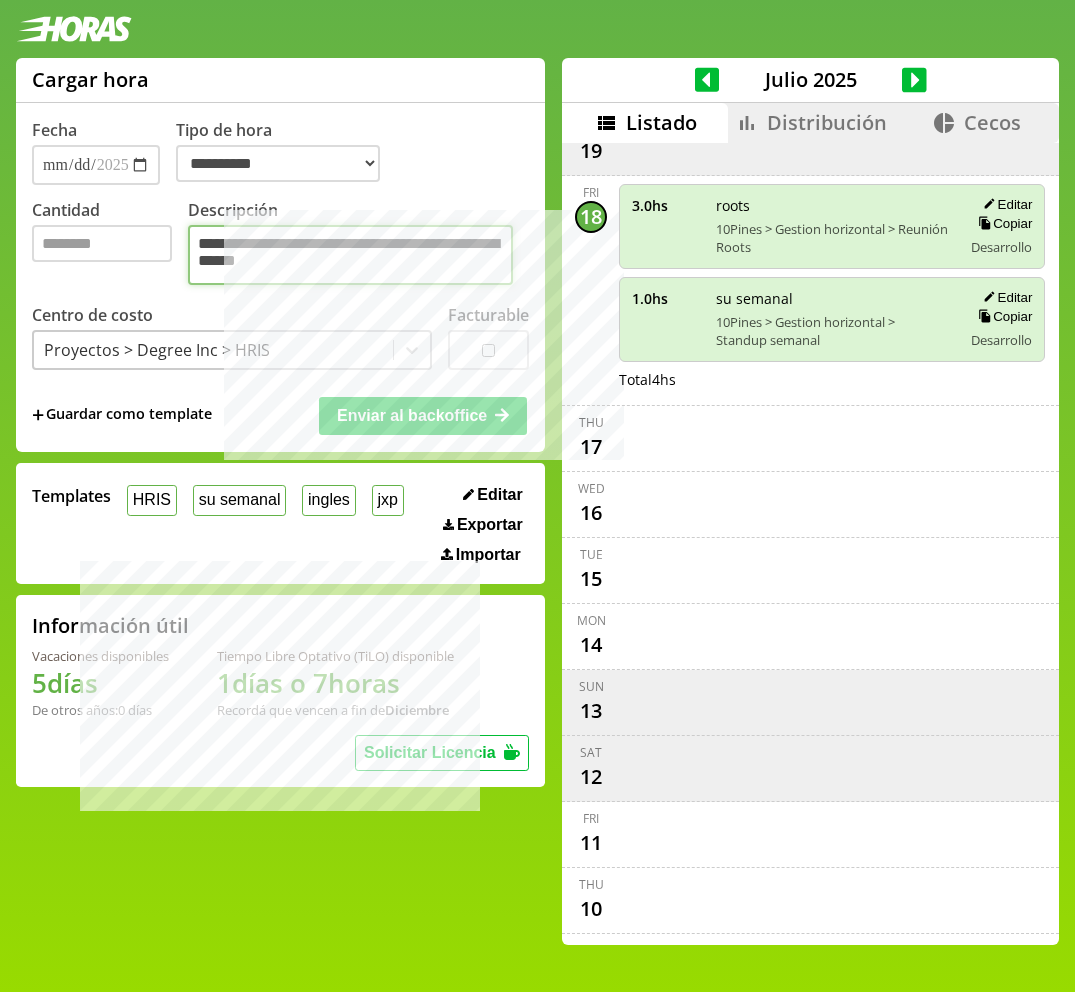 type on "**********" 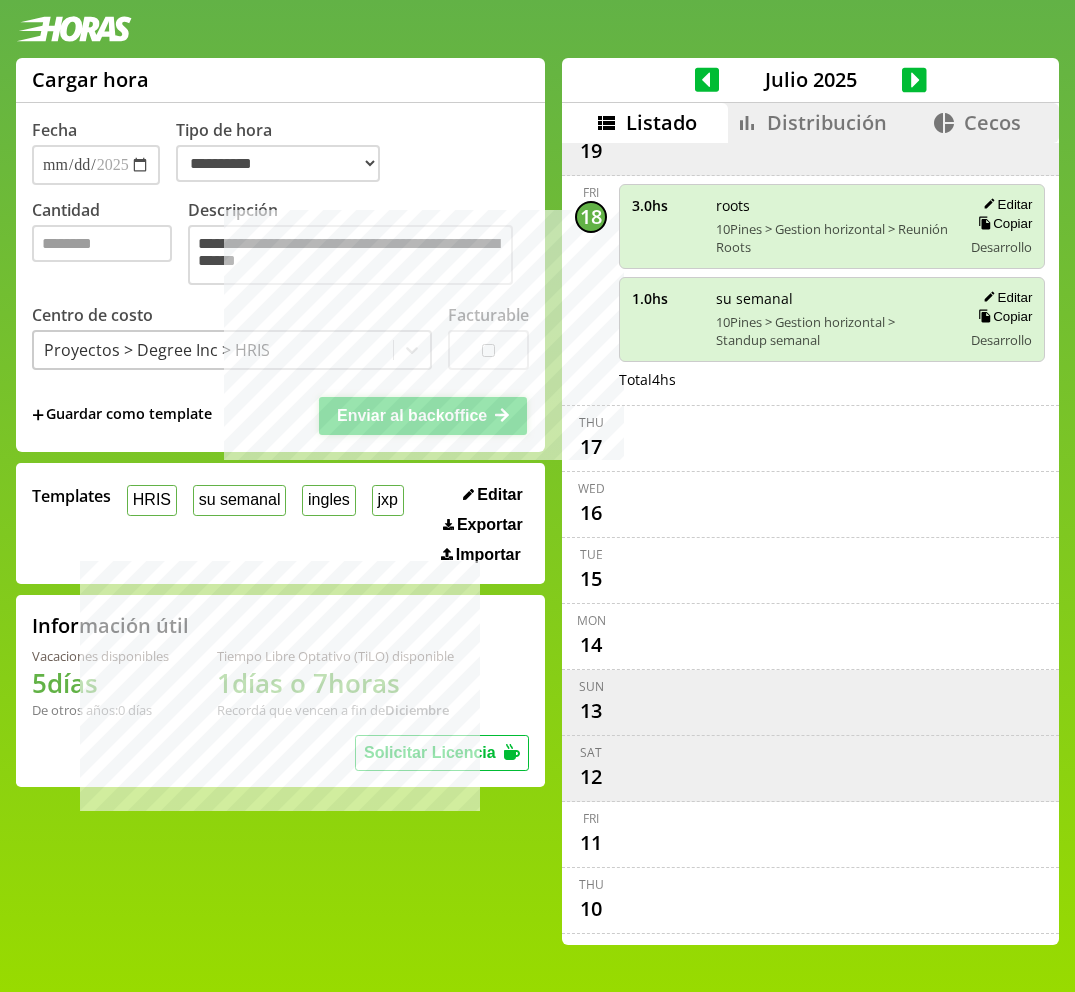 click on "Enviar al backoffice" at bounding box center (412, 415) 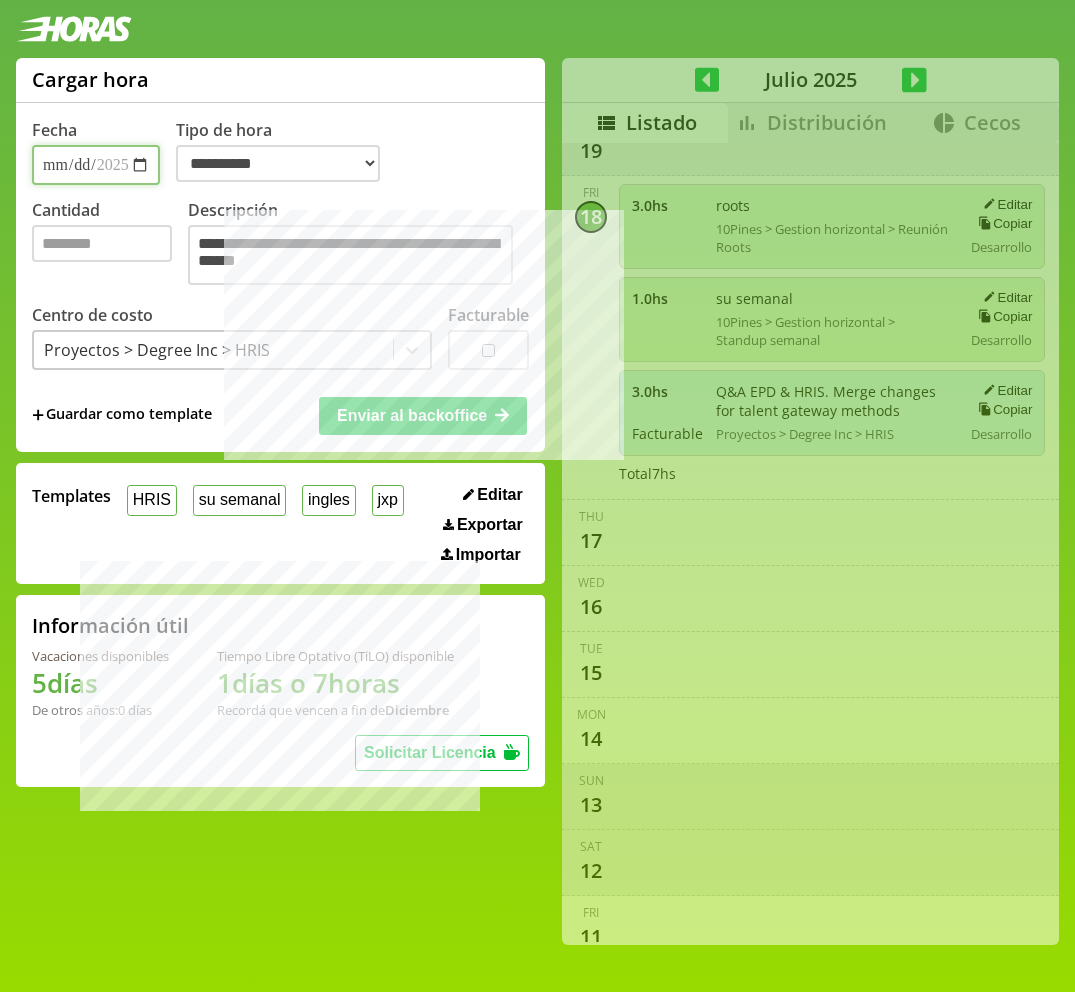 type 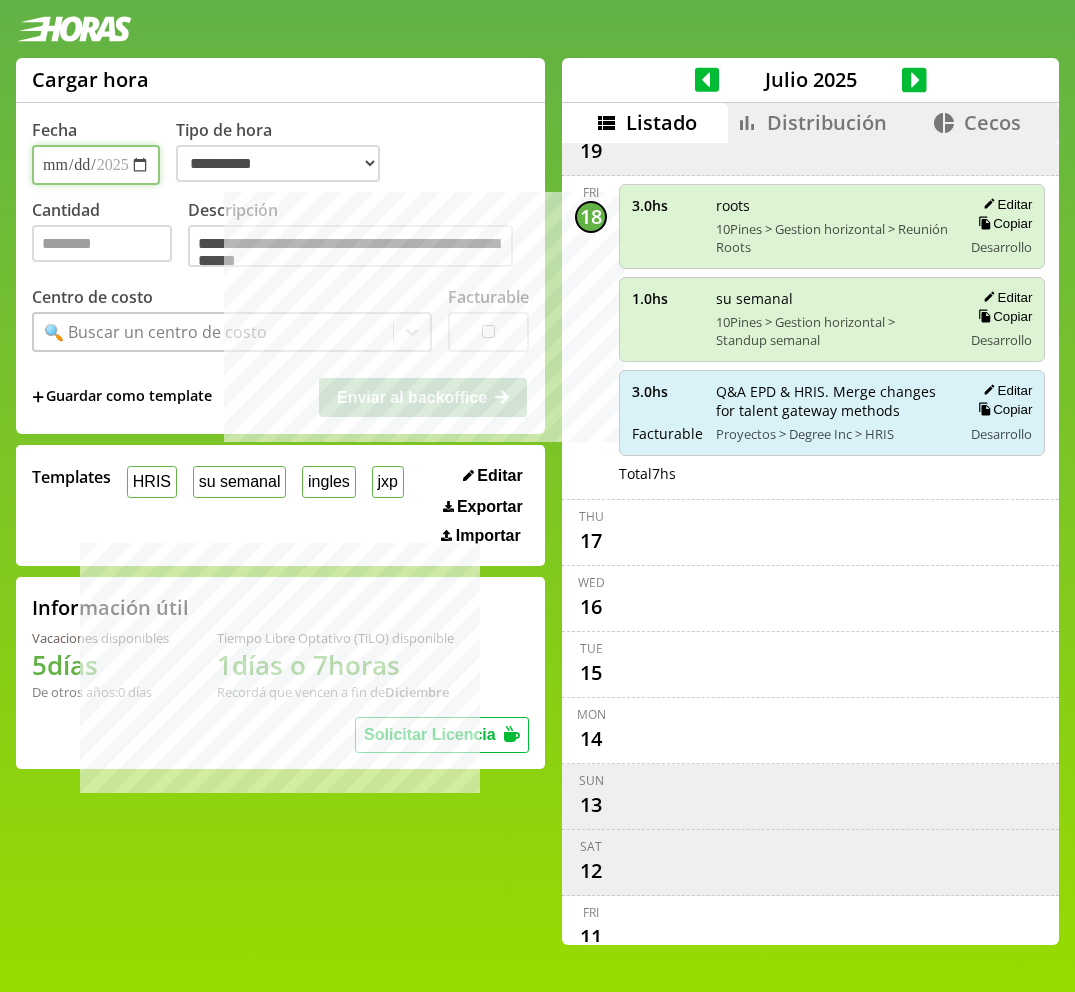 click on "**********" at bounding box center (96, 165) 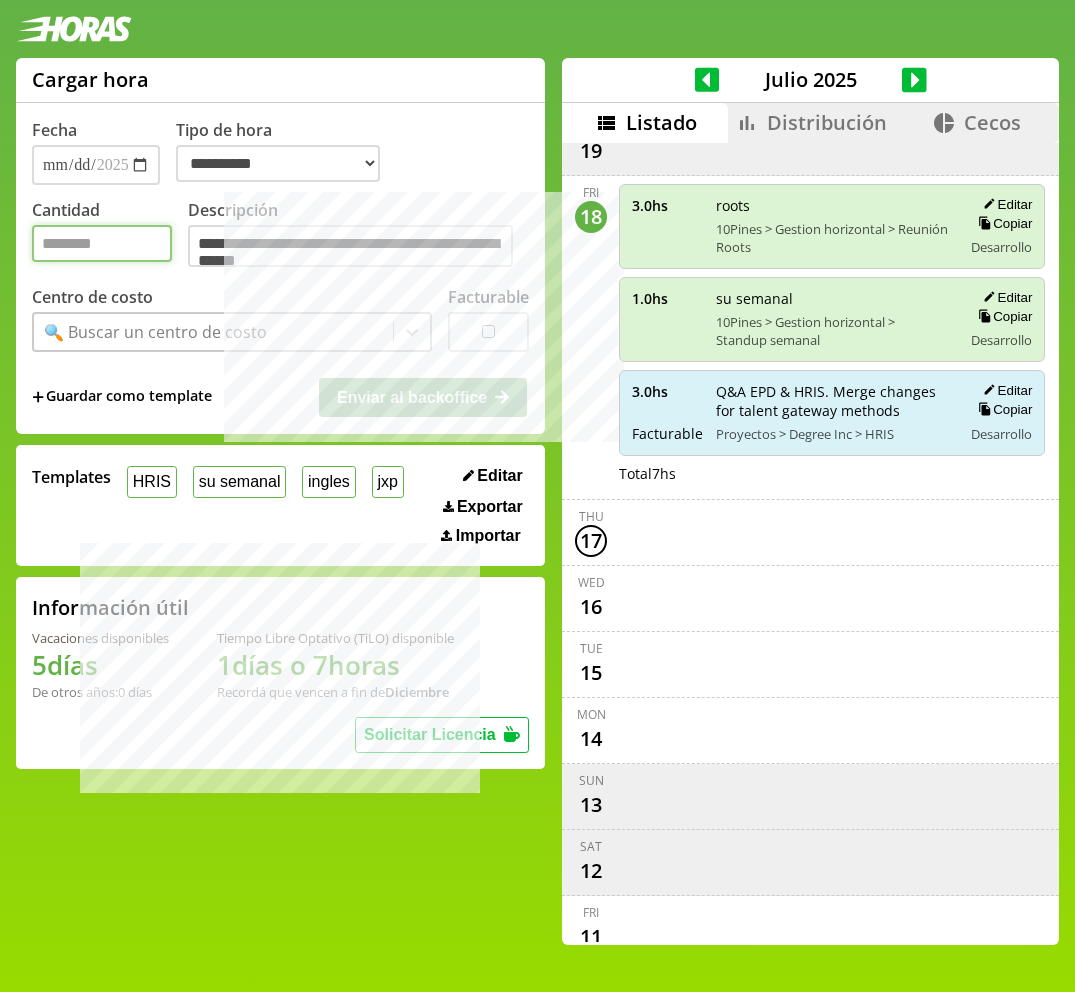 click on "Cantidad" at bounding box center (102, 243) 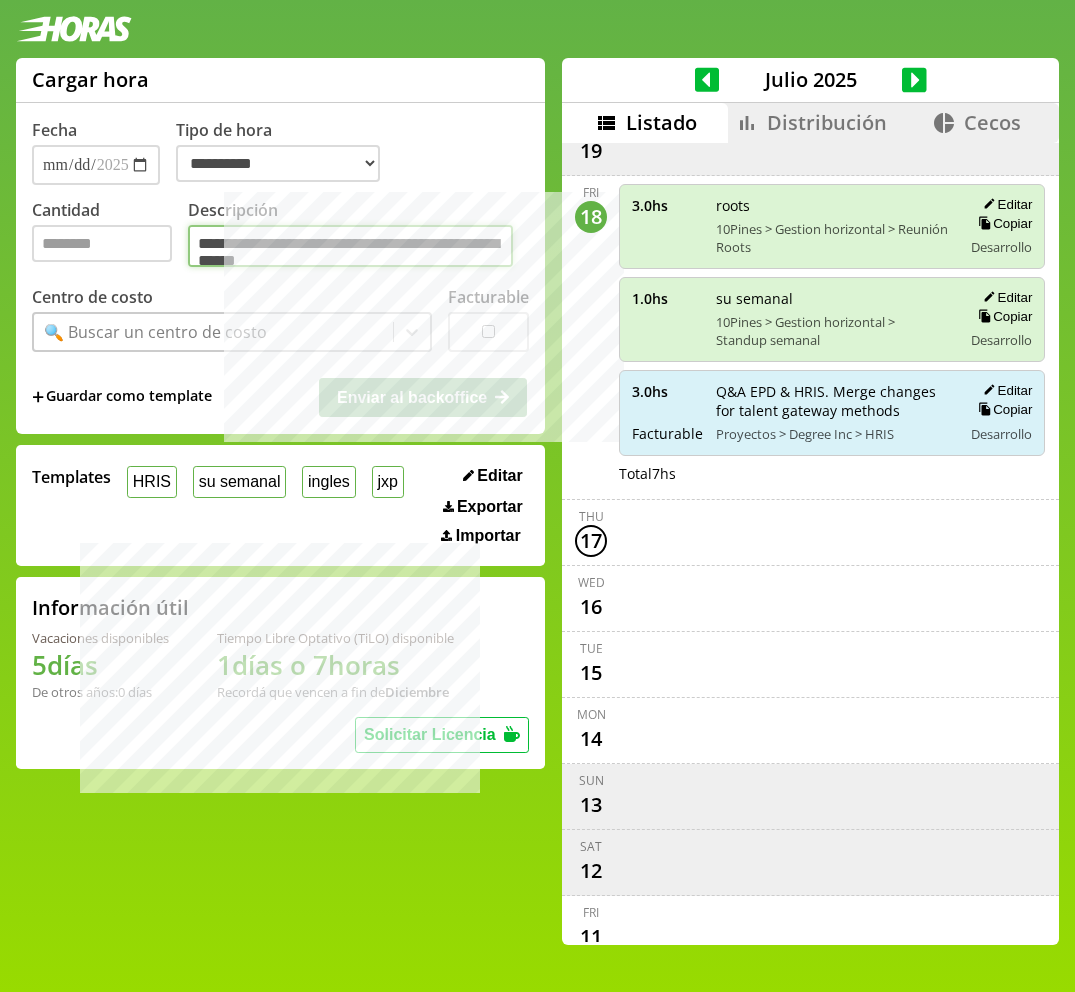 click on "**********" at bounding box center (350, 246) 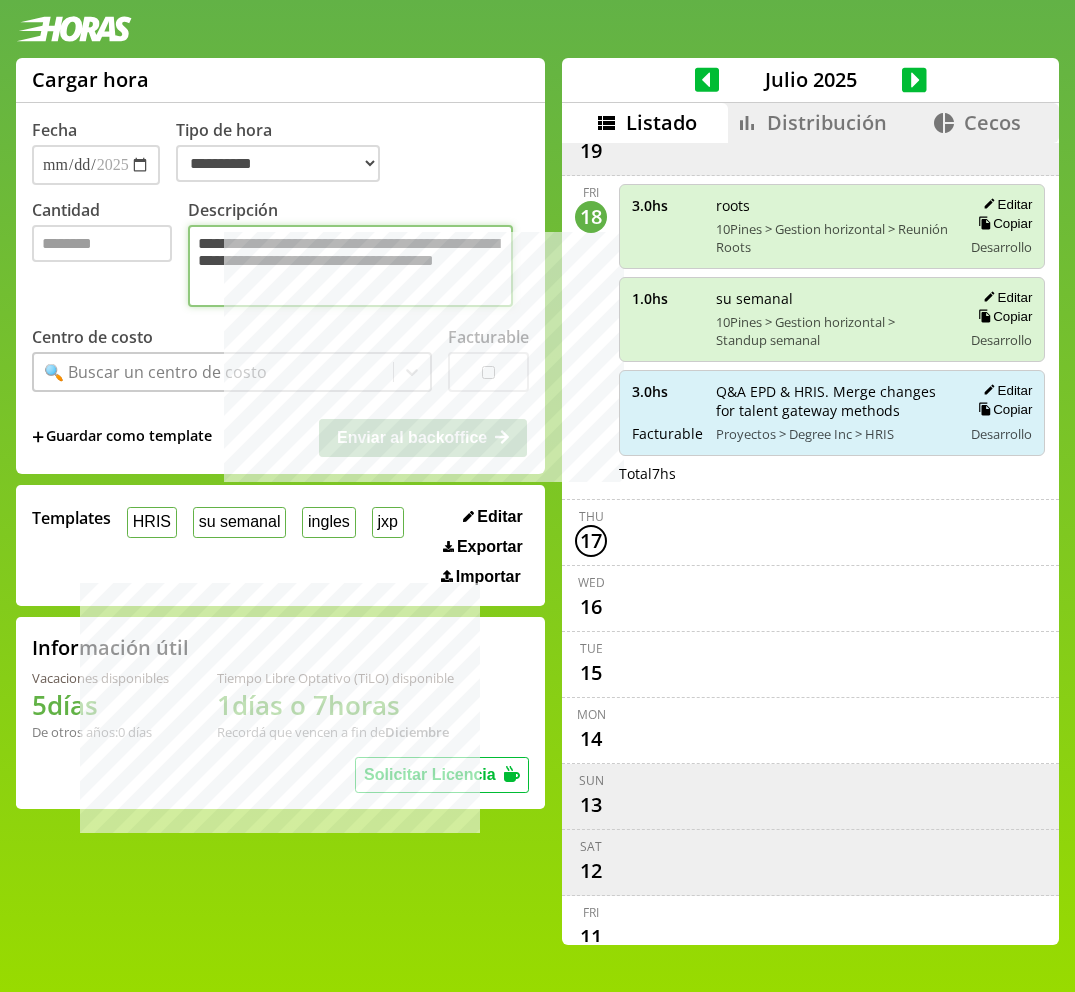type on "**********" 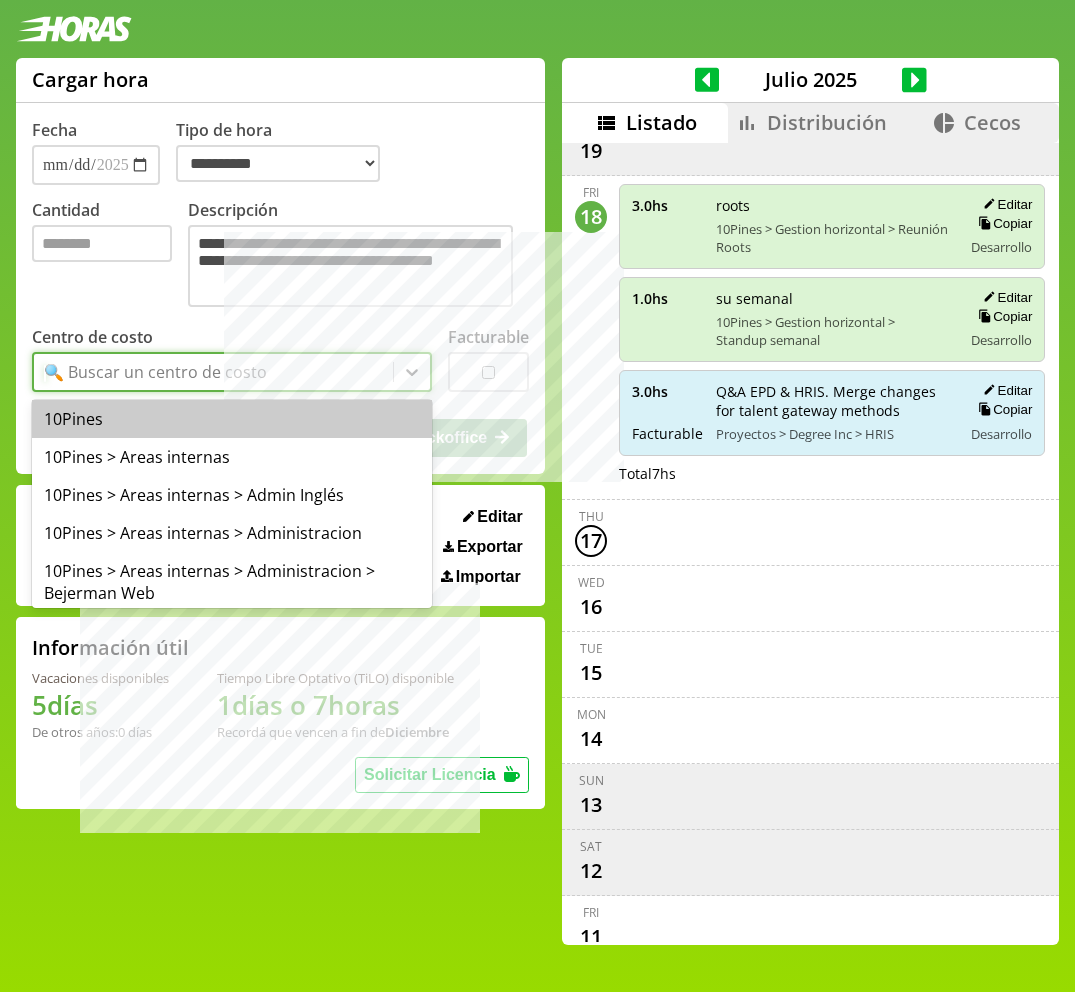 click on "🔍 Buscar un centro de costo" at bounding box center (213, 372) 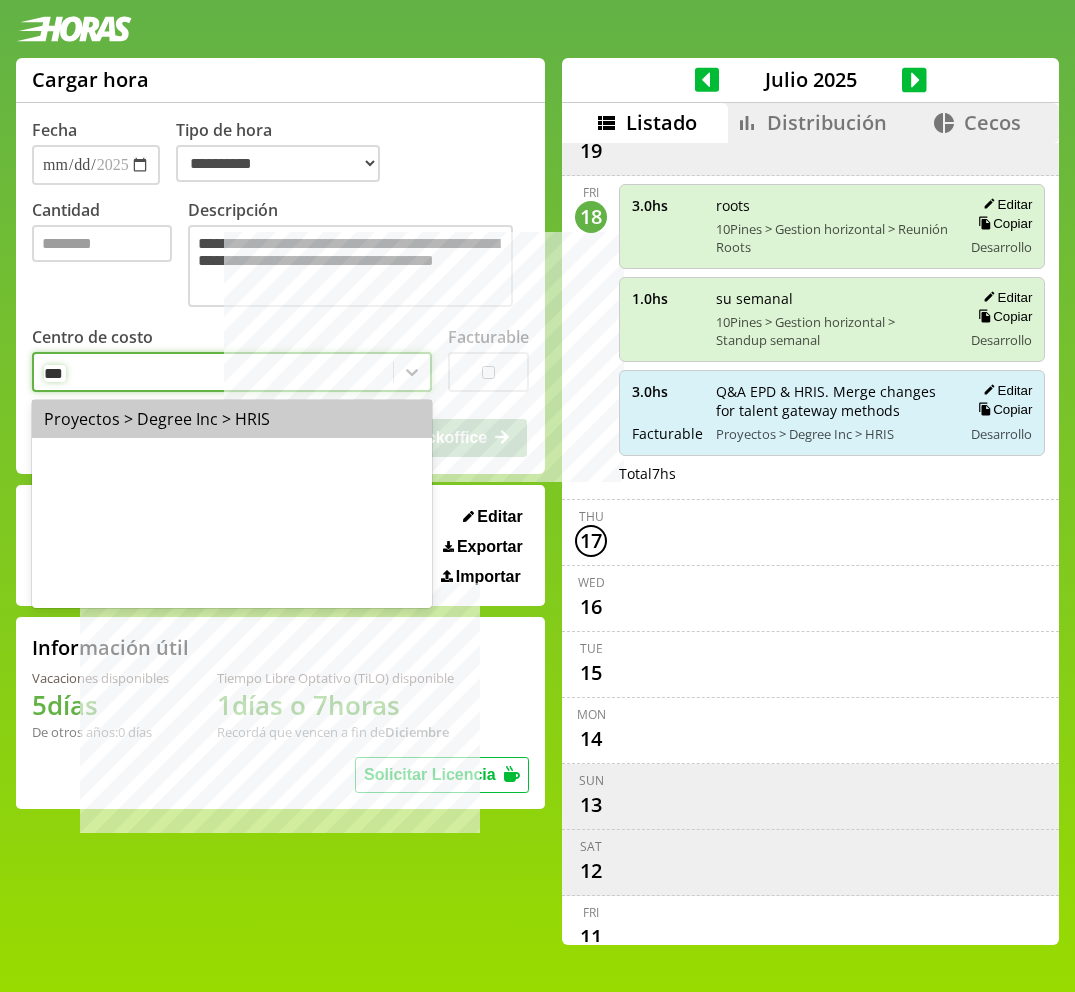 type on "****" 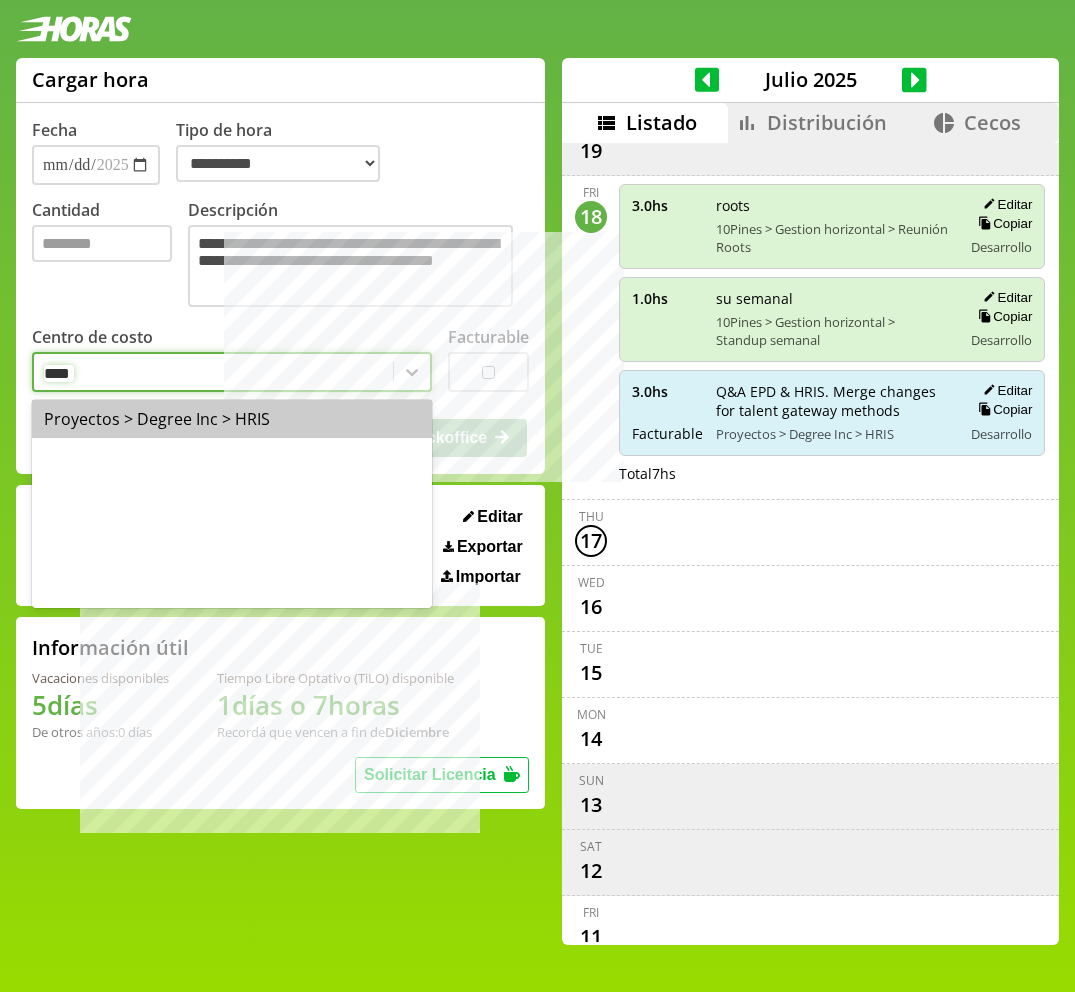 click on "Proyectos > Degree Inc > HRIS" at bounding box center (232, 419) 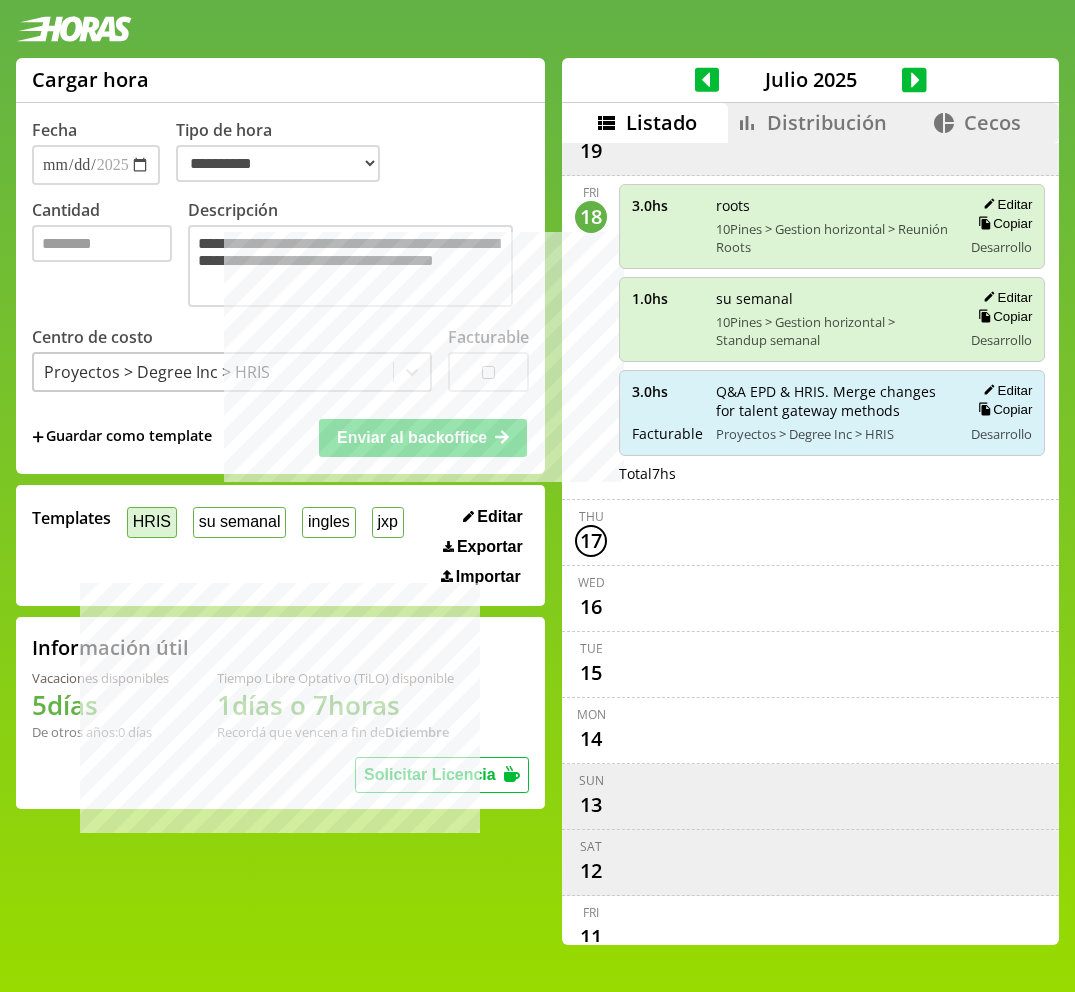 click on "HRIS" at bounding box center (152, 522) 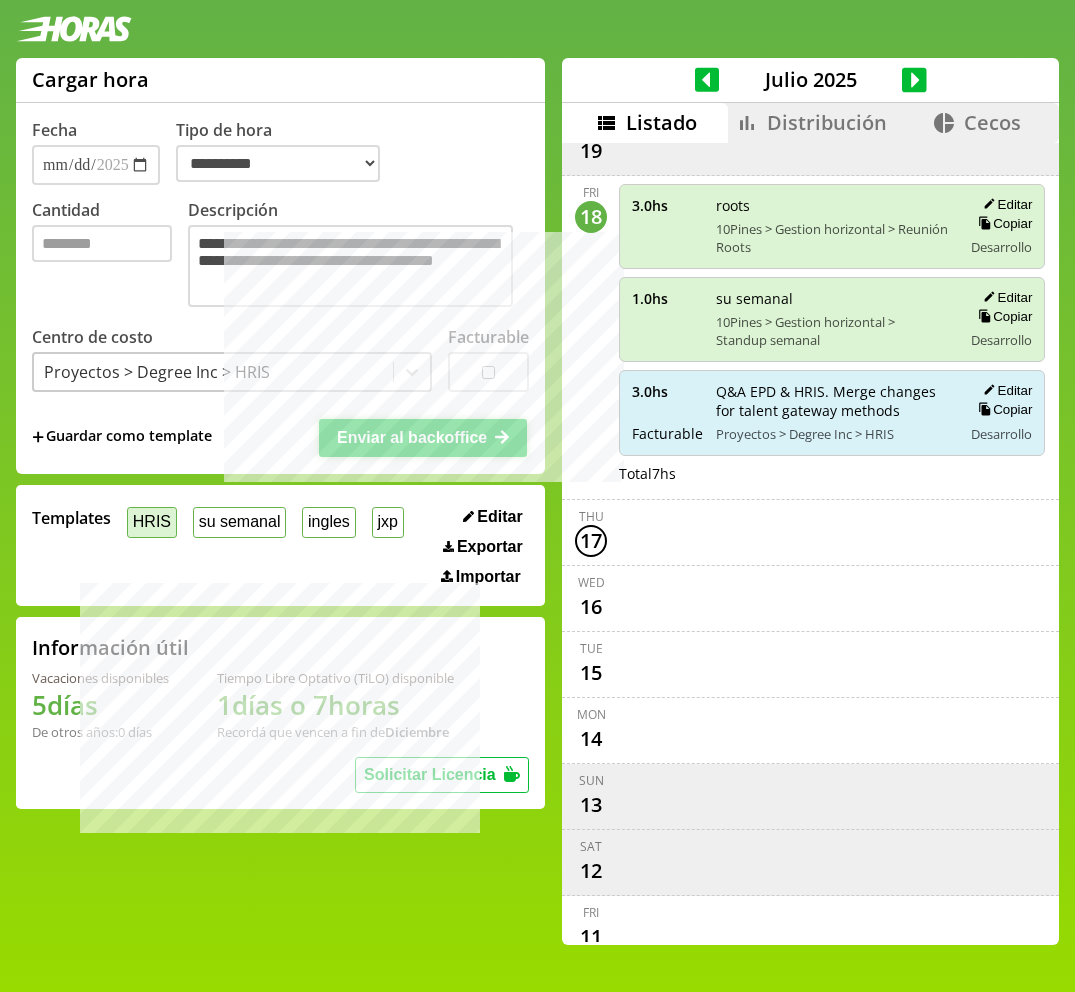 type on "*" 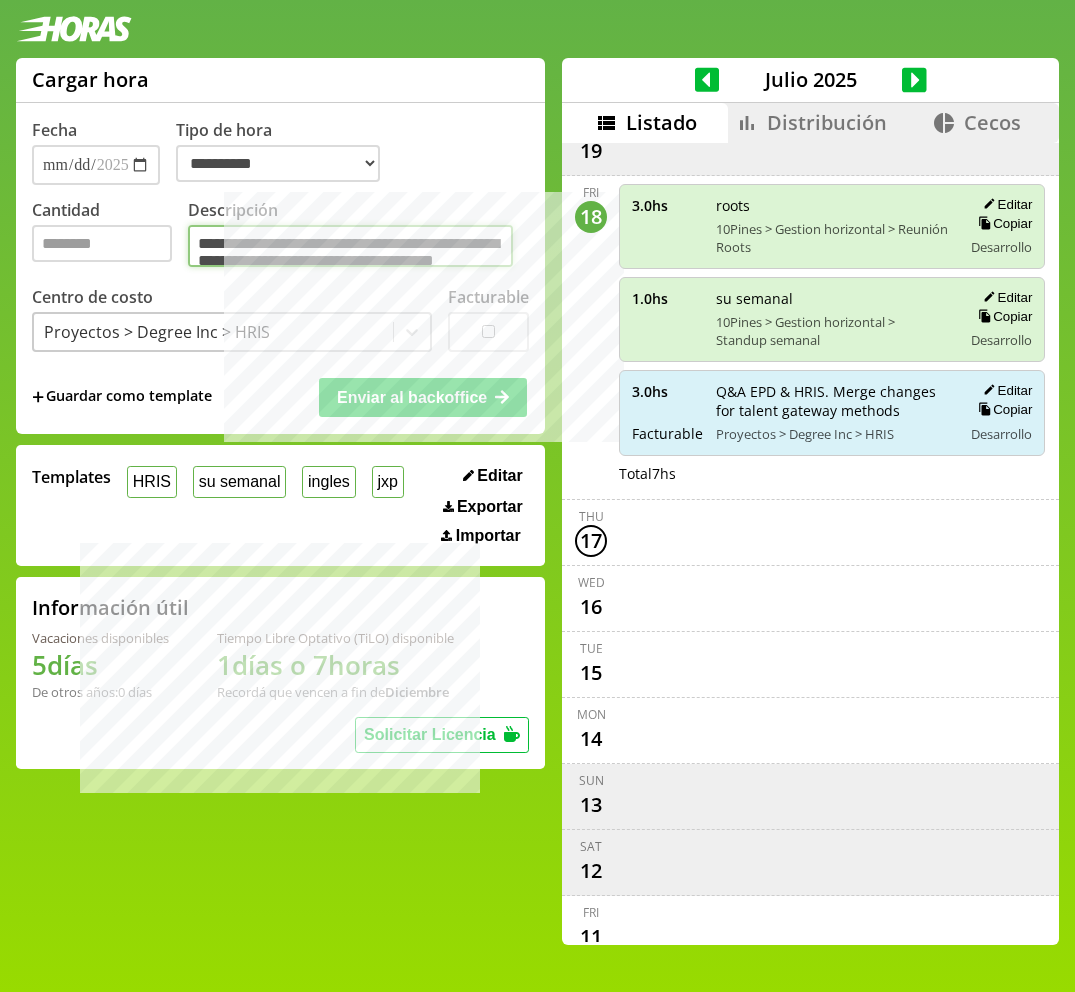 click on "**********" at bounding box center [350, 246] 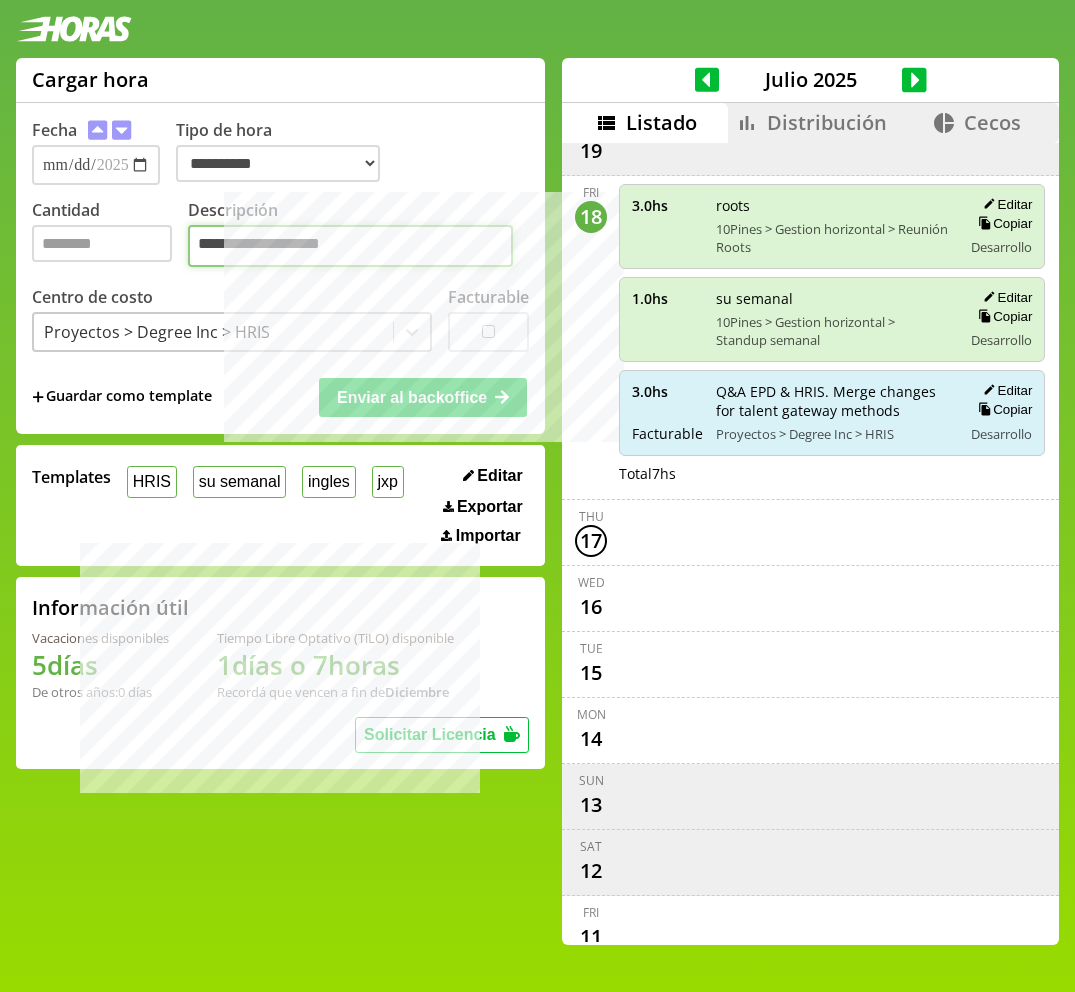 click on "**********" at bounding box center (350, 246) 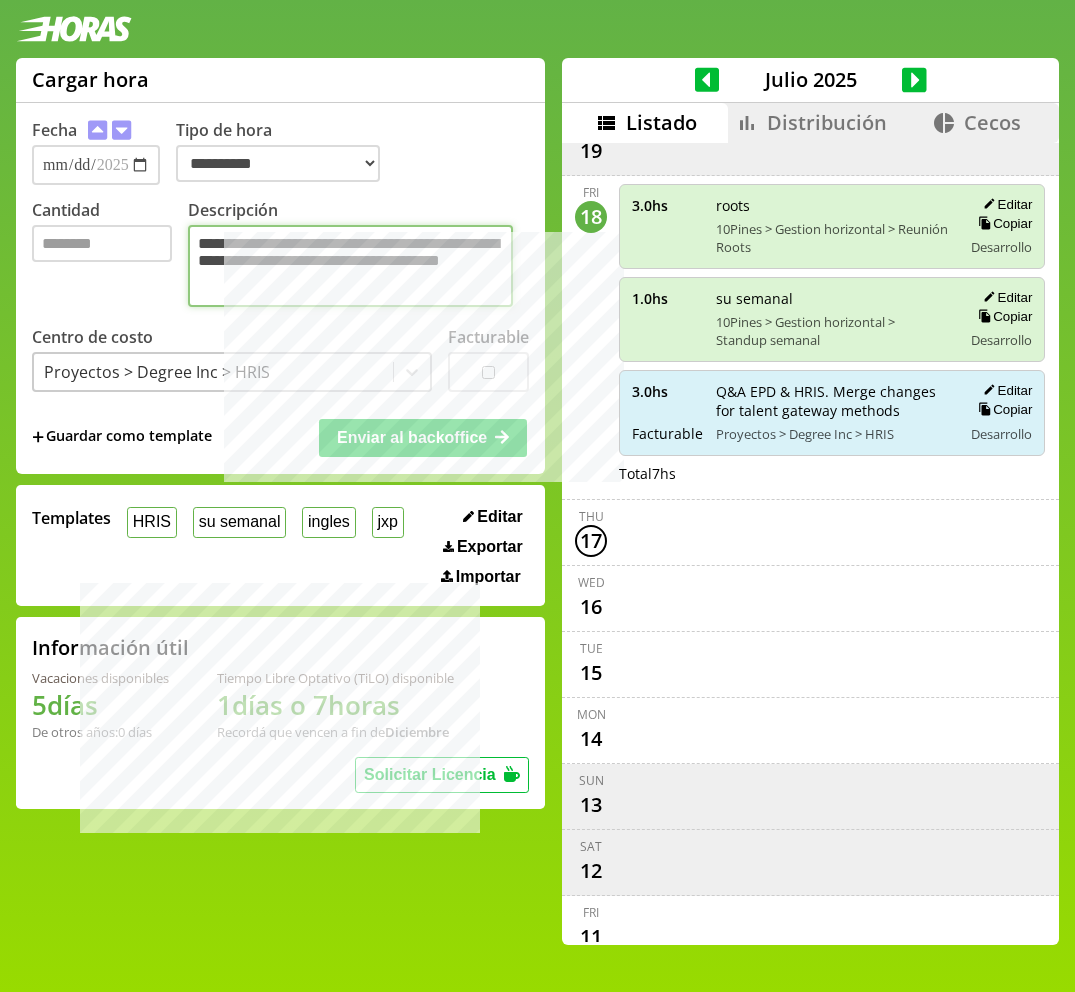 type on "**********" 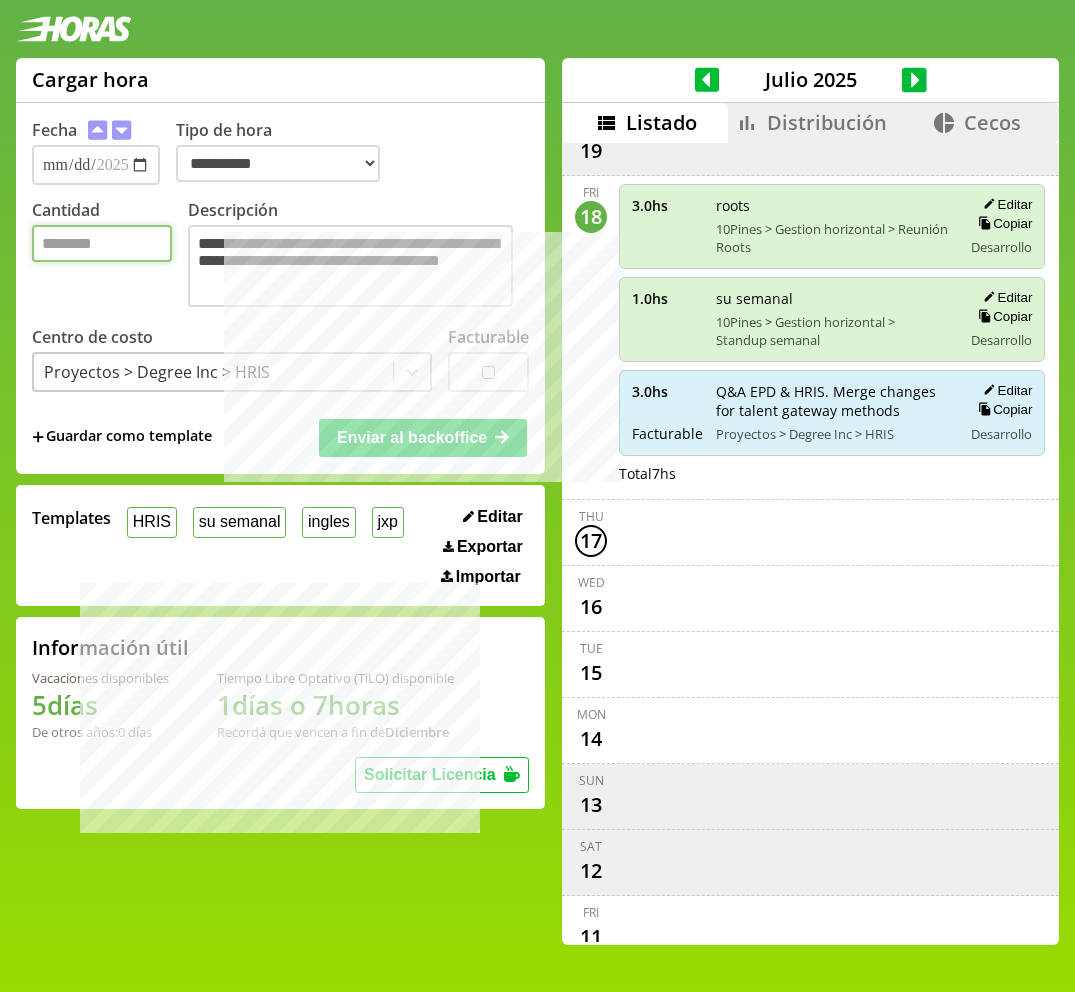 click on "*" at bounding box center (102, 243) 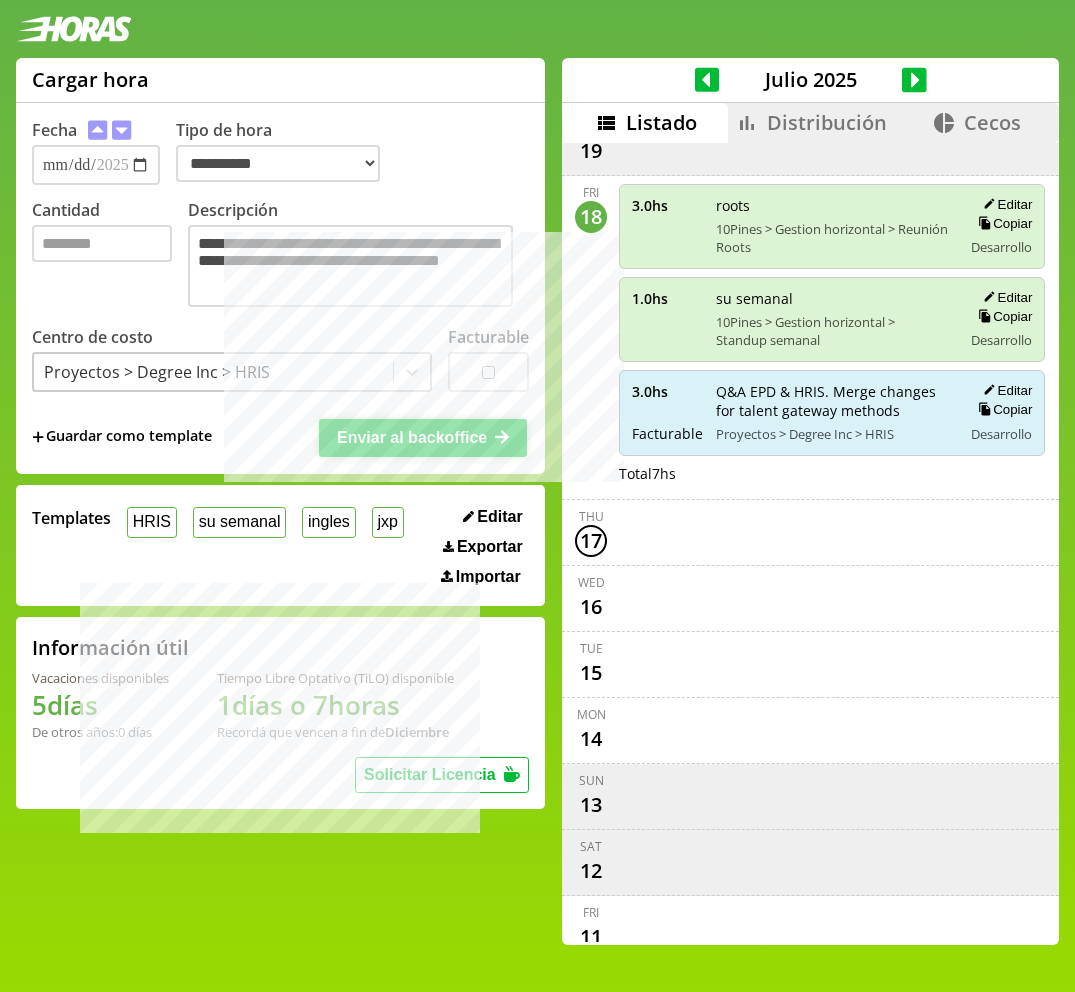 click on "Enviar al backoffice" at bounding box center (412, 437) 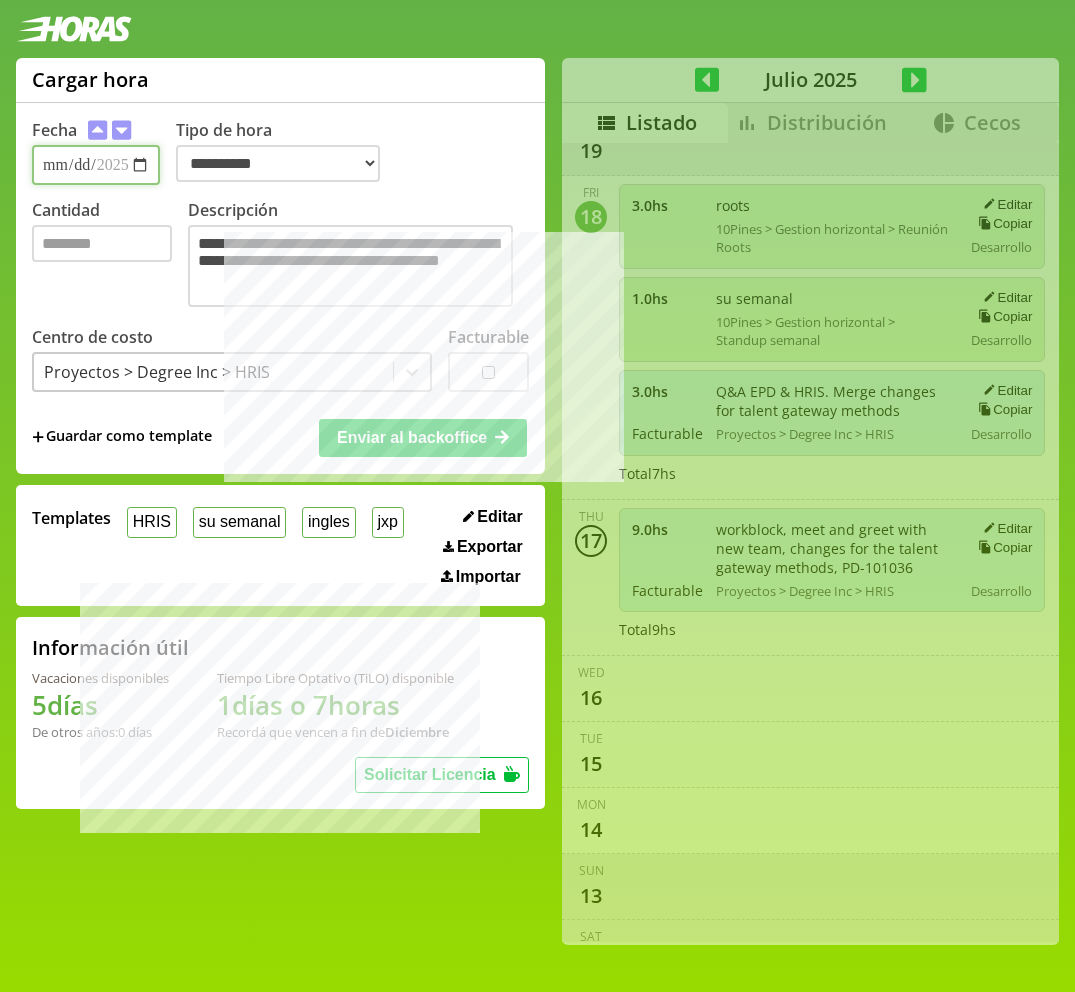 type 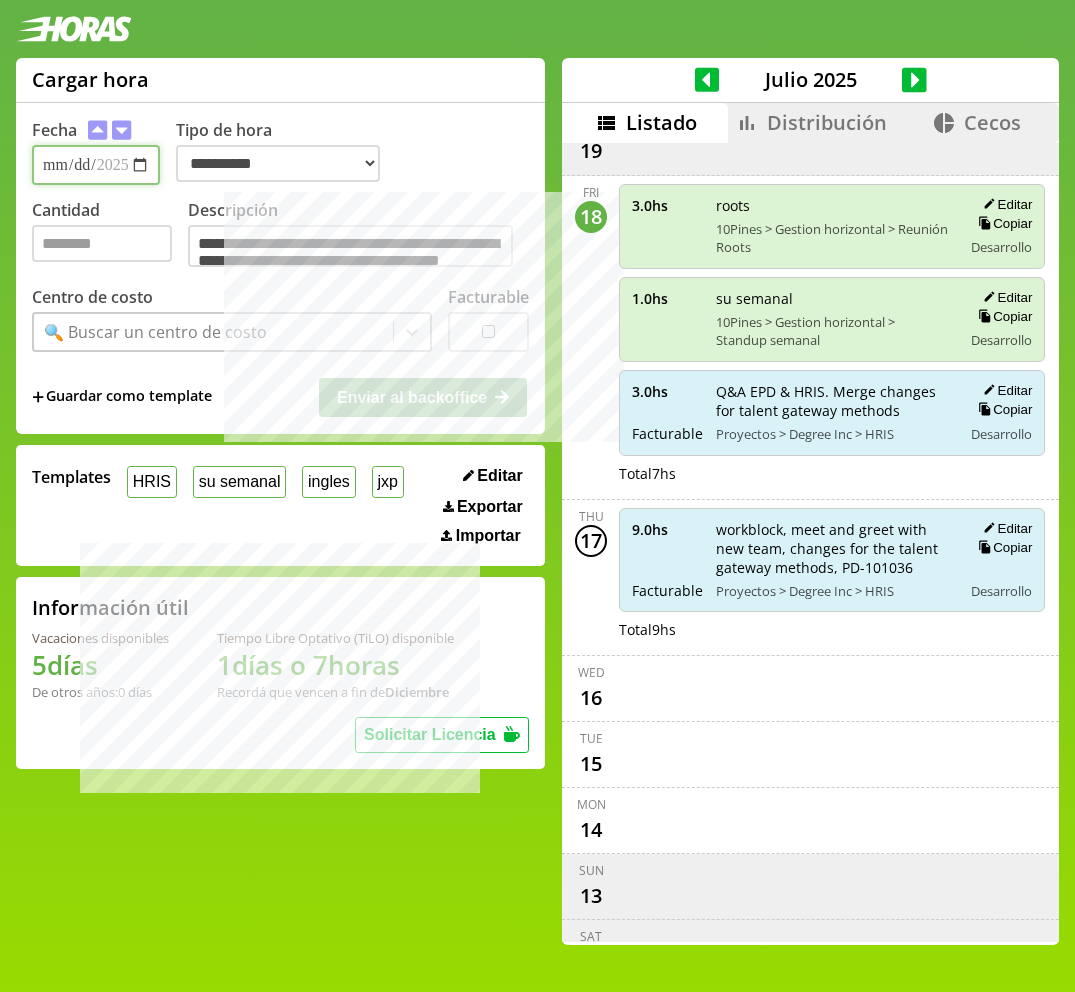 click on "**********" at bounding box center (96, 165) 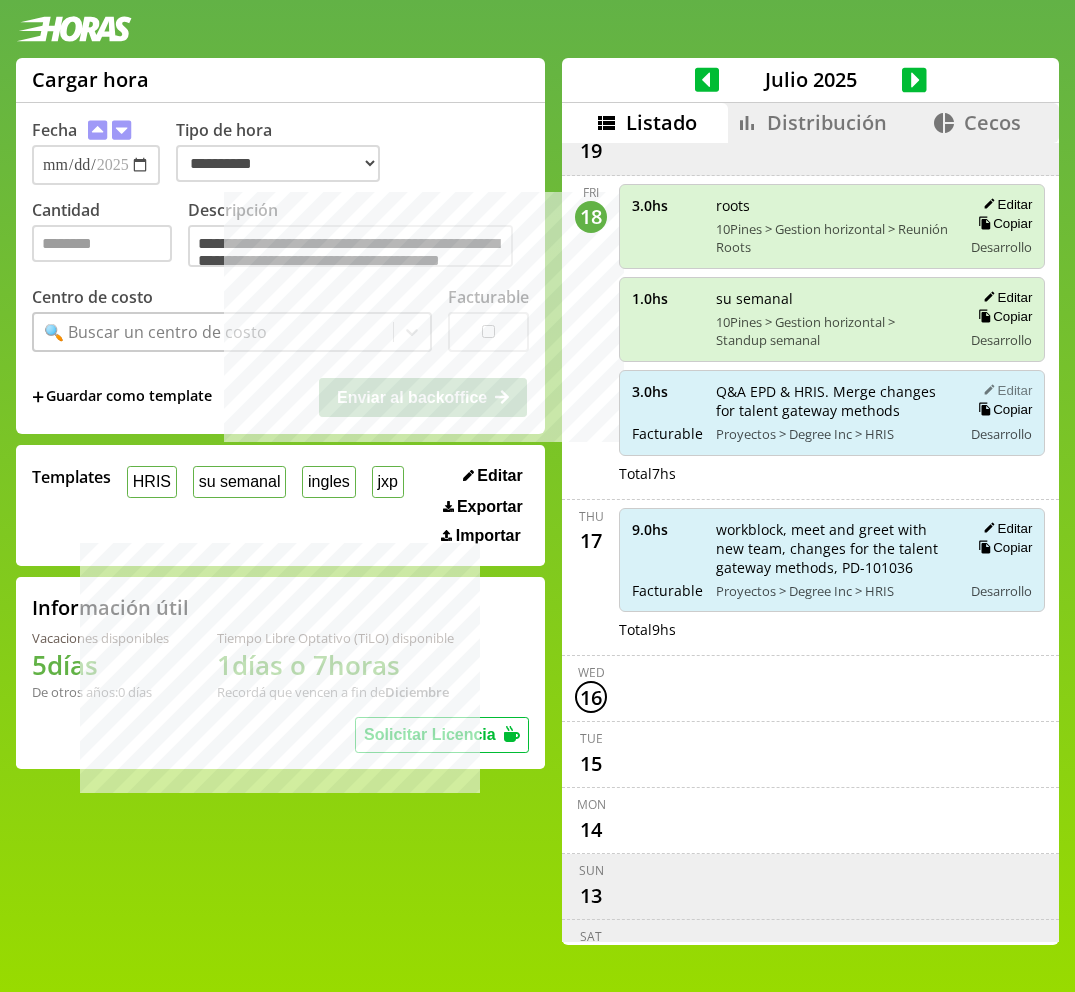 click on "Editar" at bounding box center (1004, 390) 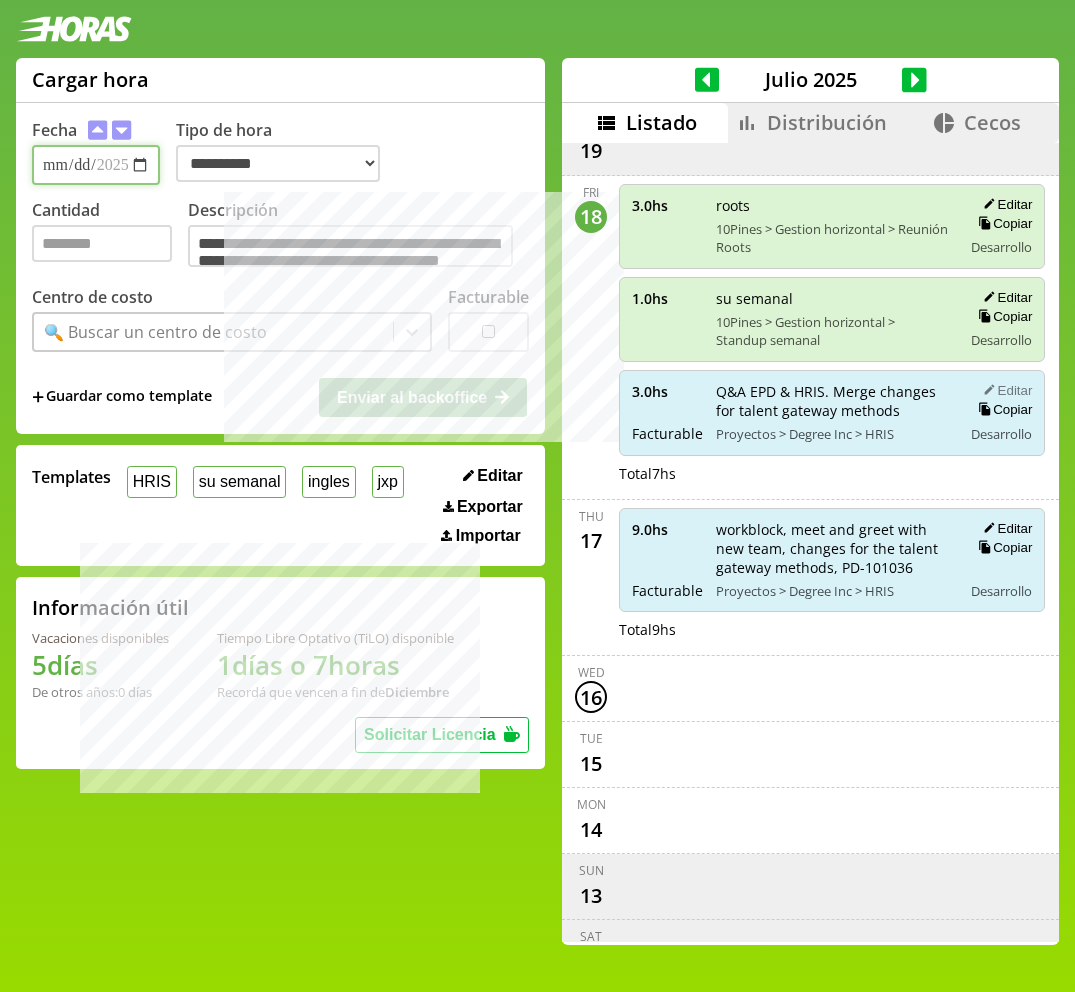 type on "**********" 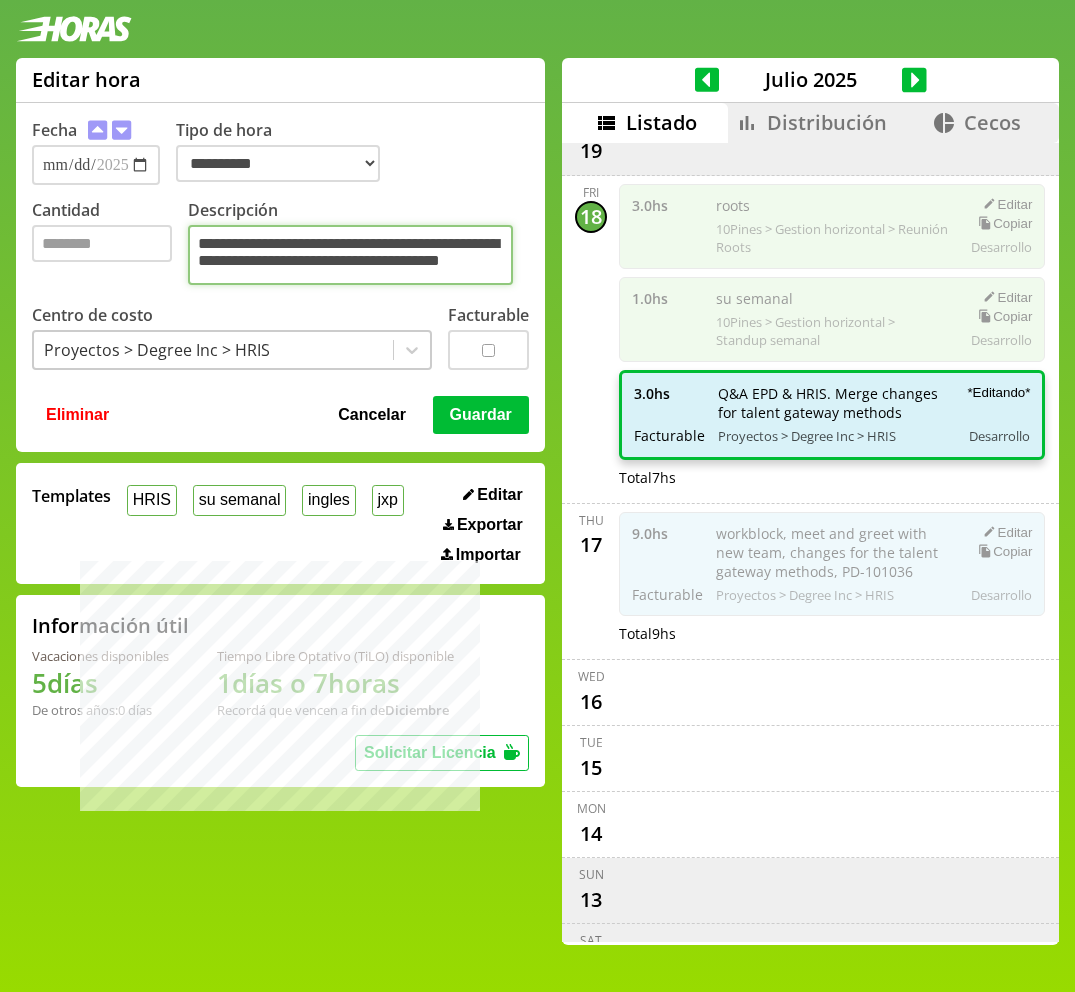 click on "**********" at bounding box center [350, 255] 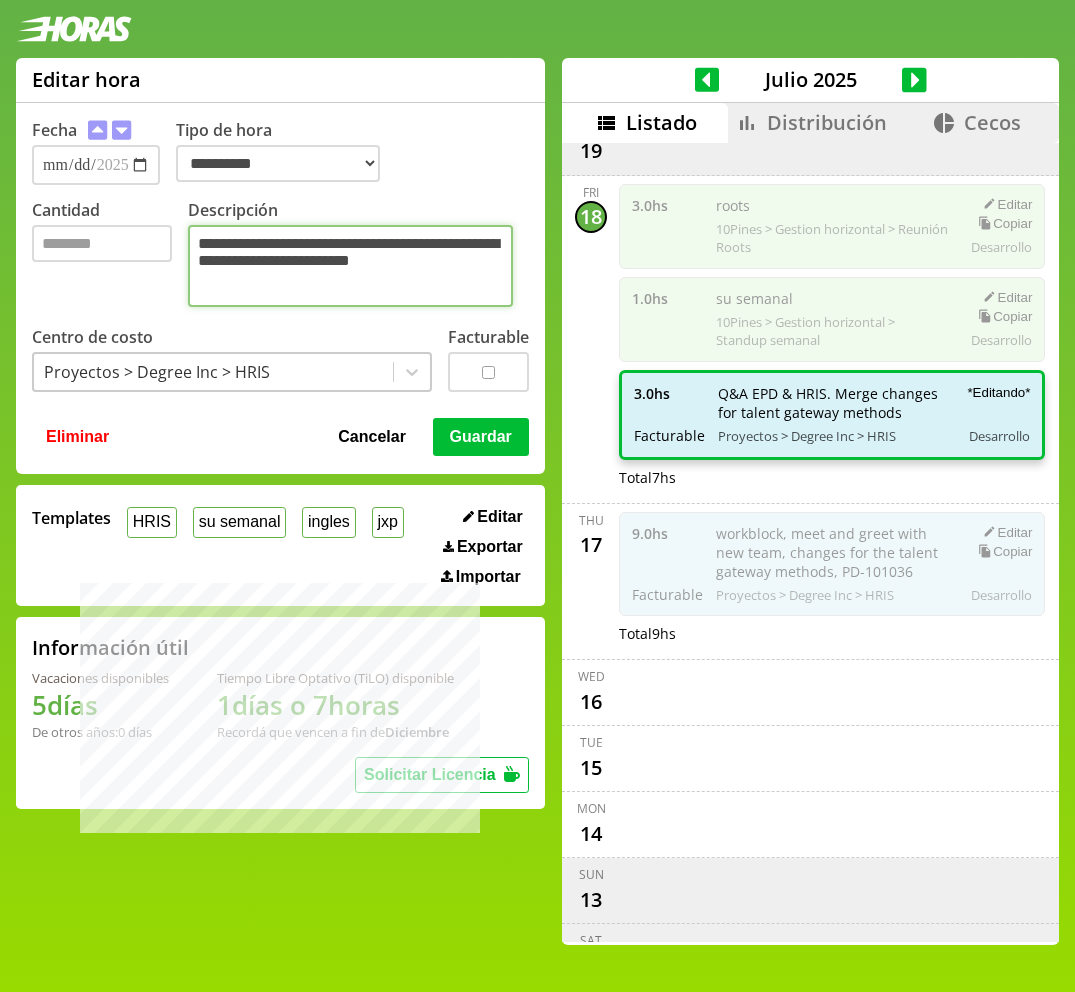 type on "**********" 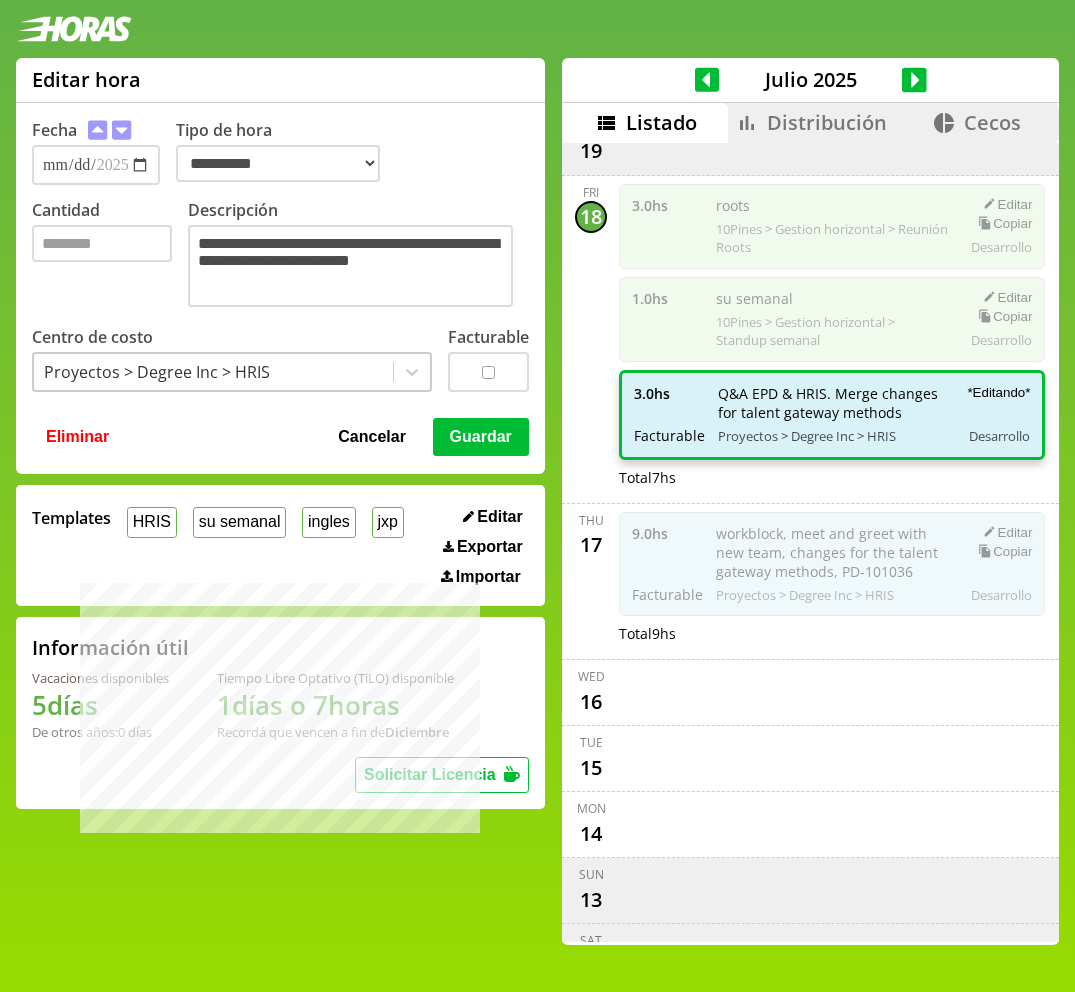 click on "Guardar" at bounding box center [481, 437] 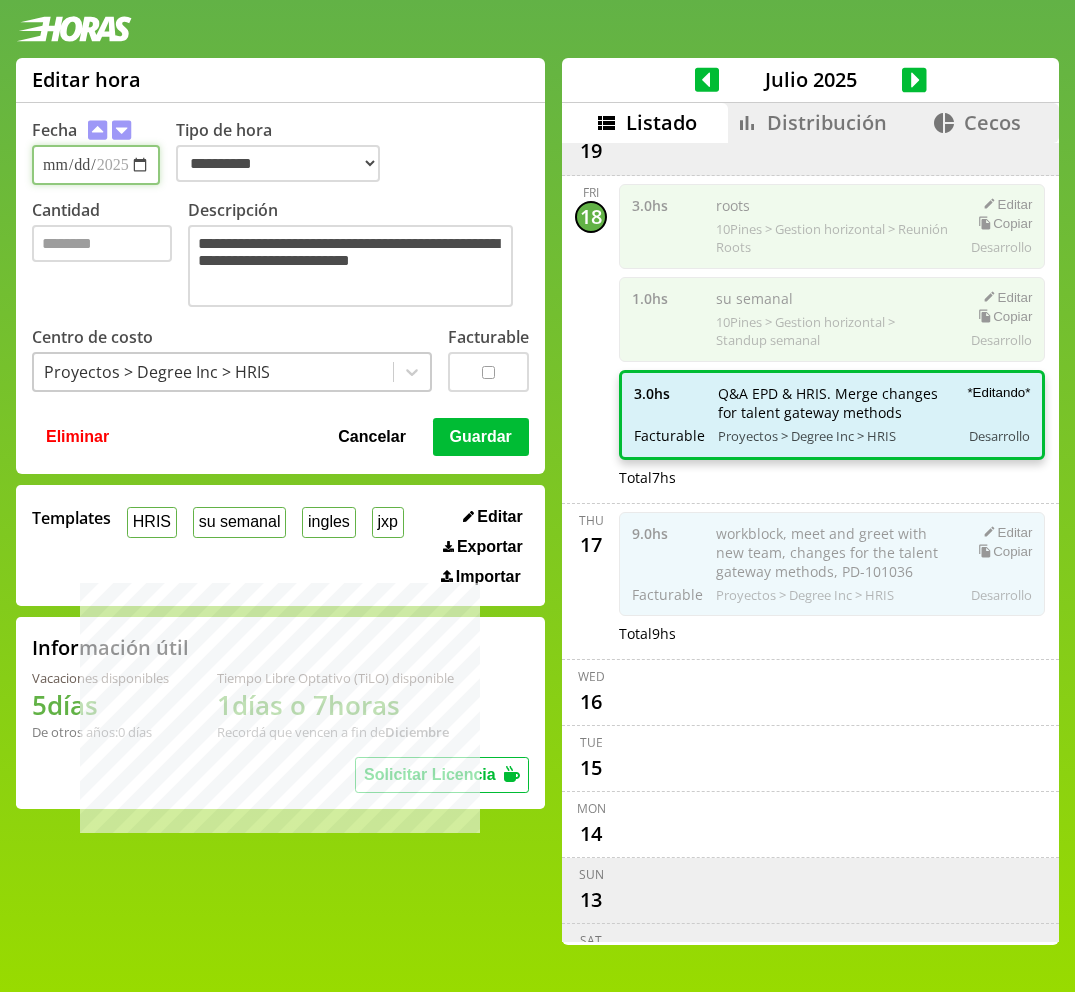 type 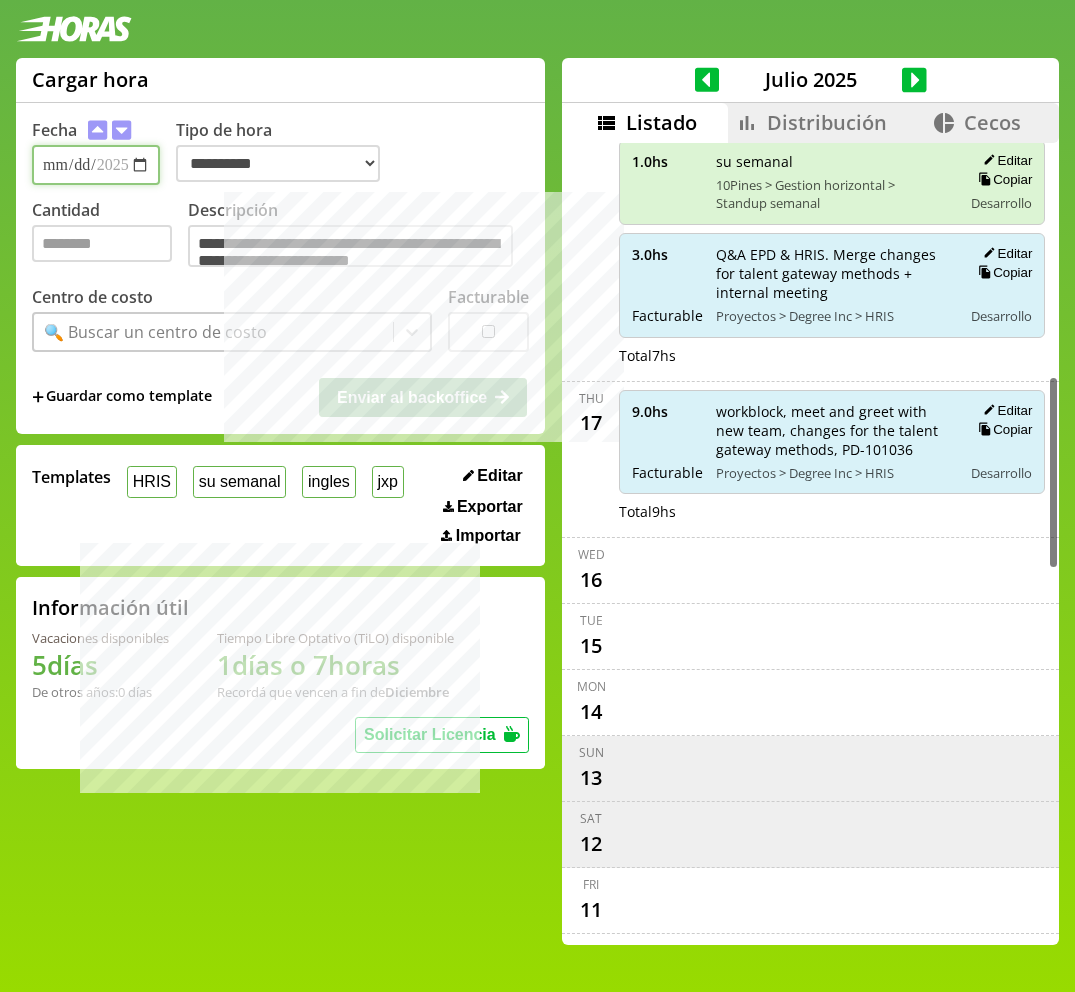 scroll, scrollTop: 964, scrollLeft: 0, axis: vertical 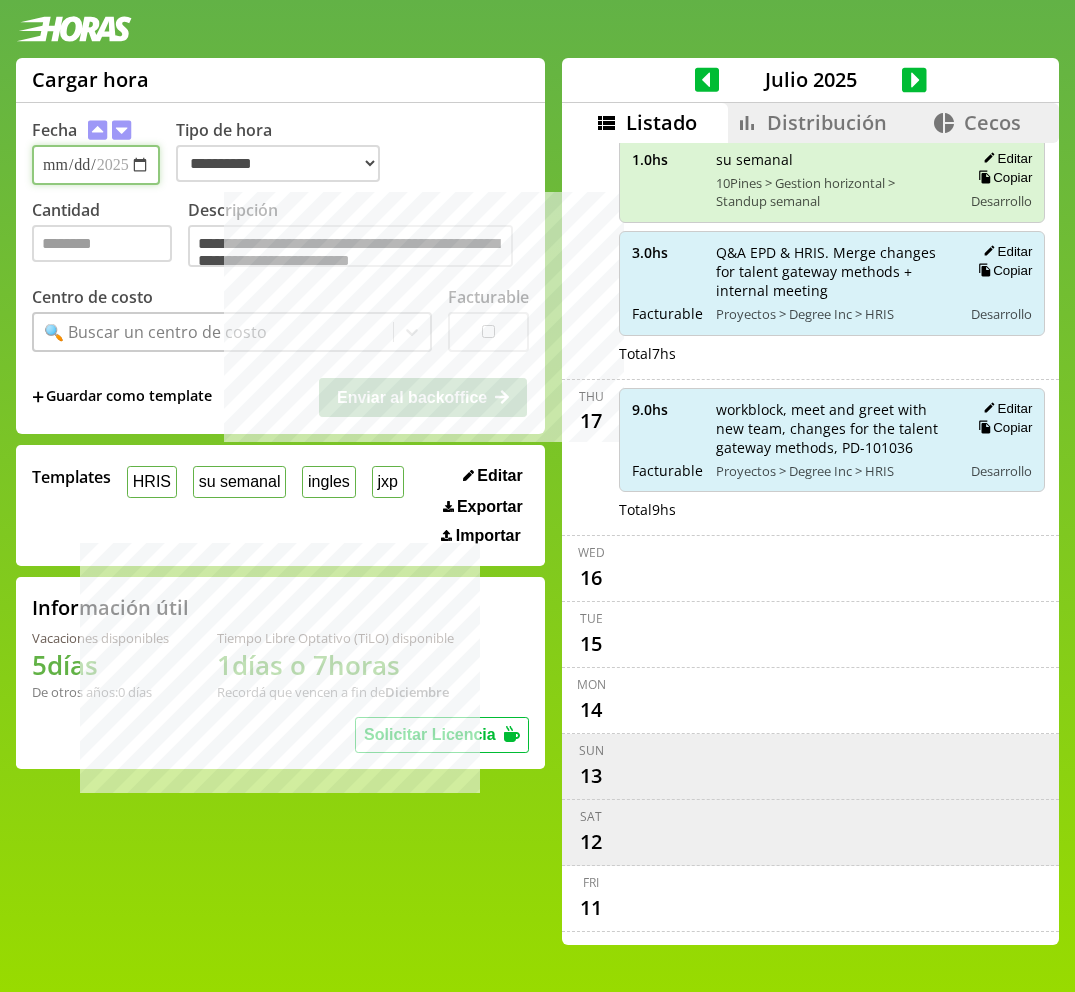 click on "**********" at bounding box center [96, 165] 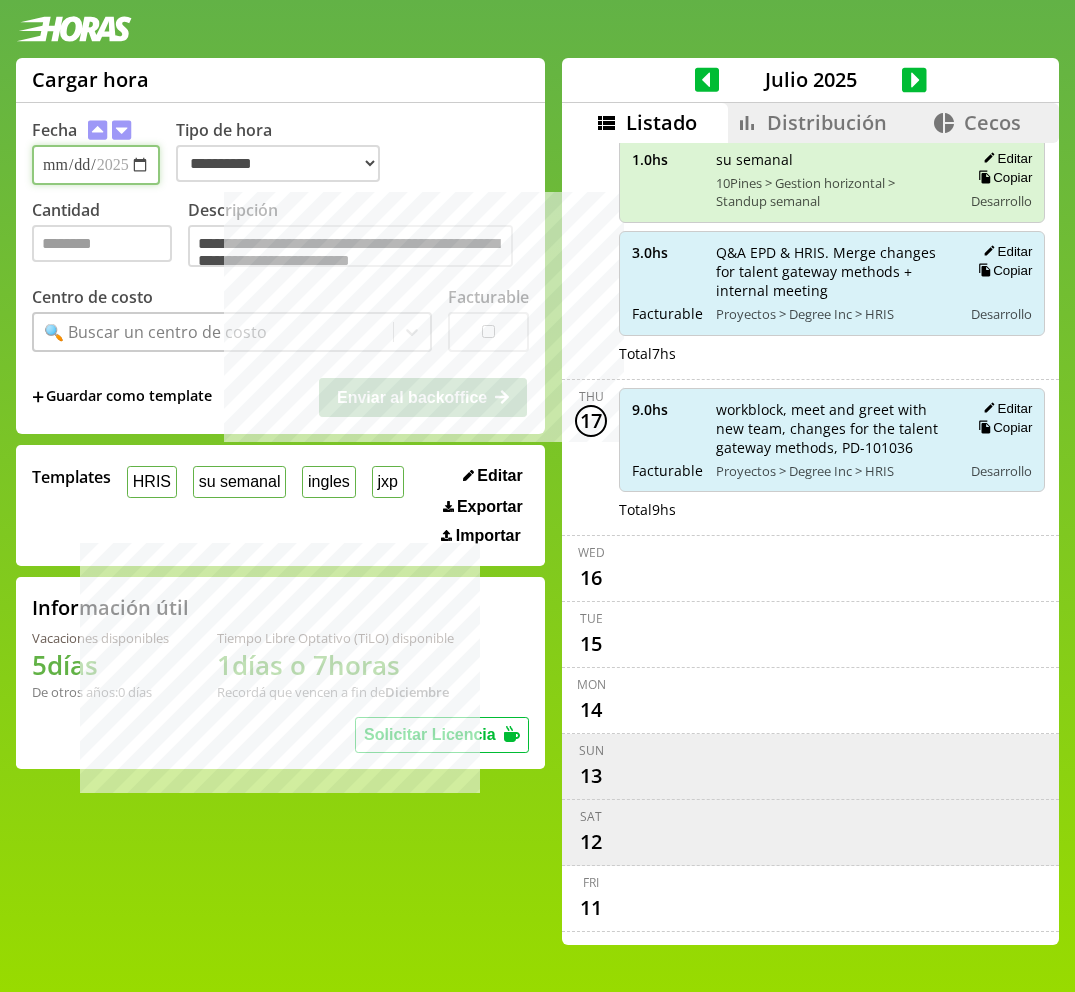 click on "**********" at bounding box center (96, 165) 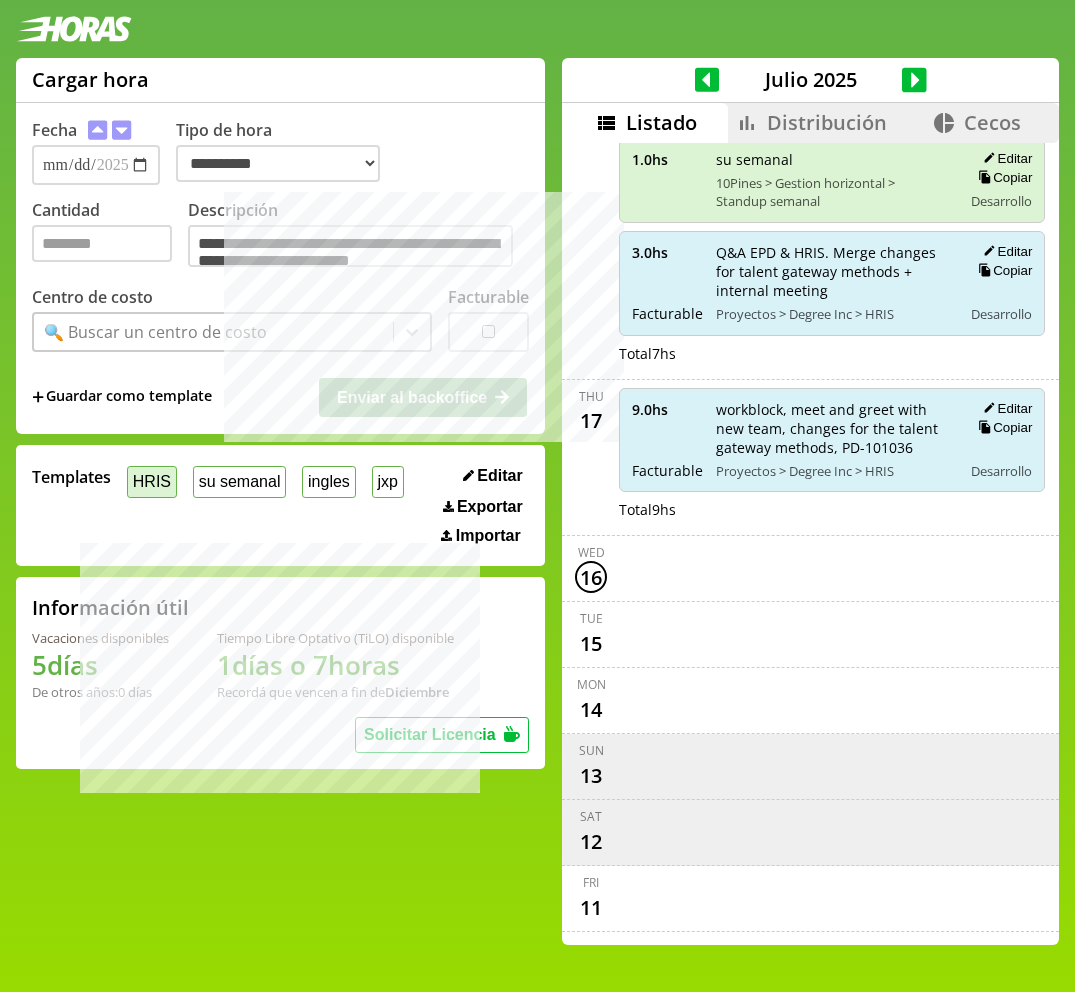 click on "HRIS" at bounding box center [152, 481] 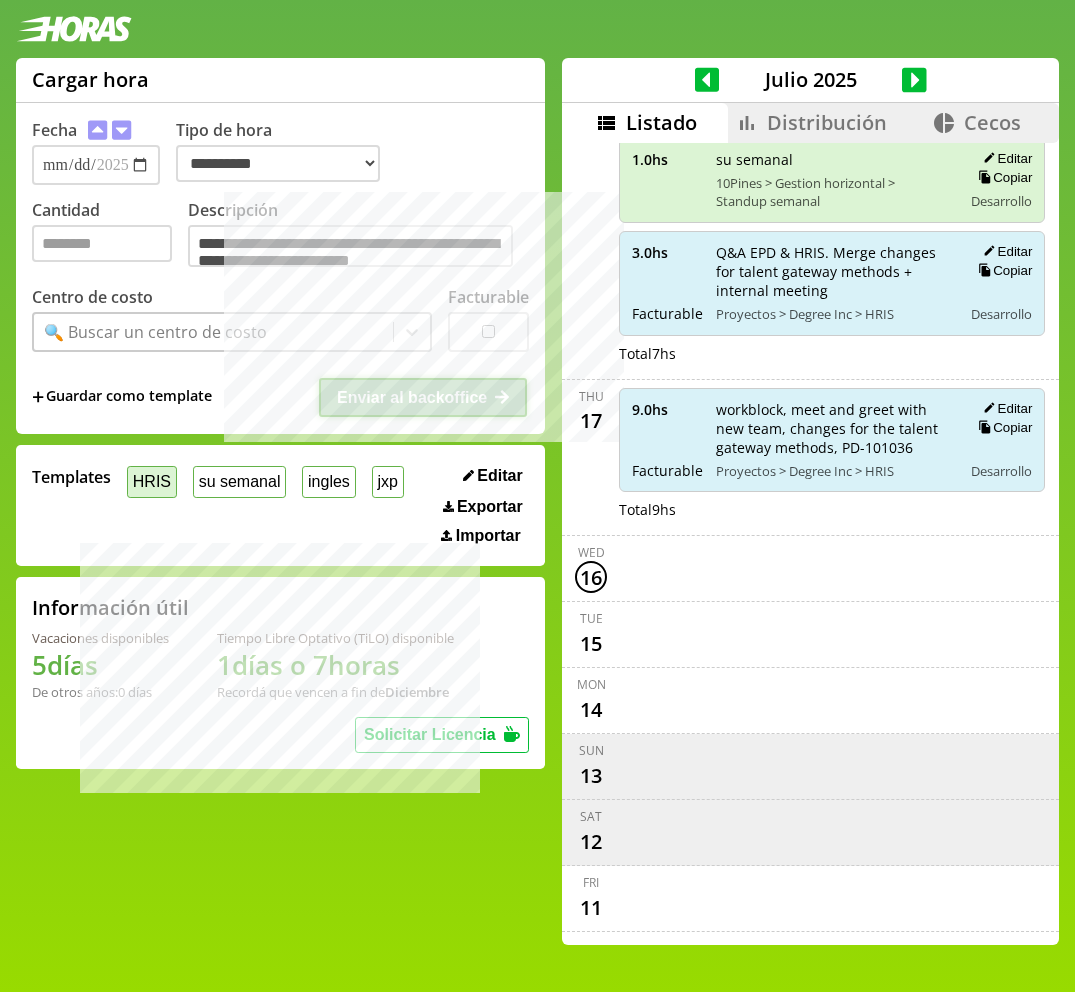 type on "*" 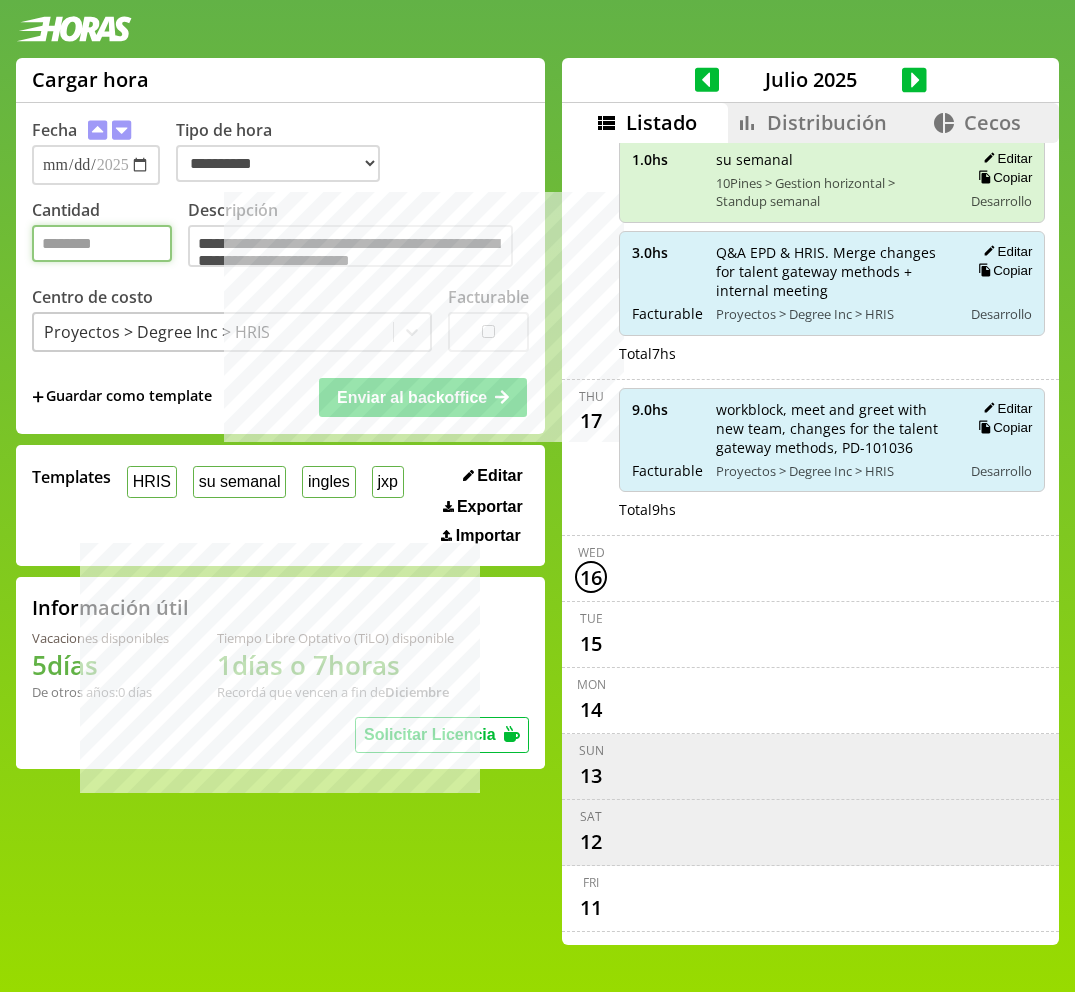 click on "*" at bounding box center (102, 243) 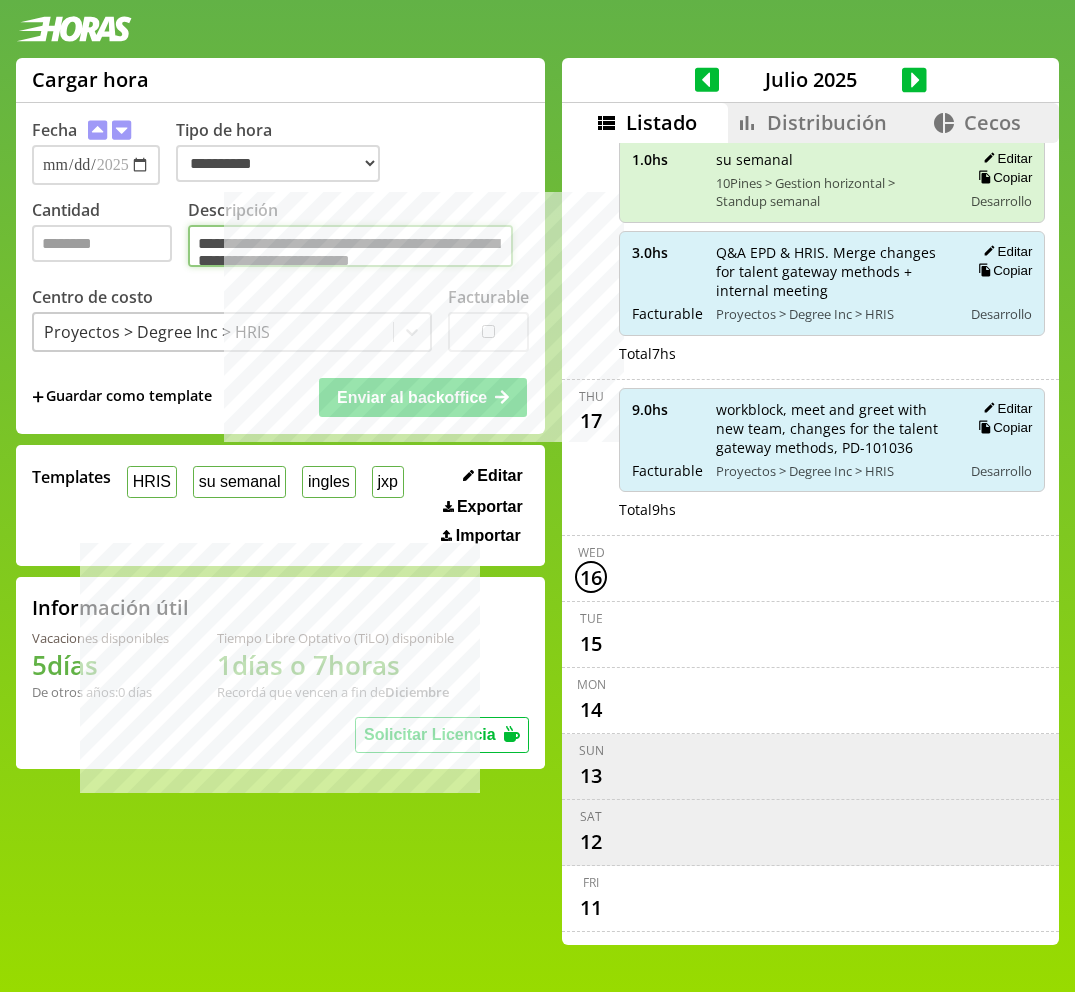 click on "**********" at bounding box center [350, 246] 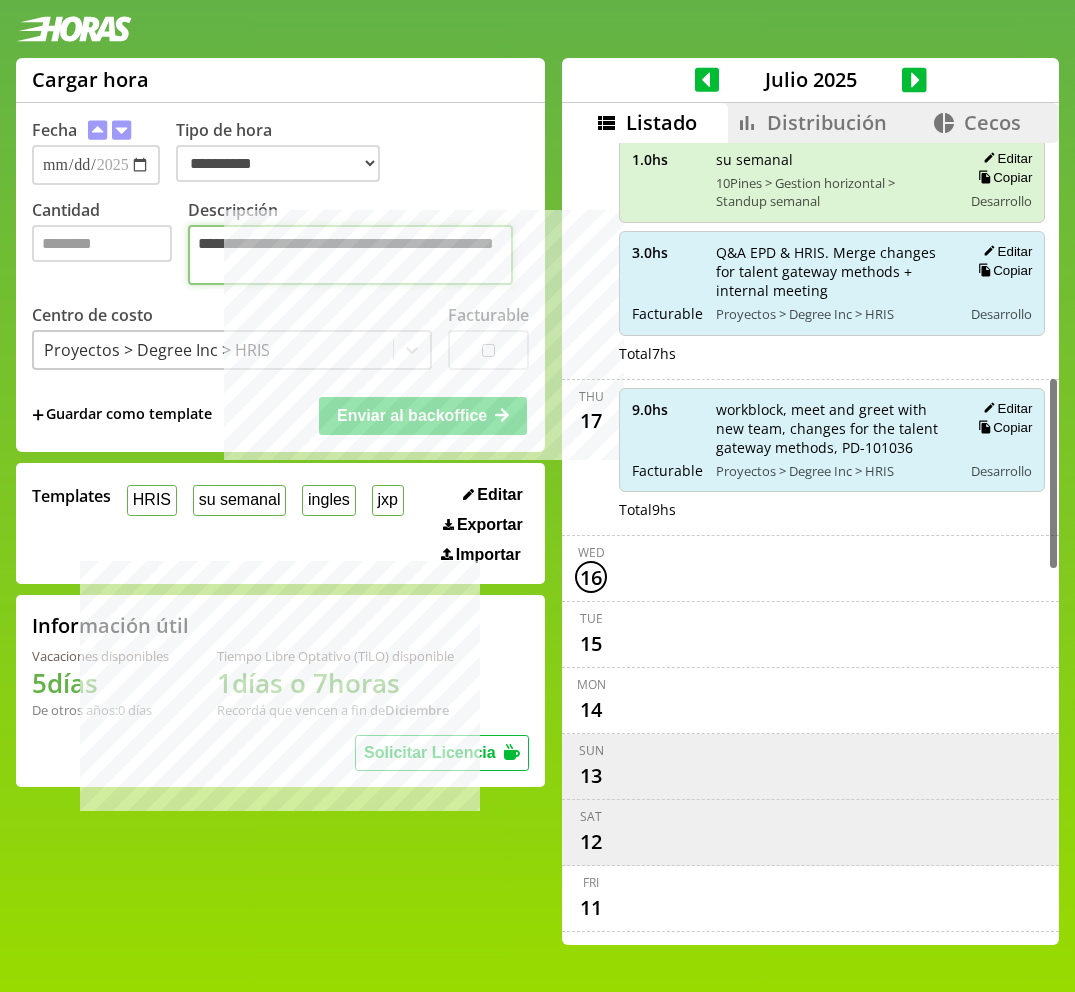 type on "**********" 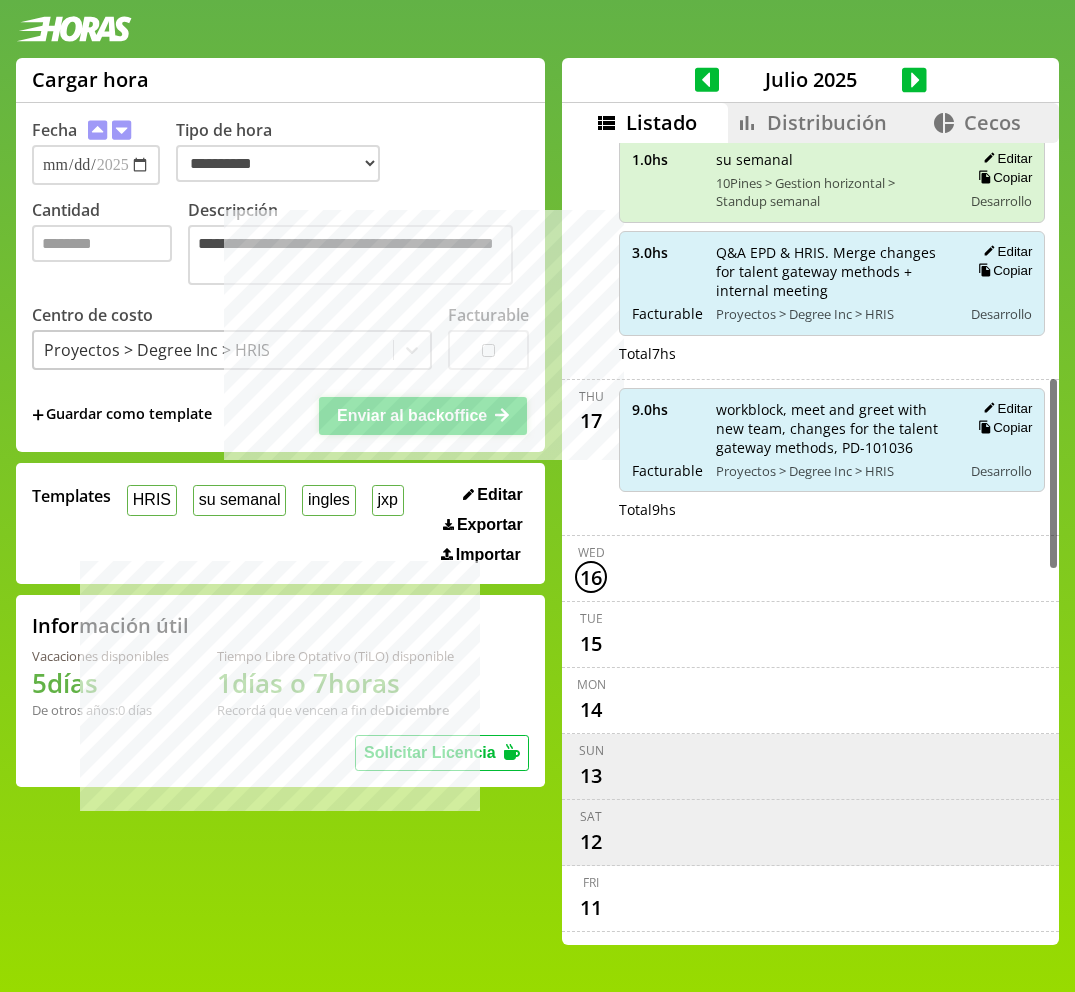 click on "Enviar al backoffice" at bounding box center (412, 415) 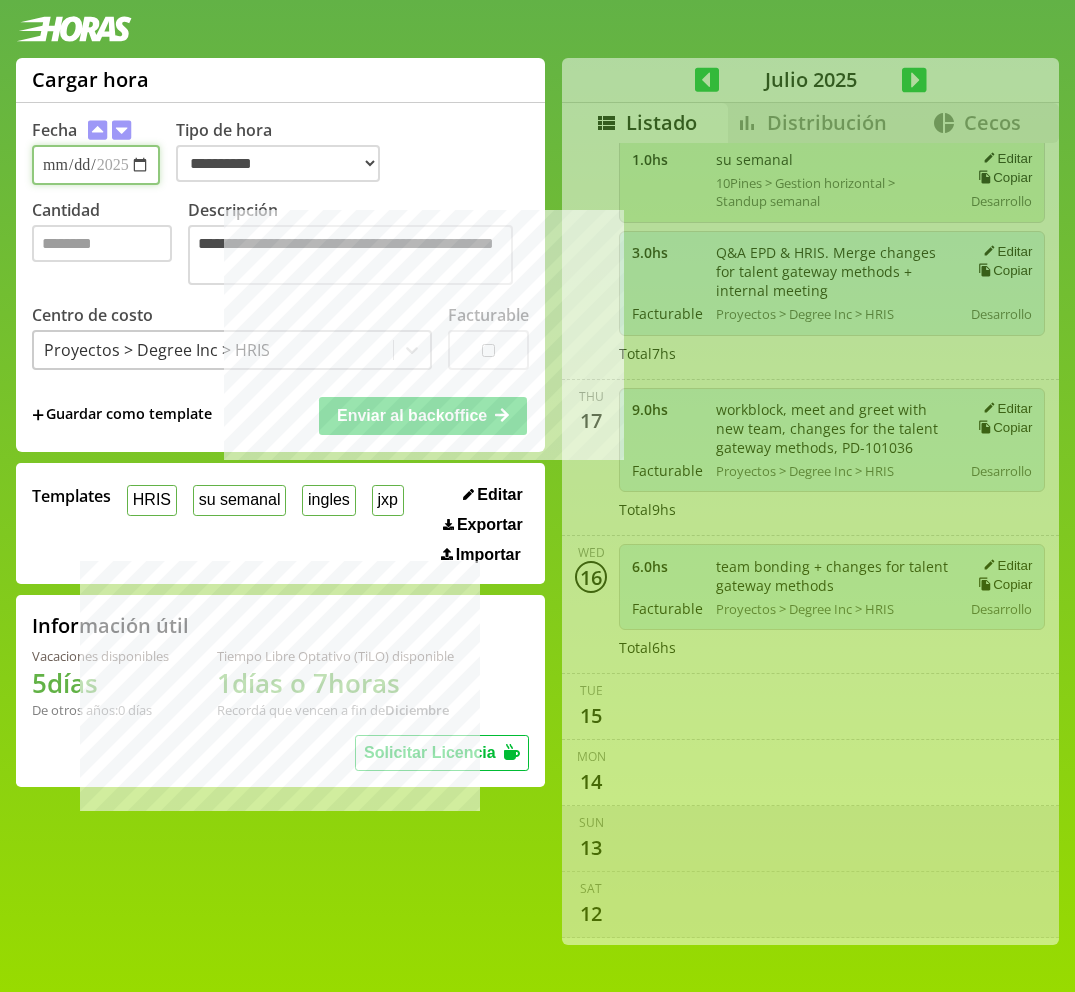 type 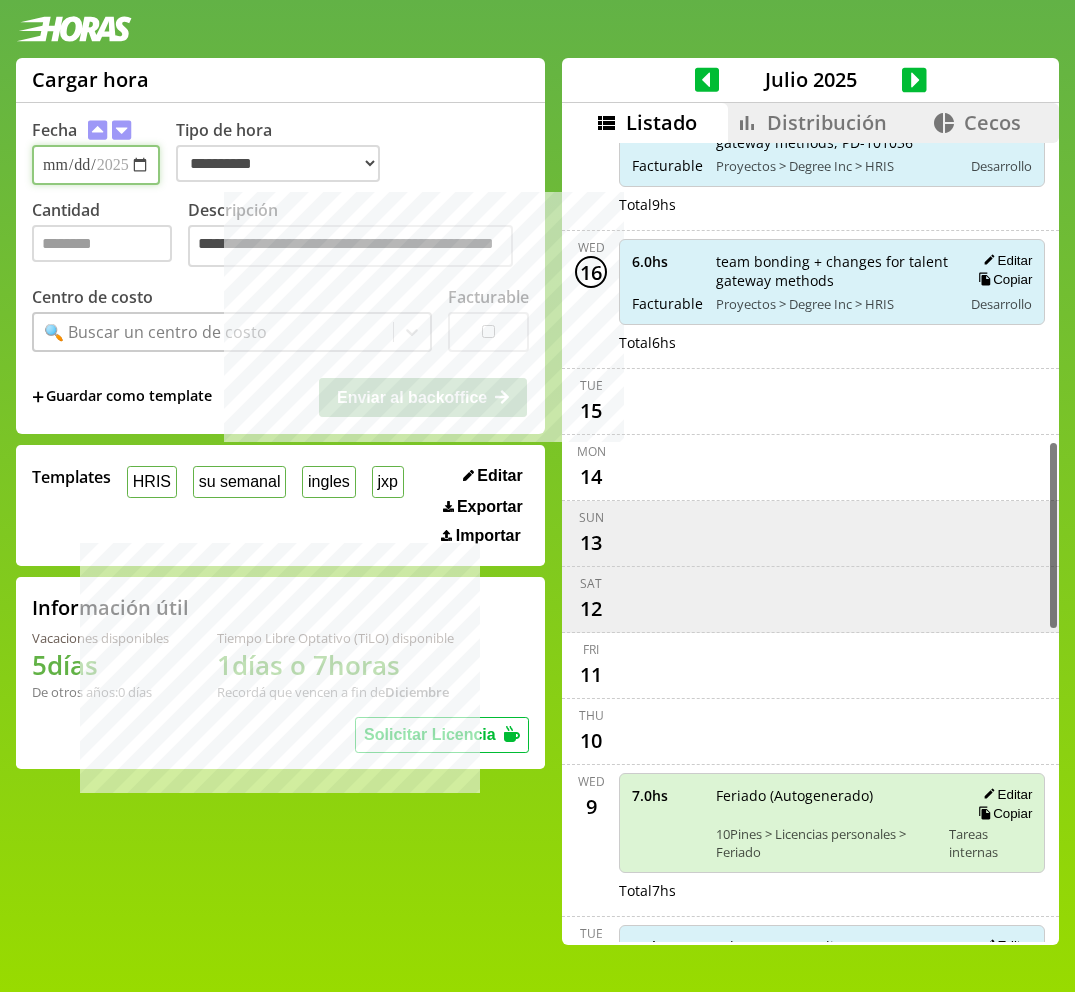 scroll, scrollTop: 1304, scrollLeft: 0, axis: vertical 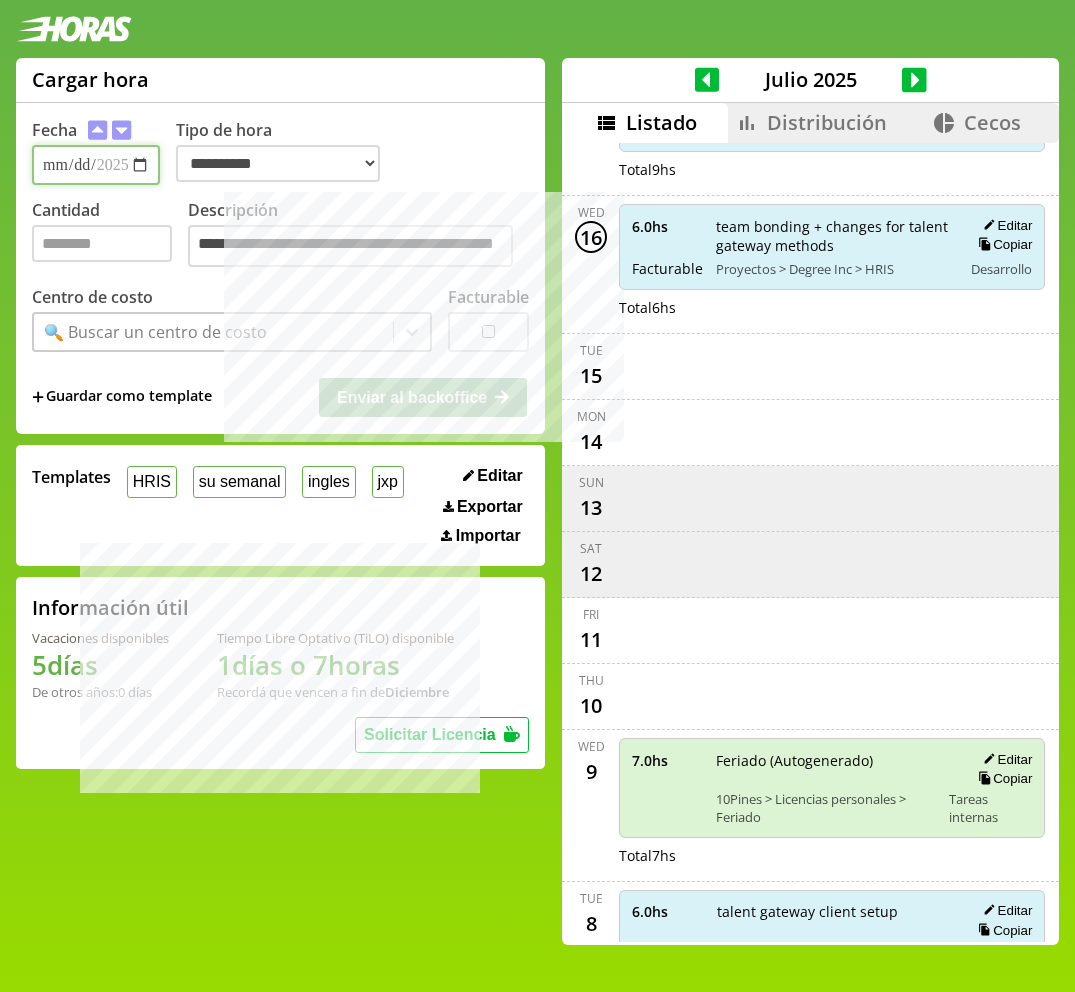 click on "**********" at bounding box center [96, 165] 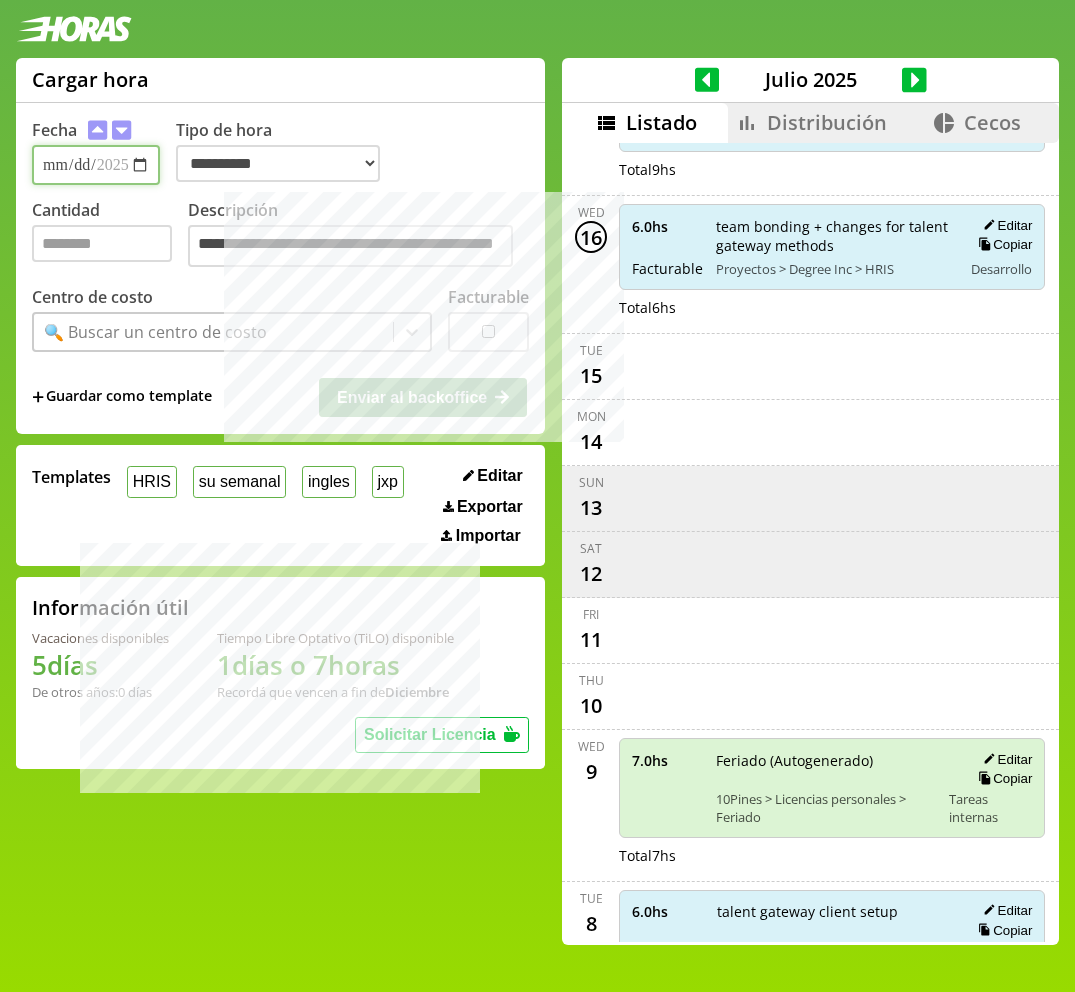type on "**********" 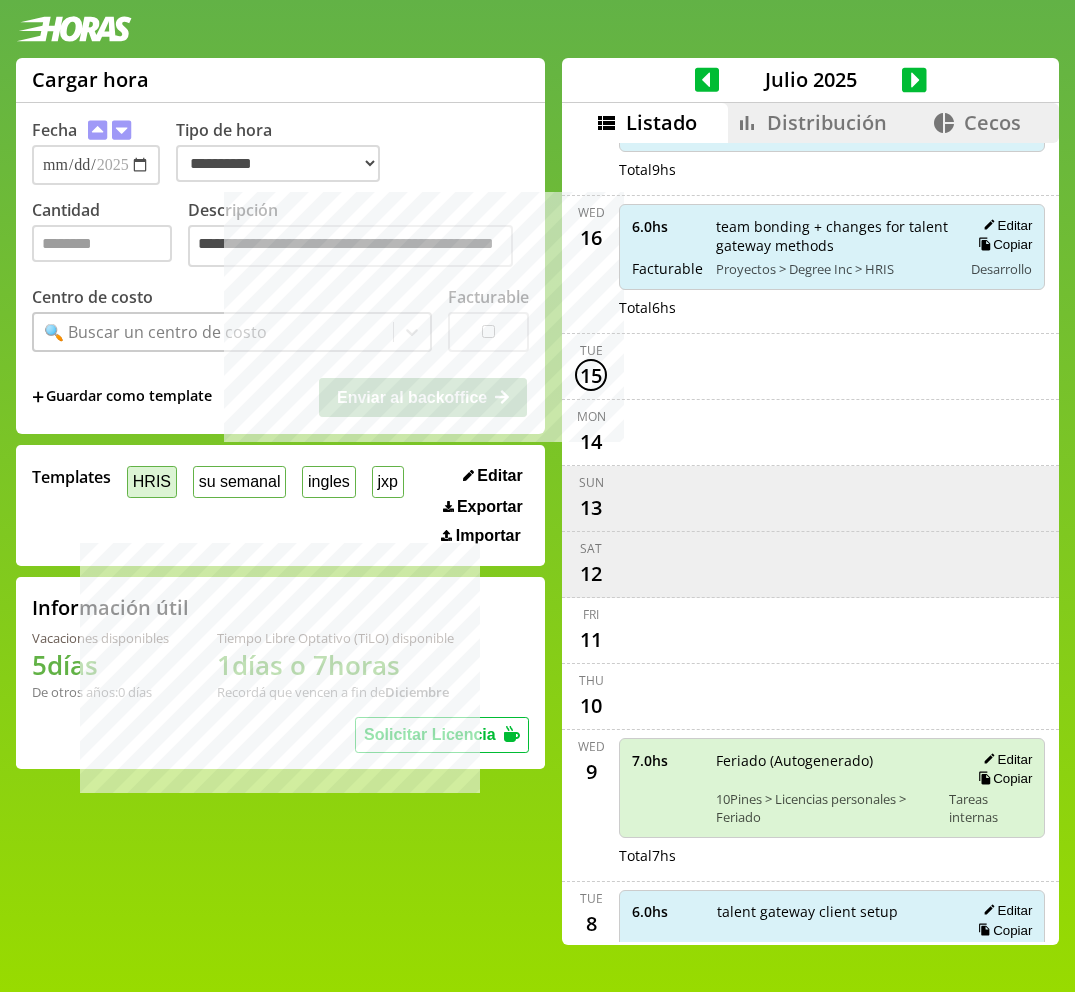 click on "HRIS" at bounding box center [152, 481] 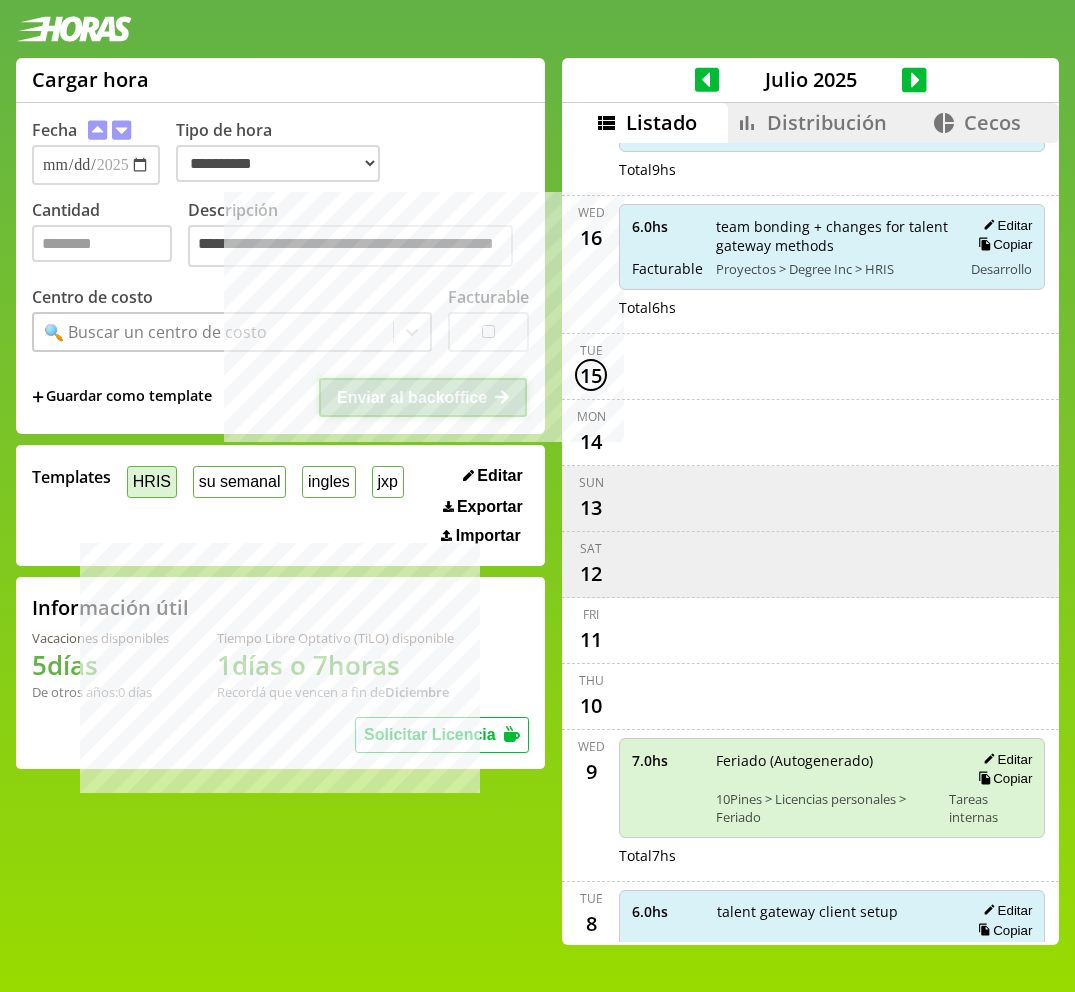 type on "*" 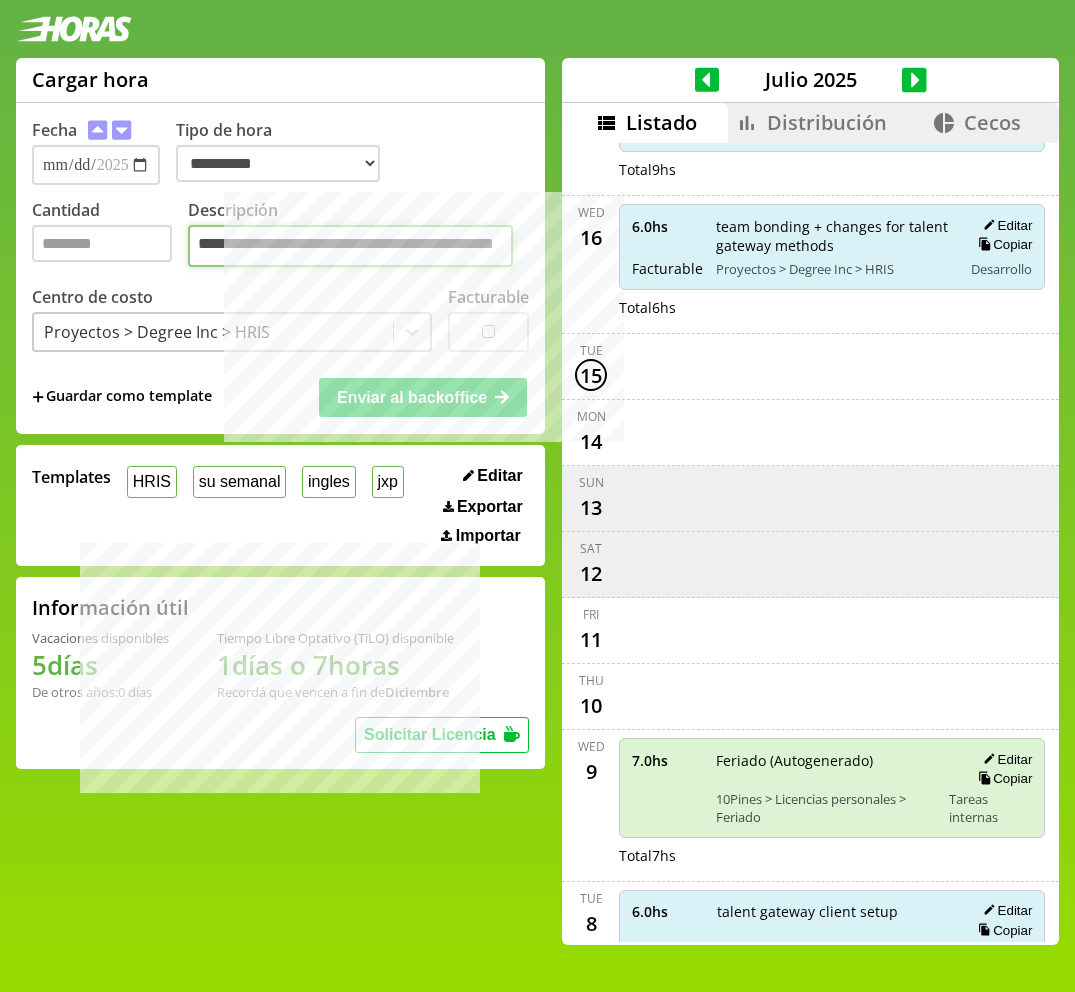 click on "**********" at bounding box center (350, 246) 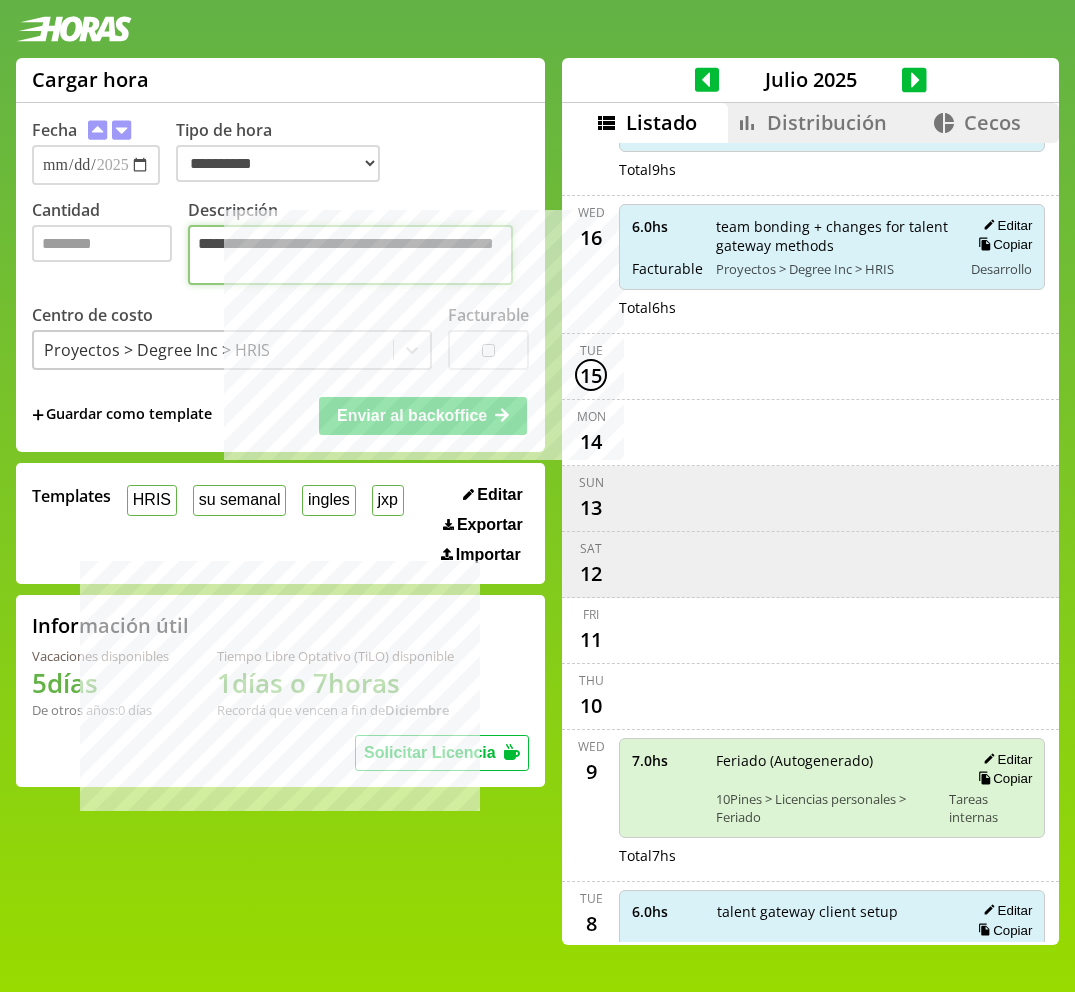 type on "**********" 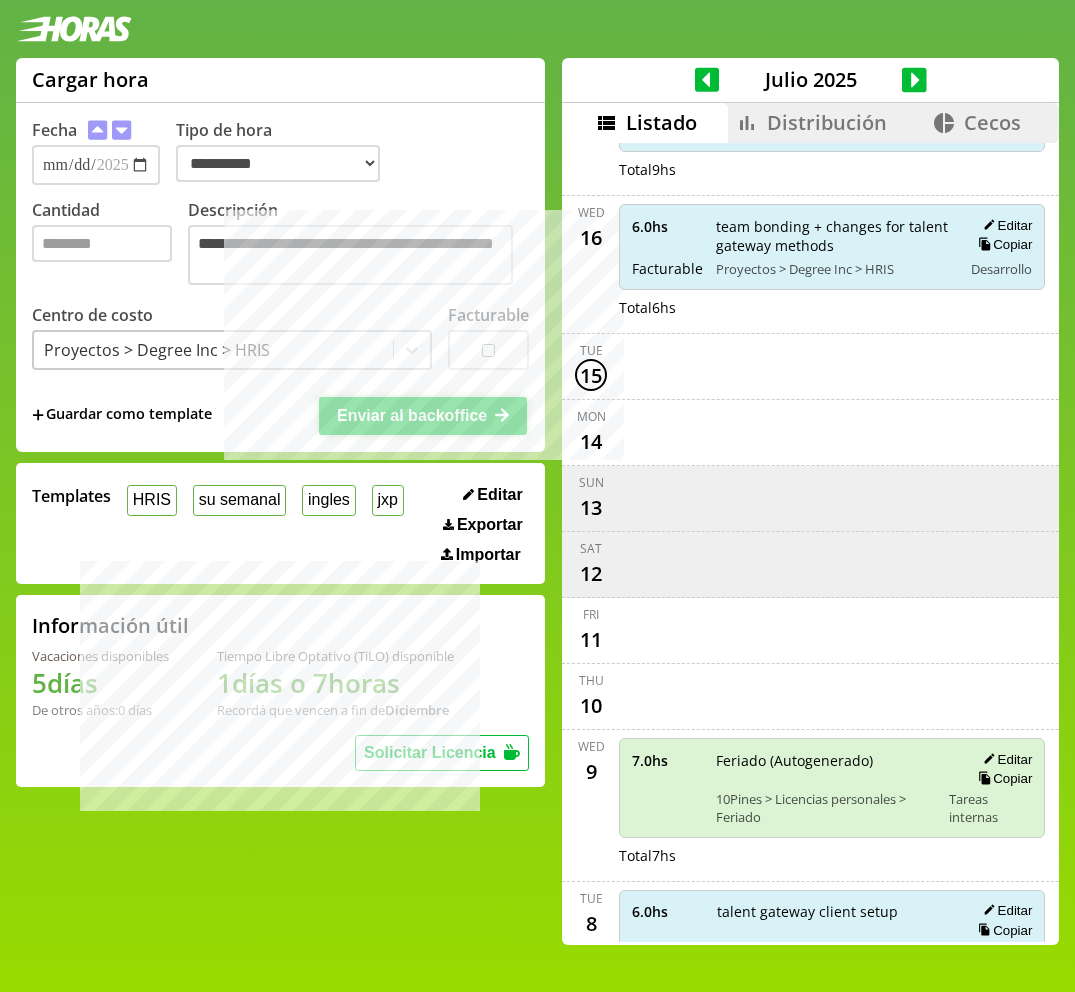 click on "Enviar al backoffice" at bounding box center [412, 415] 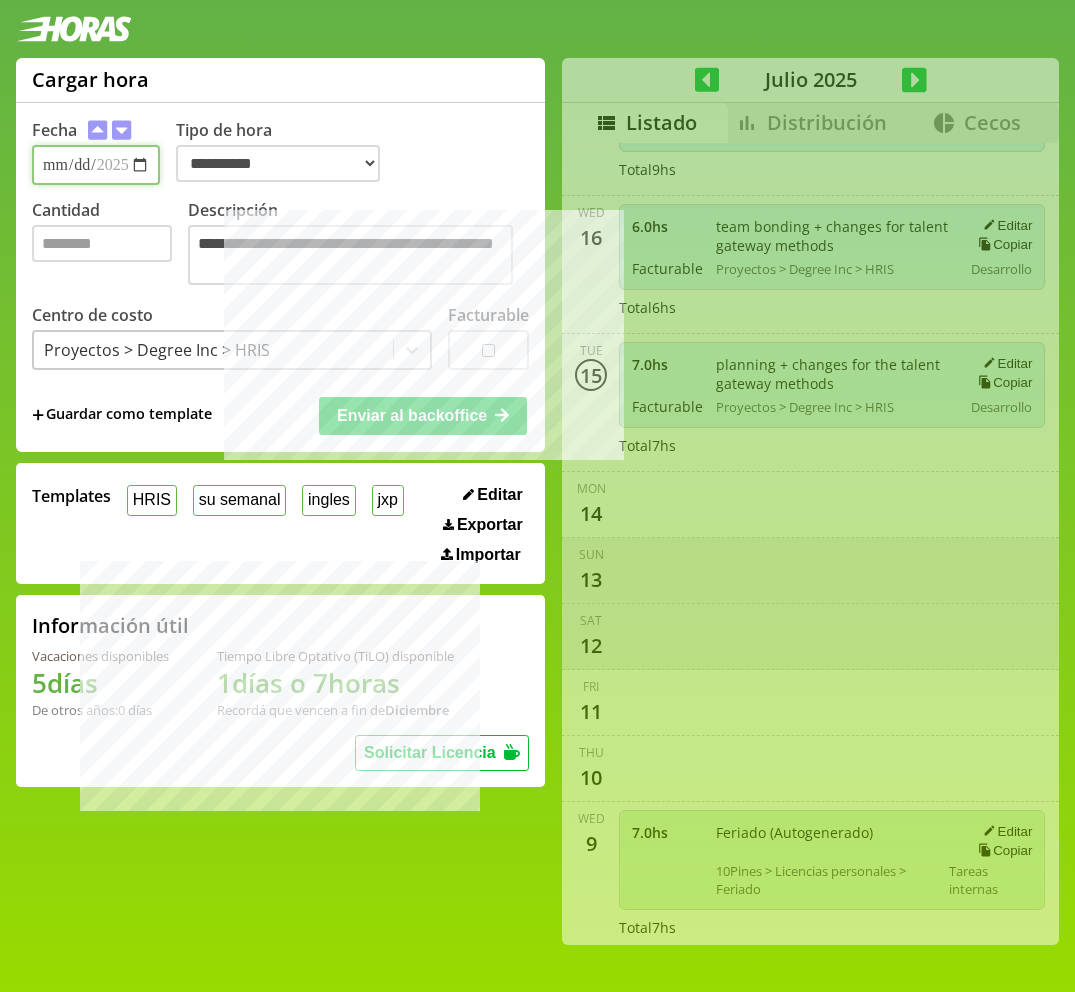type 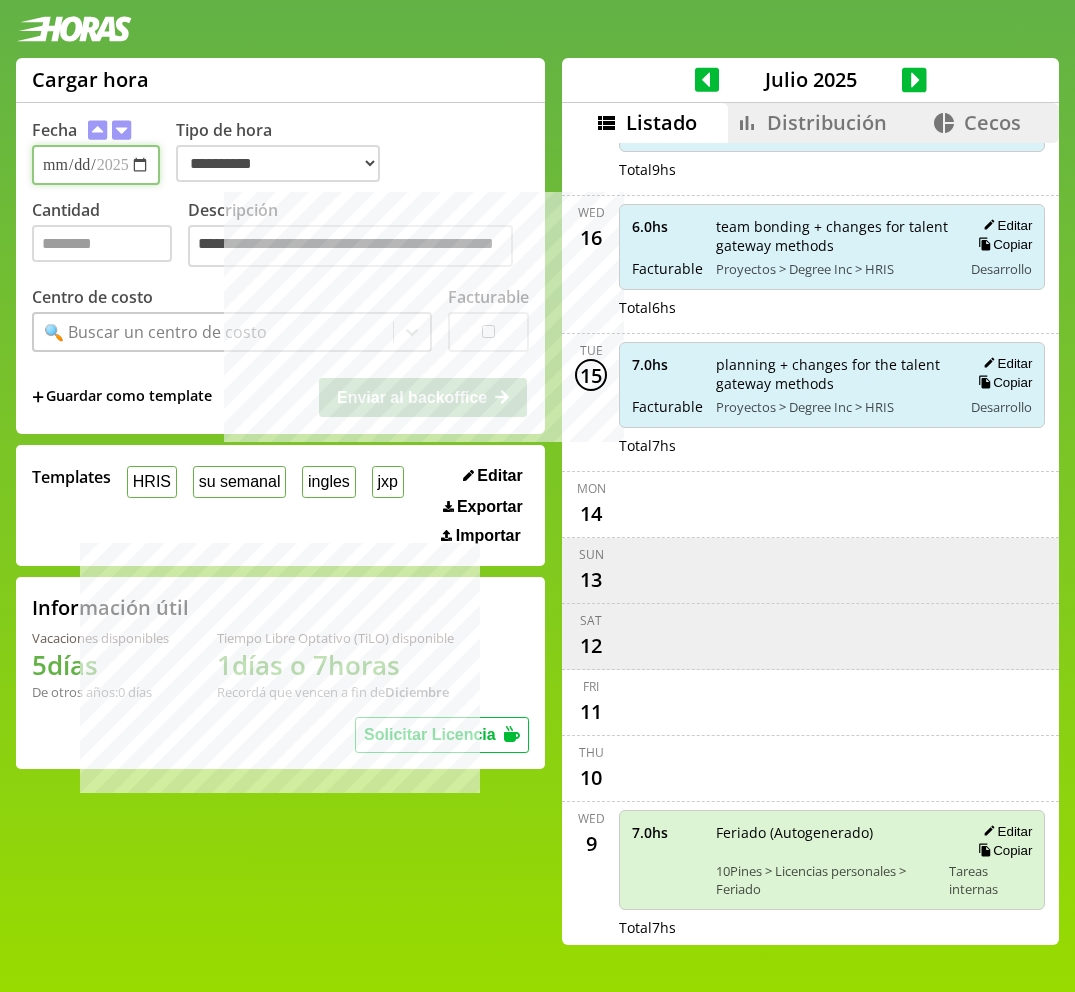 click on "**********" at bounding box center (96, 165) 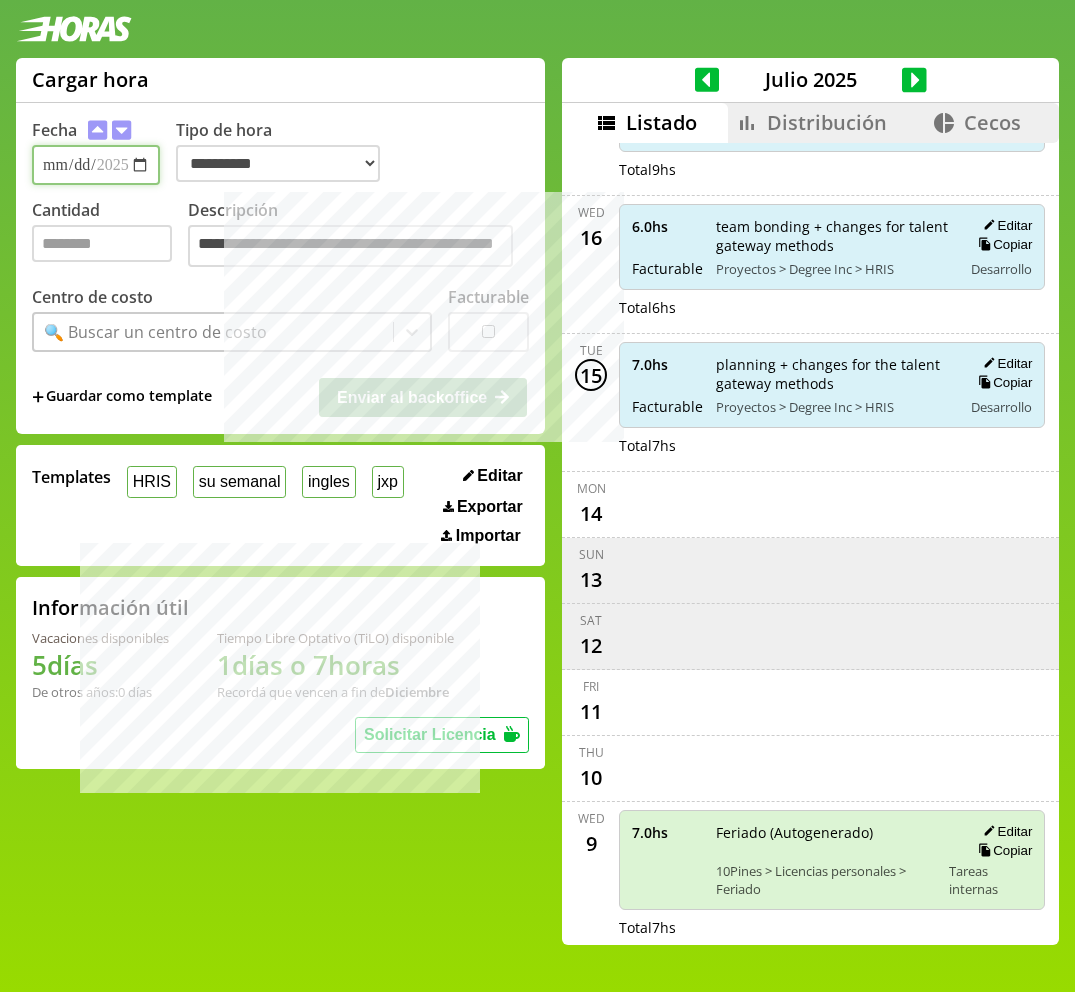 type on "**********" 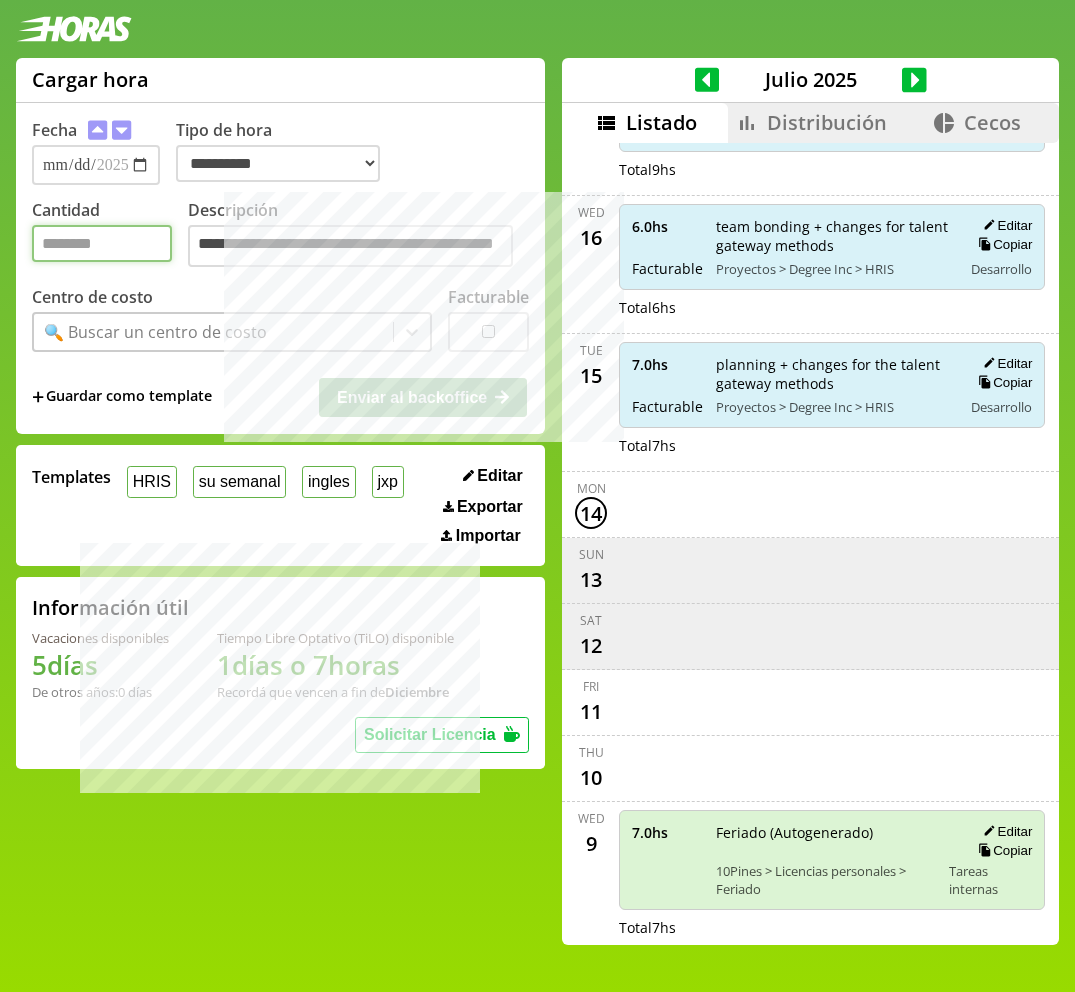 click on "Cantidad" at bounding box center [102, 243] 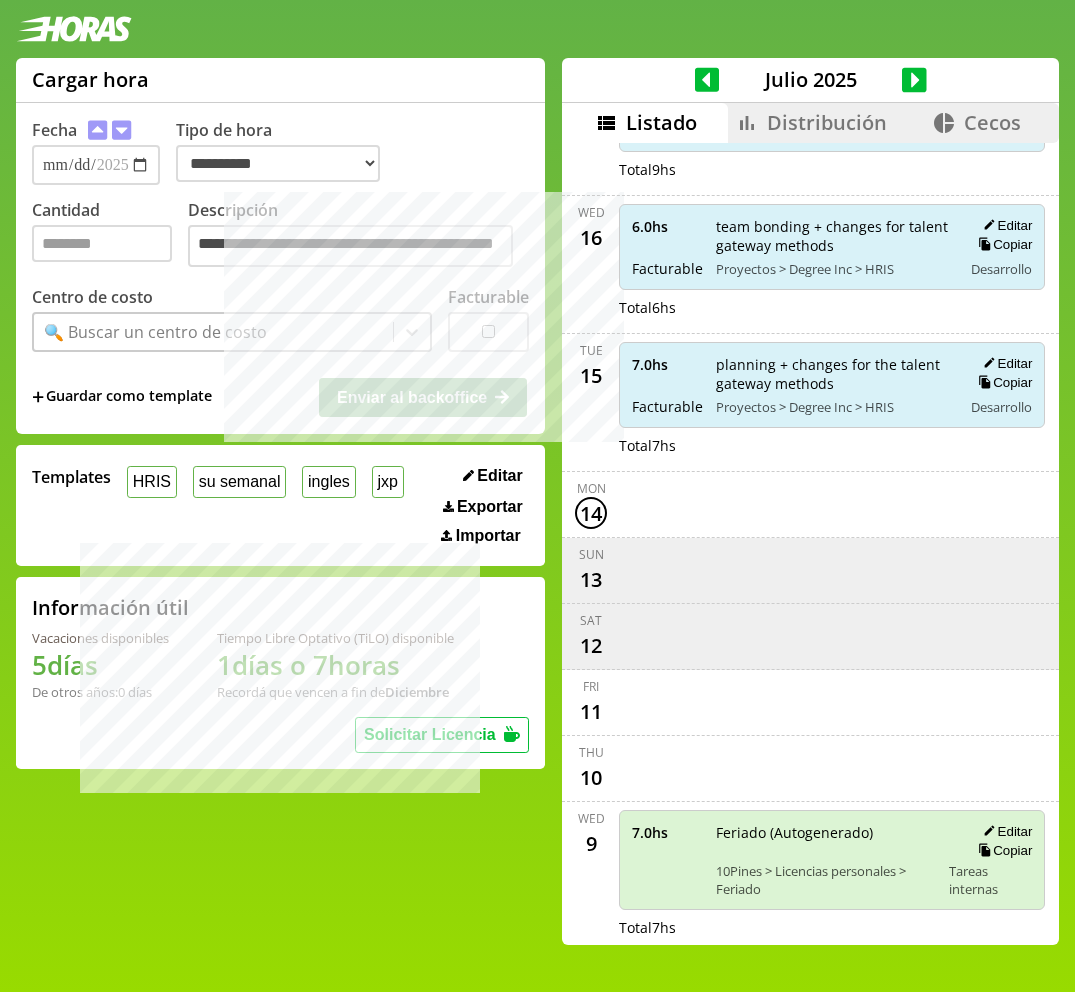 click on "🔍 Buscar un centro de costo" at bounding box center (155, 332) 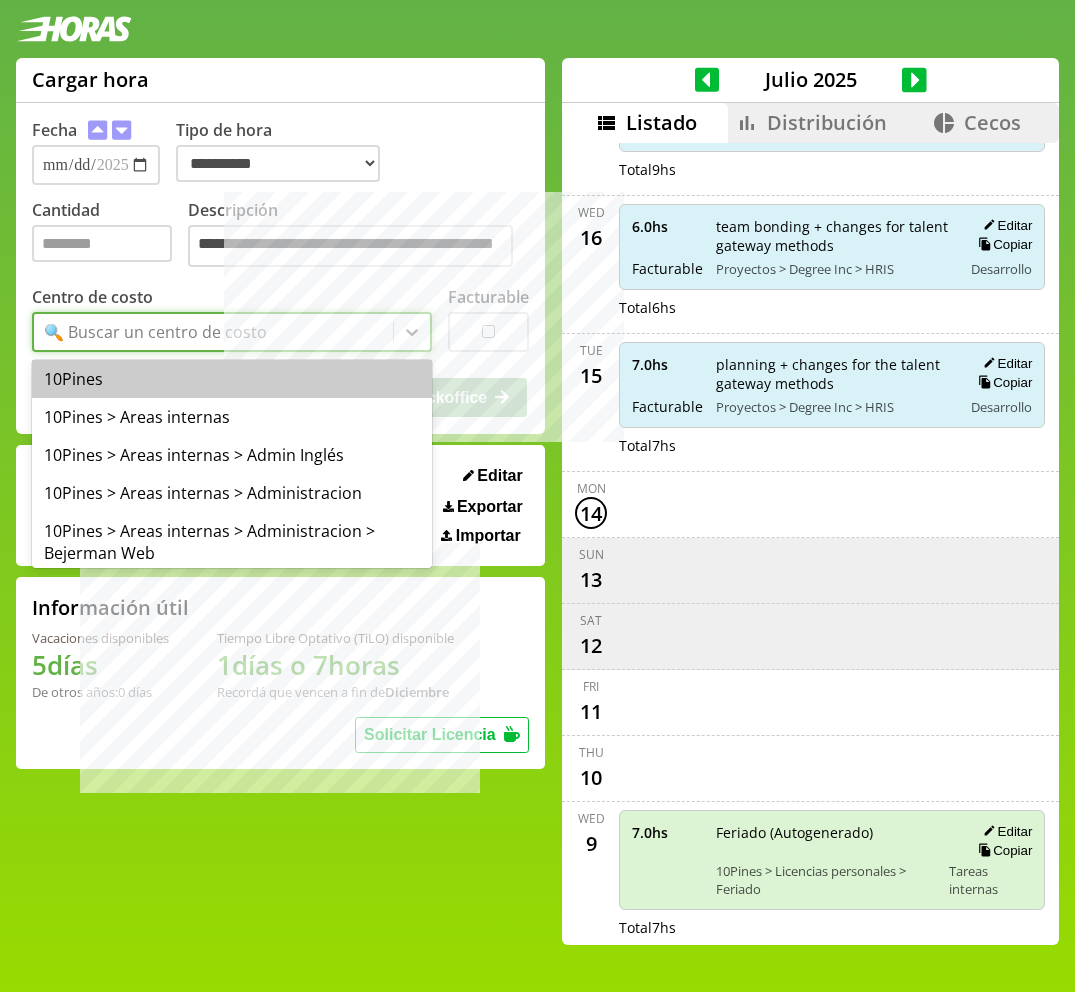 click on "**********" at bounding box center [280, 268] 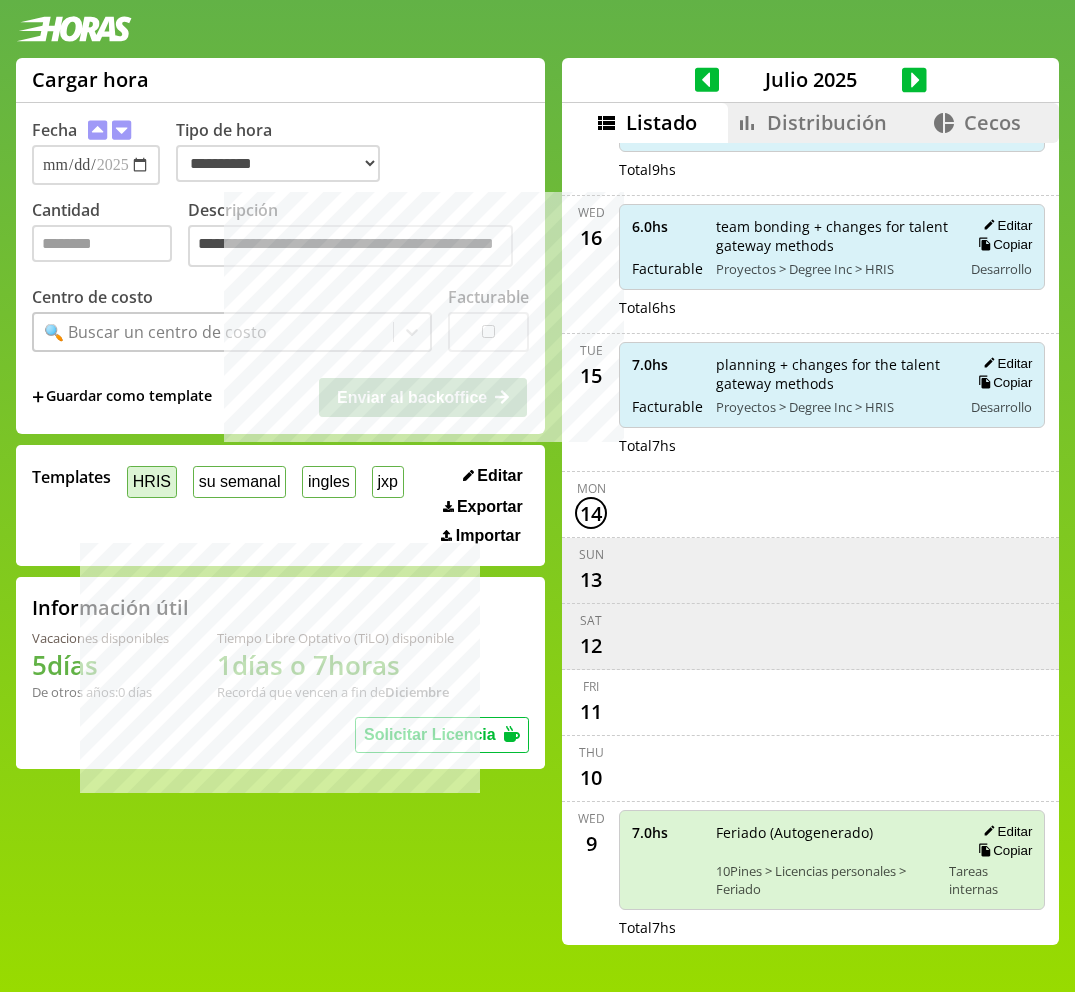 click on "HRIS" at bounding box center (152, 481) 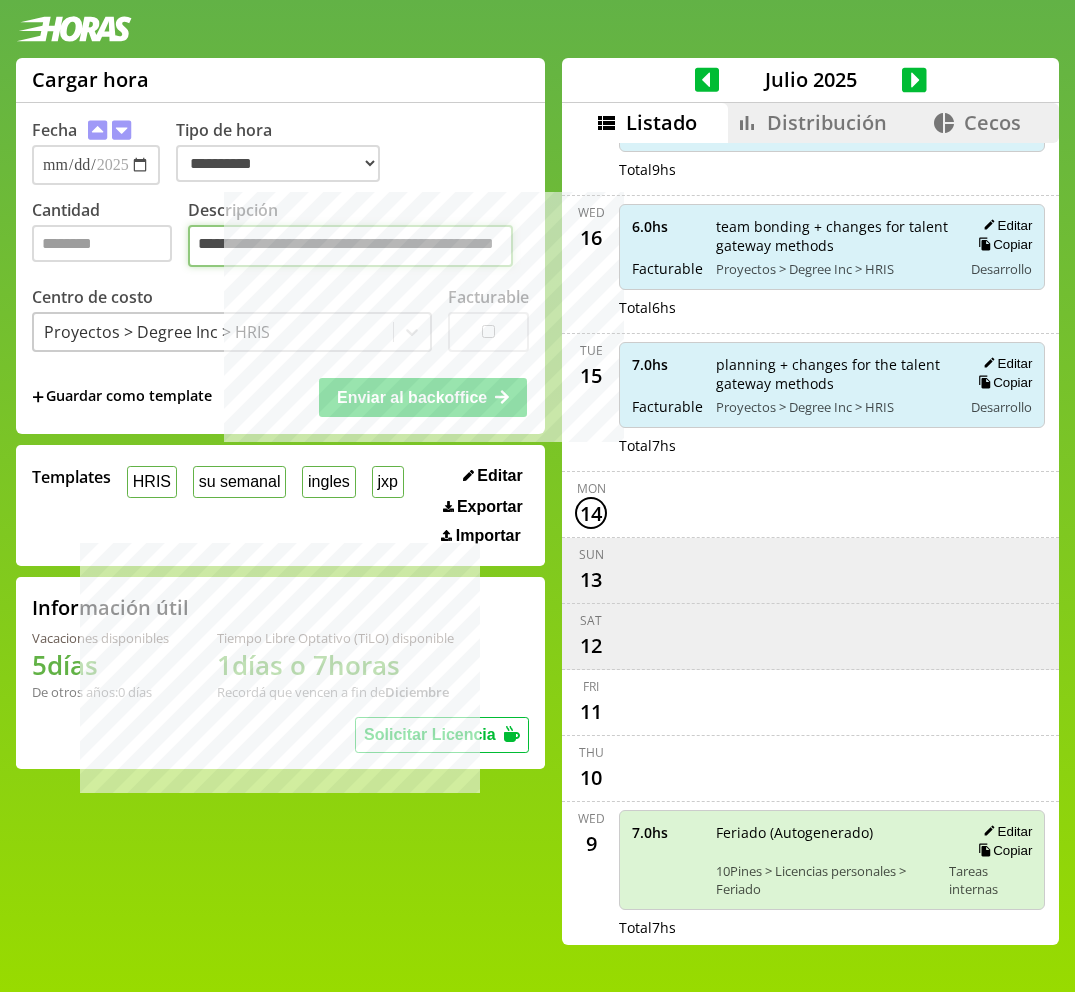 click on "**********" at bounding box center (350, 246) 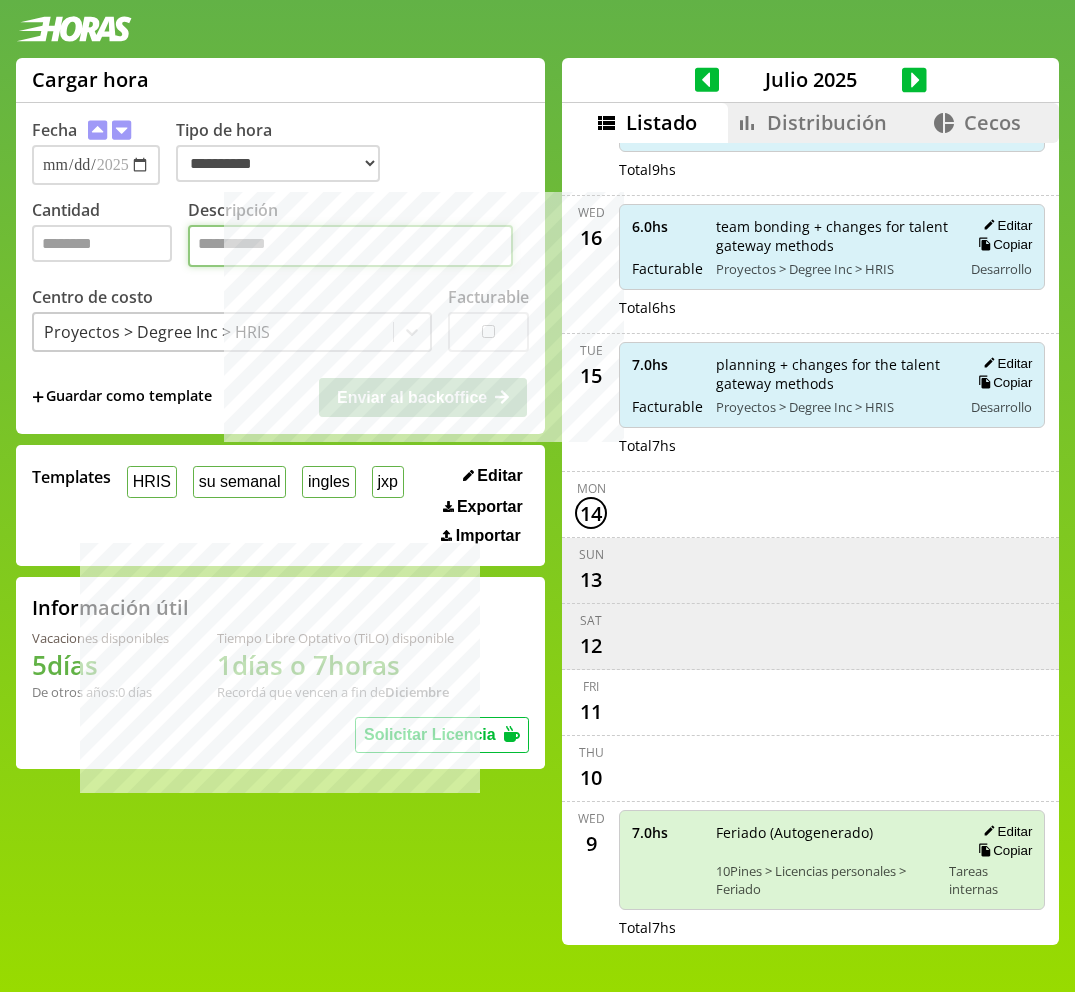 click on "Descripción" at bounding box center (350, 246) 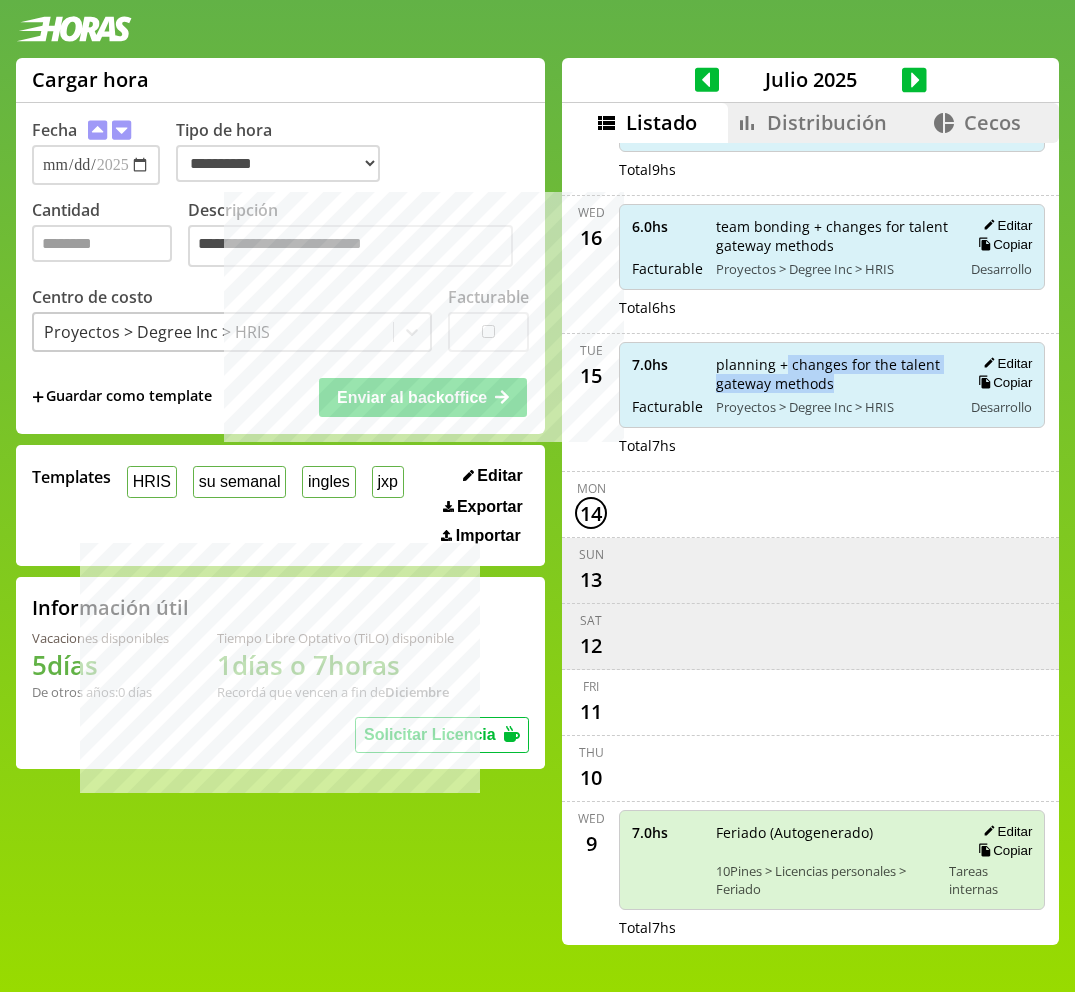 drag, startPoint x: 825, startPoint y: 387, endPoint x: 771, endPoint y: 366, distance: 57.939625 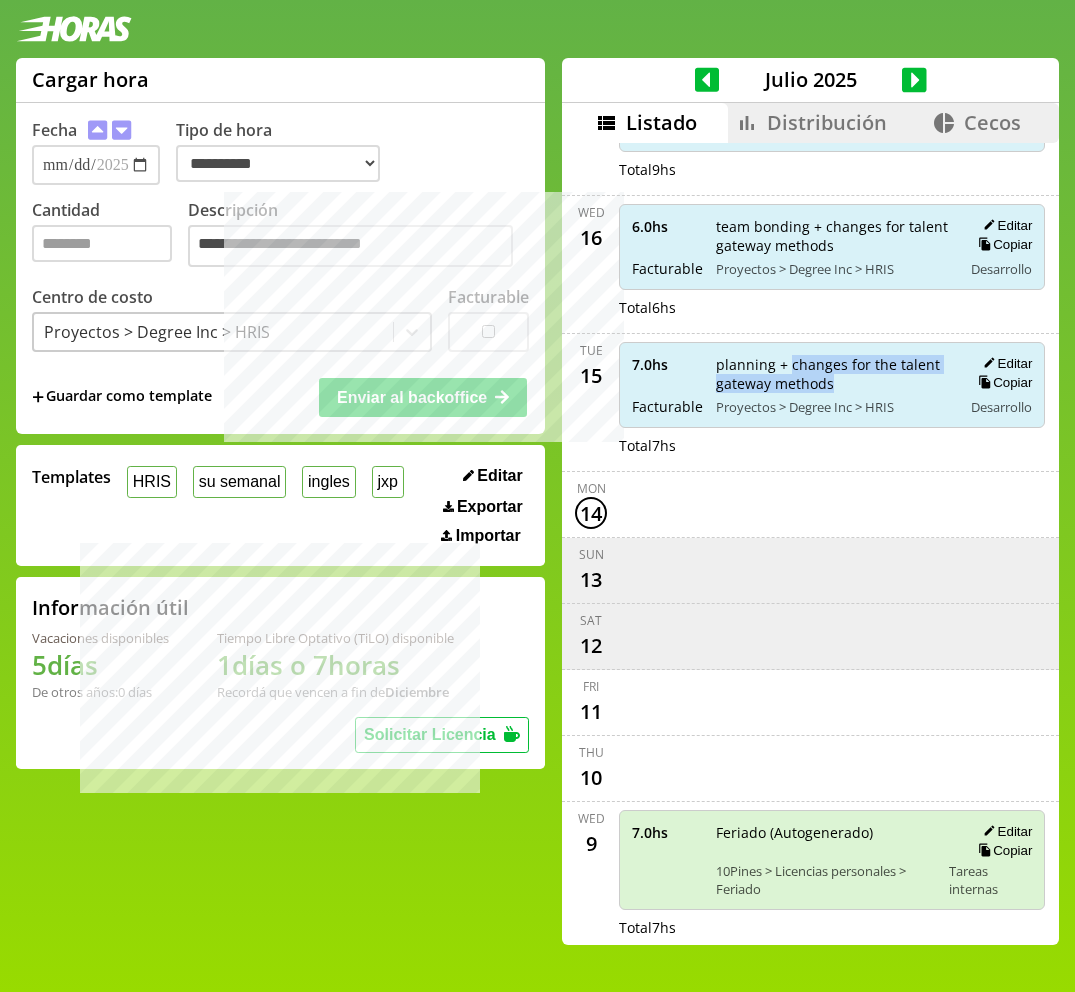 copy on "changes for the talent gateway methods" 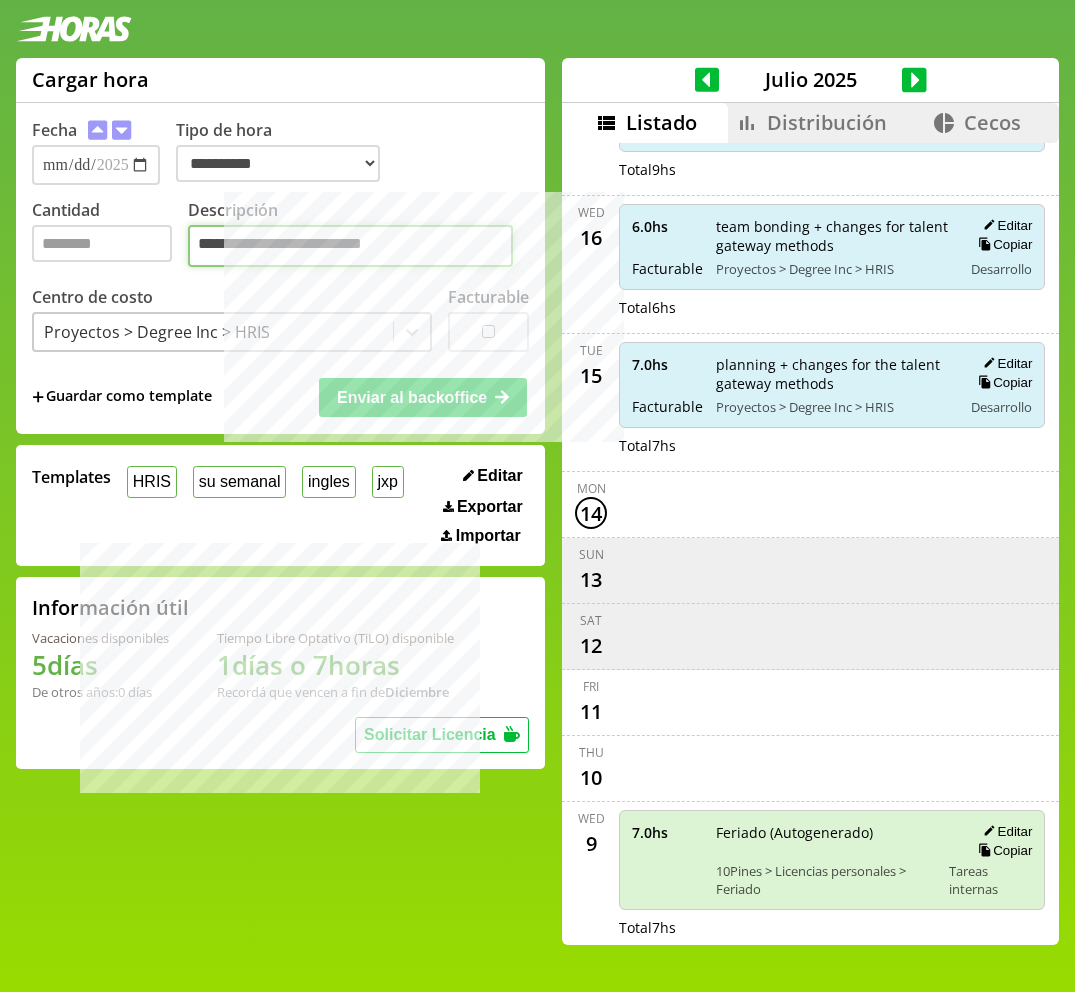 click on "**********" at bounding box center (350, 246) 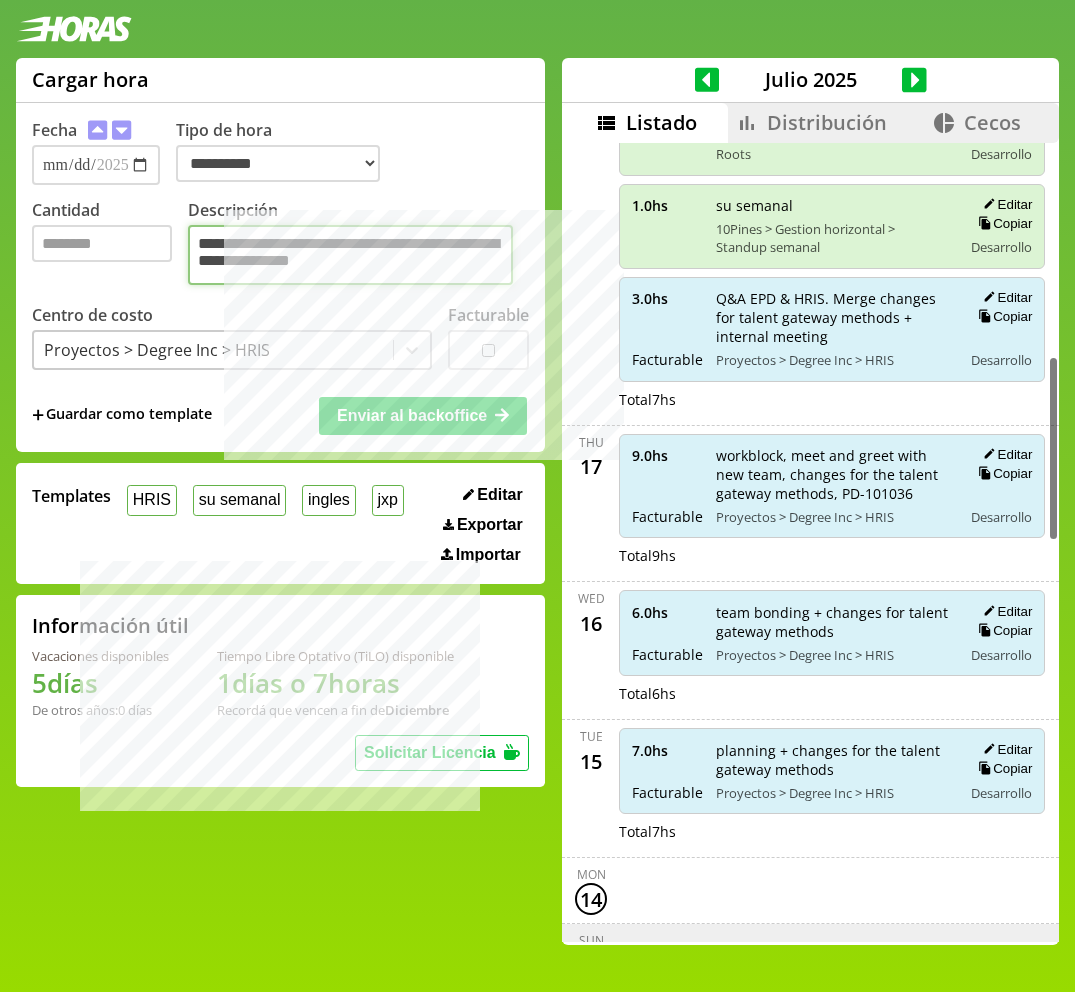 scroll, scrollTop: 924, scrollLeft: 0, axis: vertical 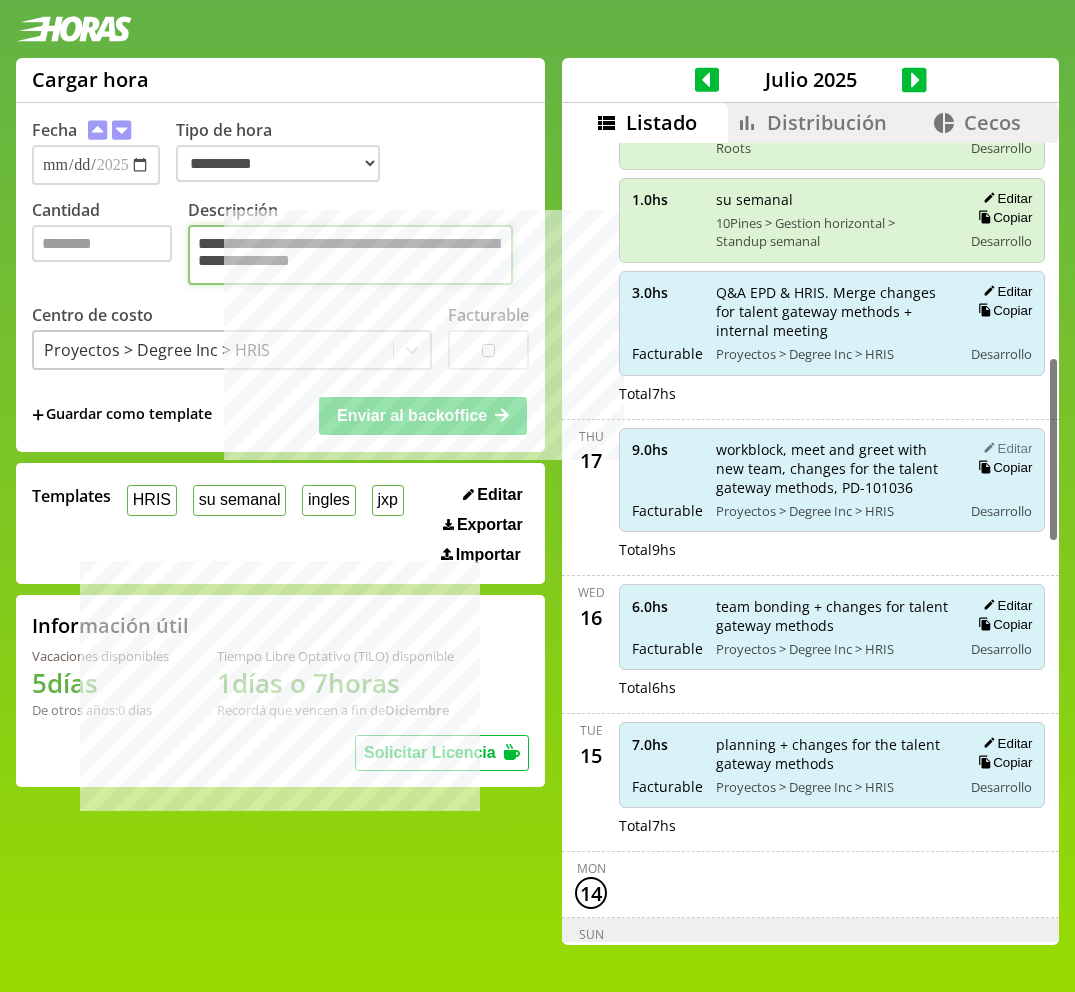 type on "**********" 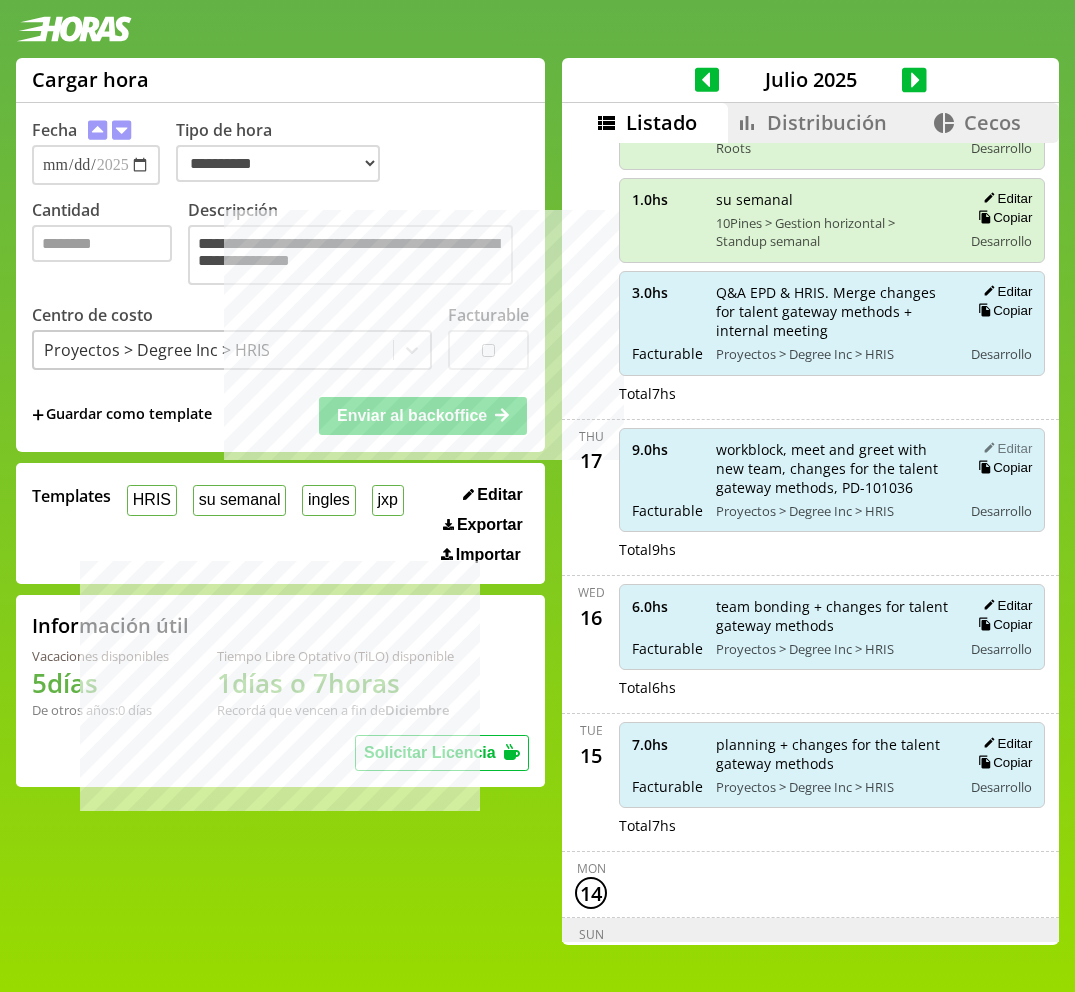 click on "Editar" at bounding box center (1004, 448) 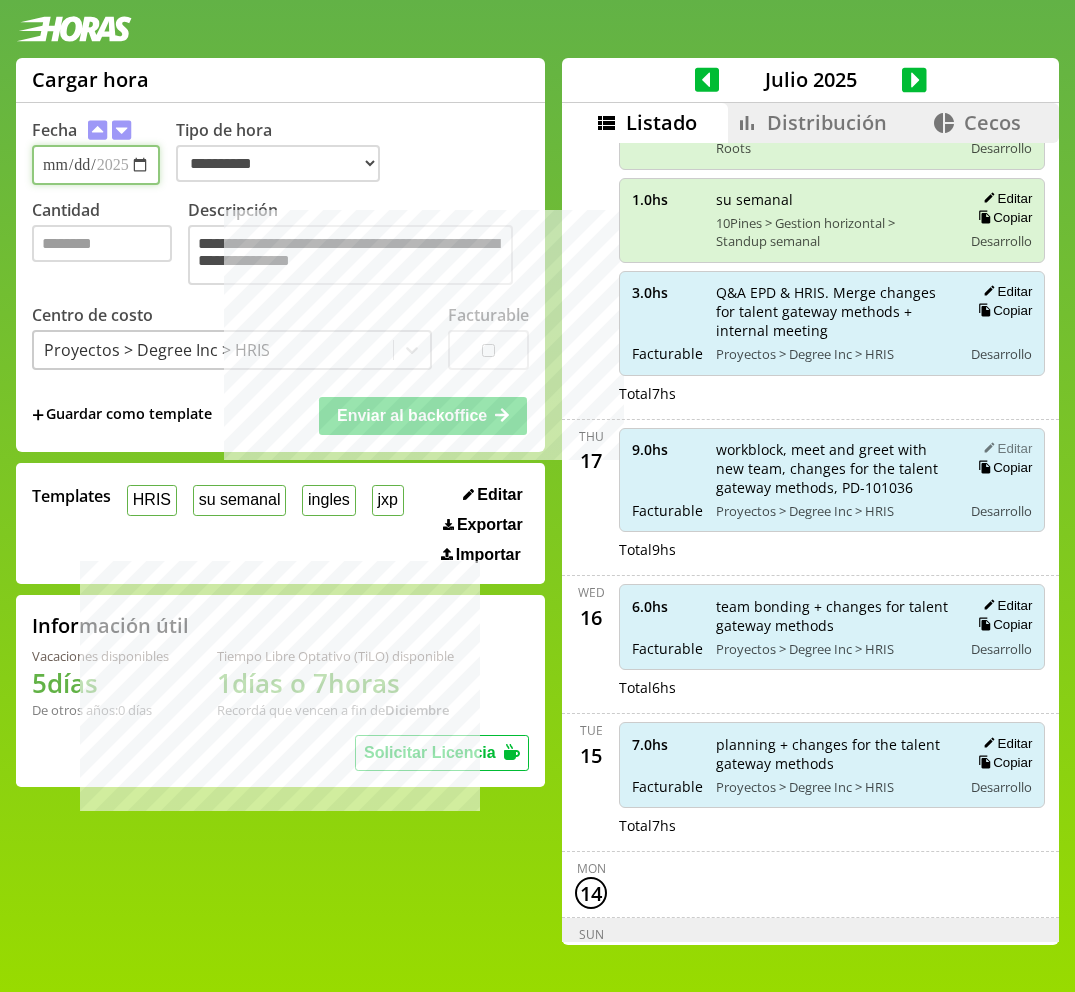type on "**********" 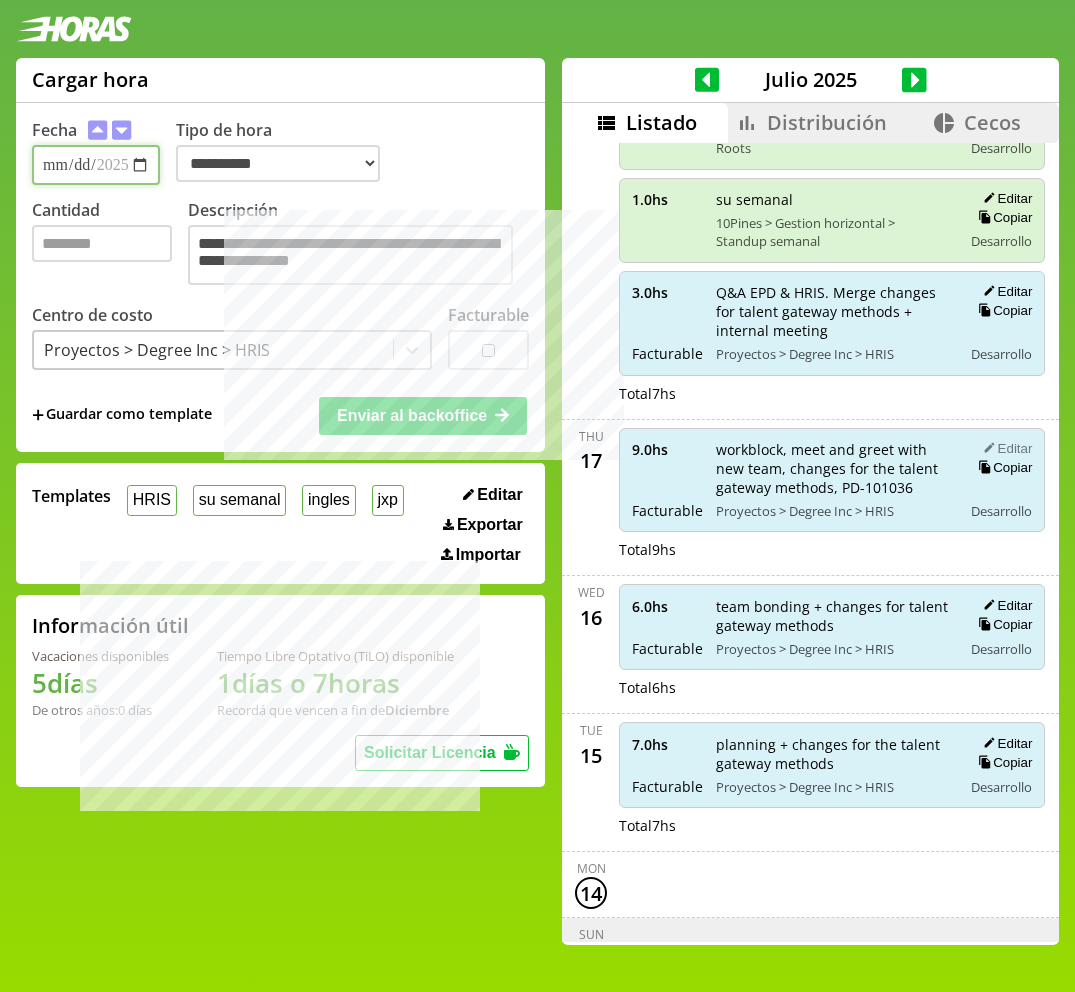 type on "*" 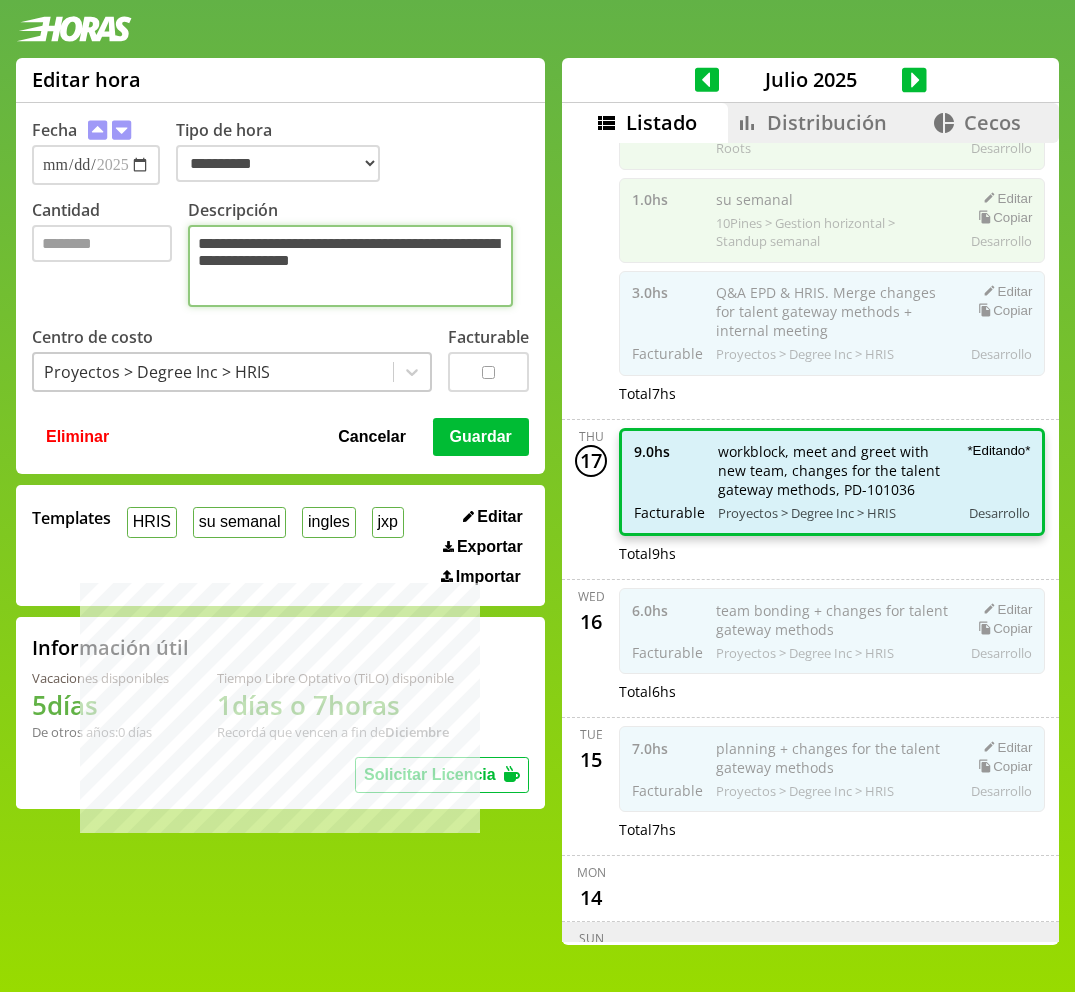 scroll, scrollTop: 4, scrollLeft: 0, axis: vertical 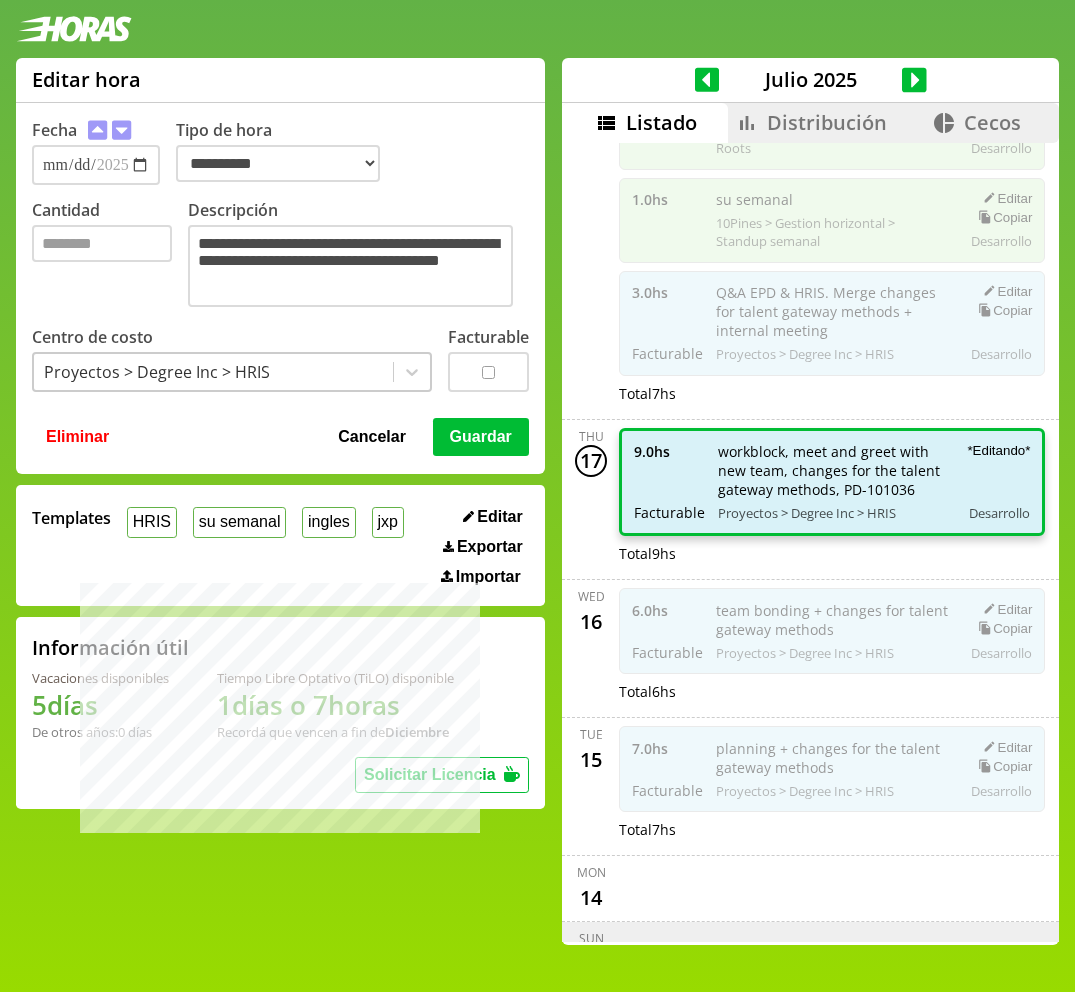 click on "Guardar" at bounding box center (481, 437) 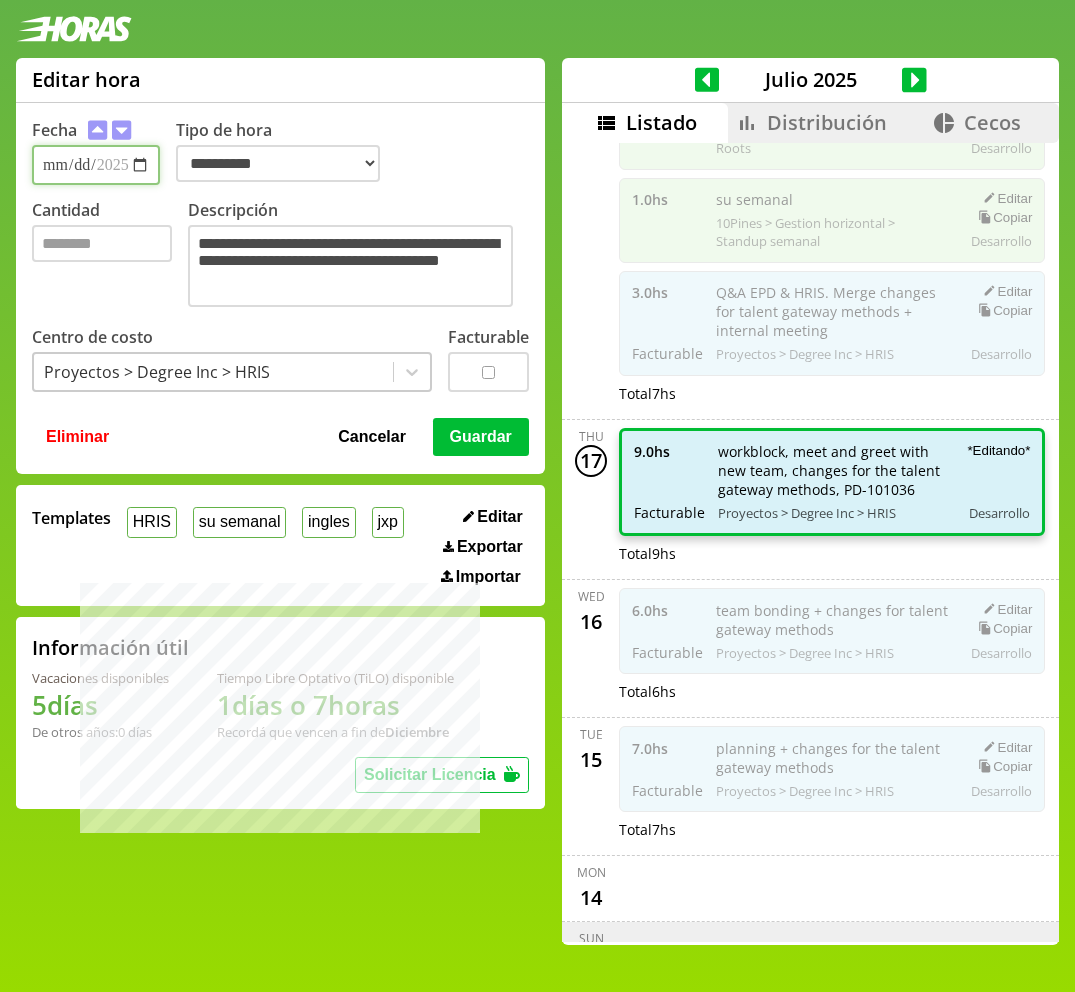 type 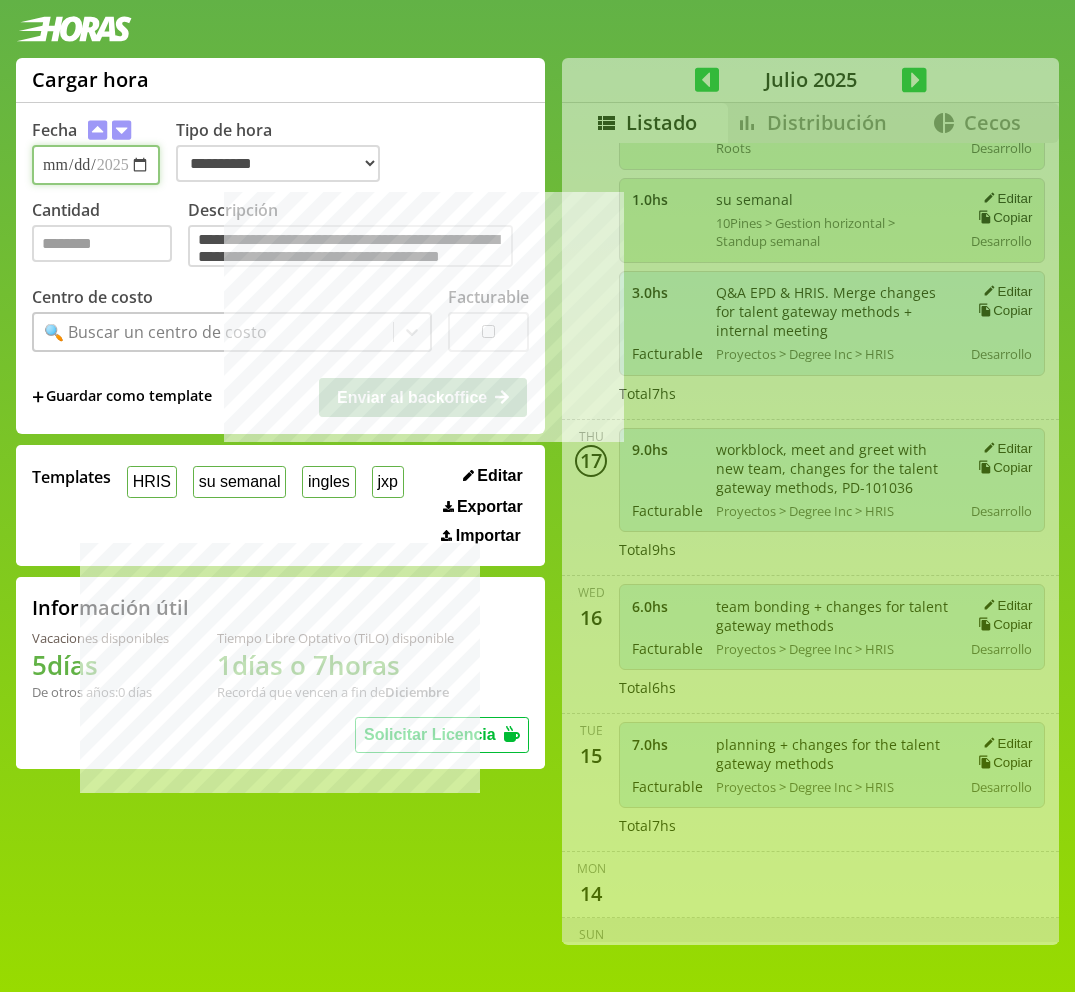 scroll, scrollTop: 0, scrollLeft: 0, axis: both 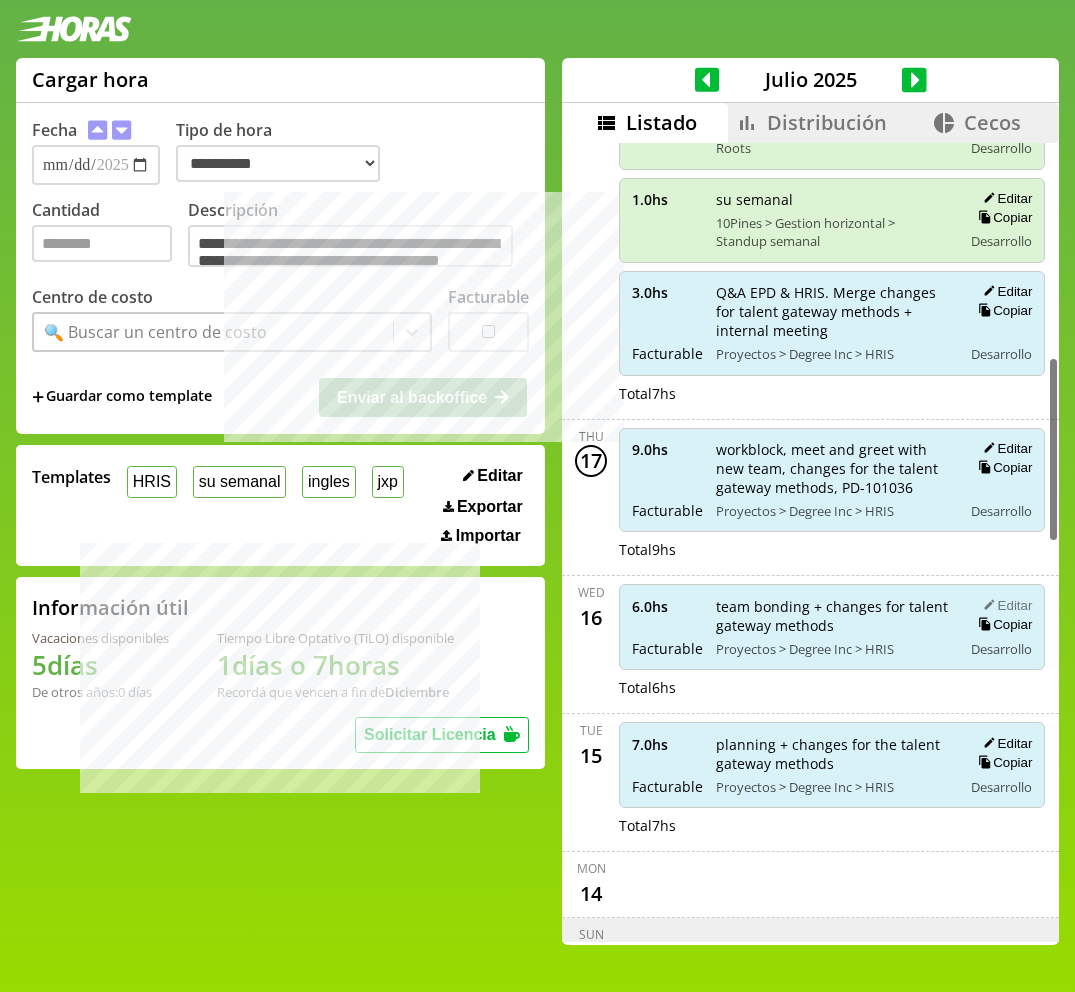 click on "Editar" at bounding box center (1004, 605) 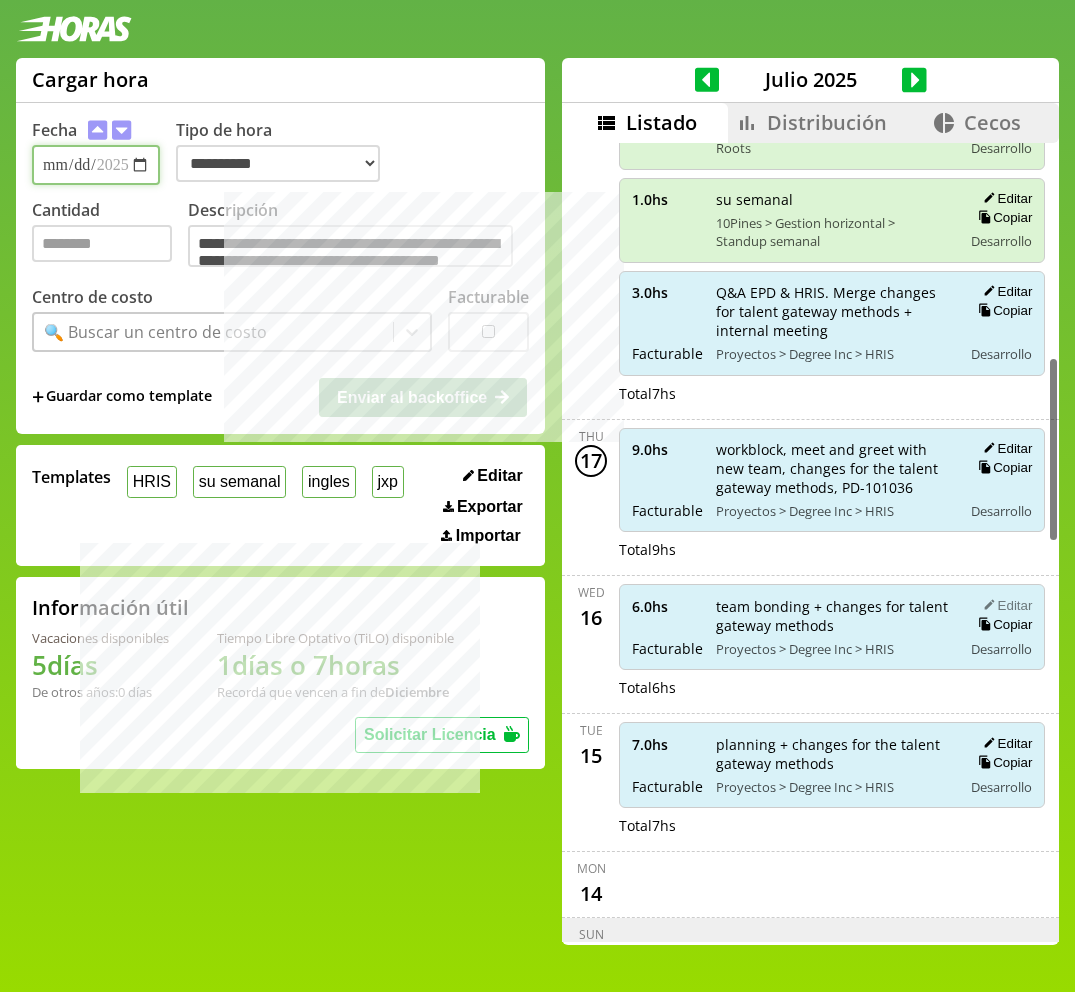 type on "**********" 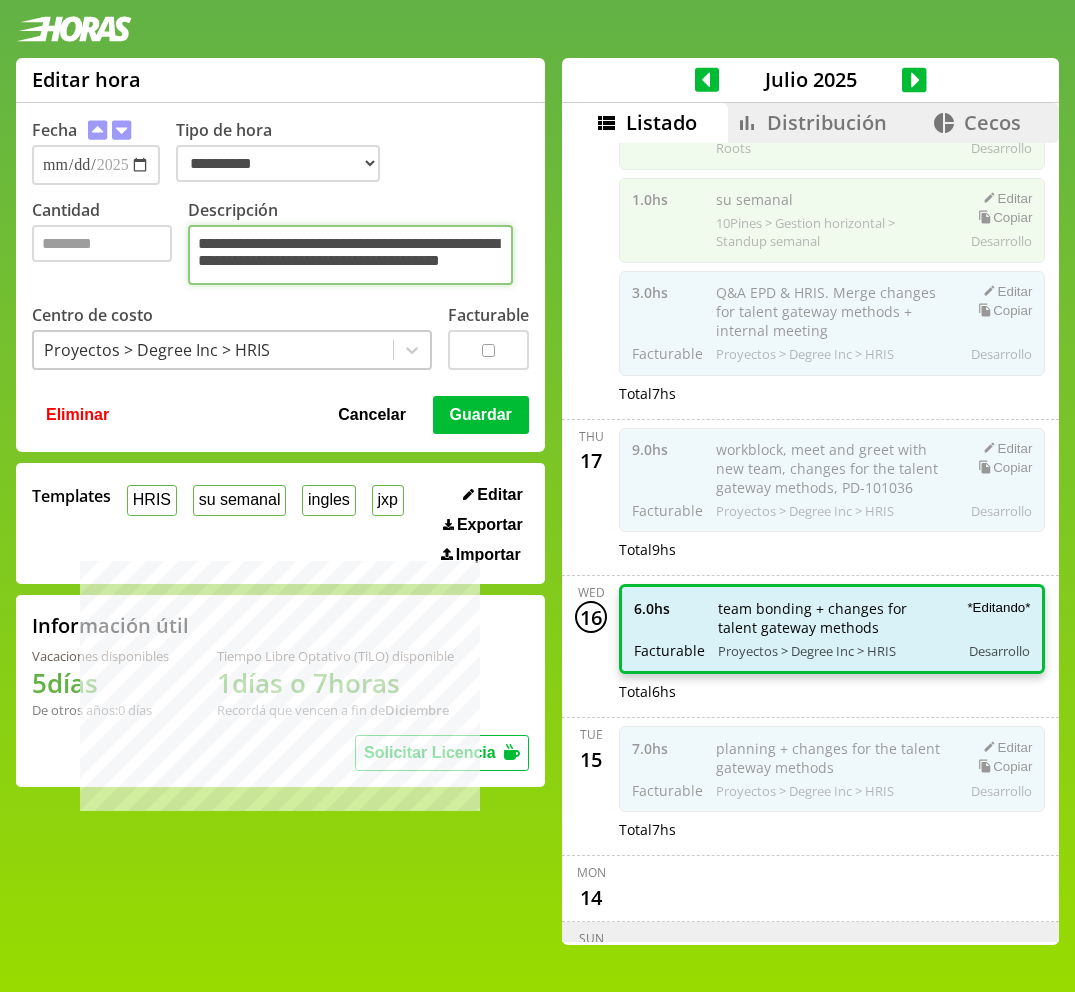 click on "**********" at bounding box center (350, 255) 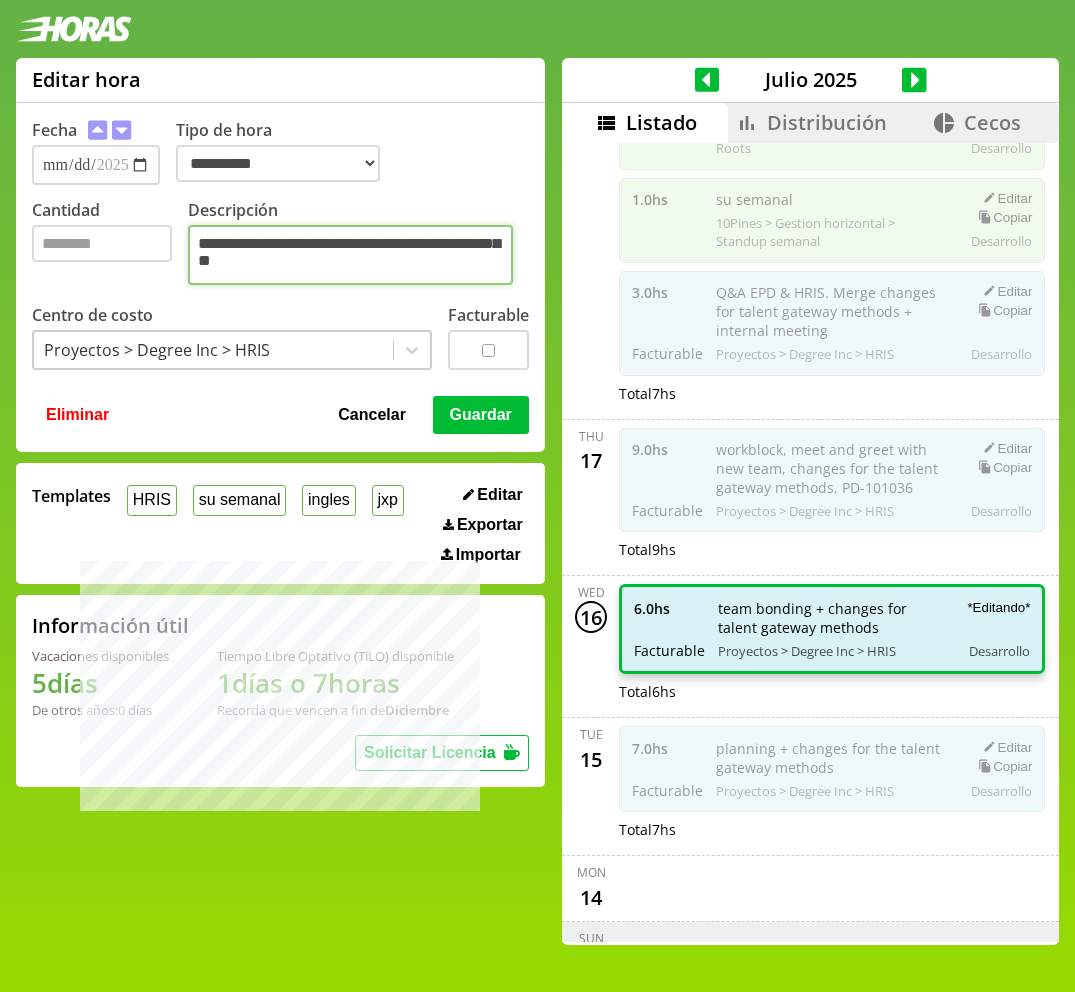 paste on "**********" 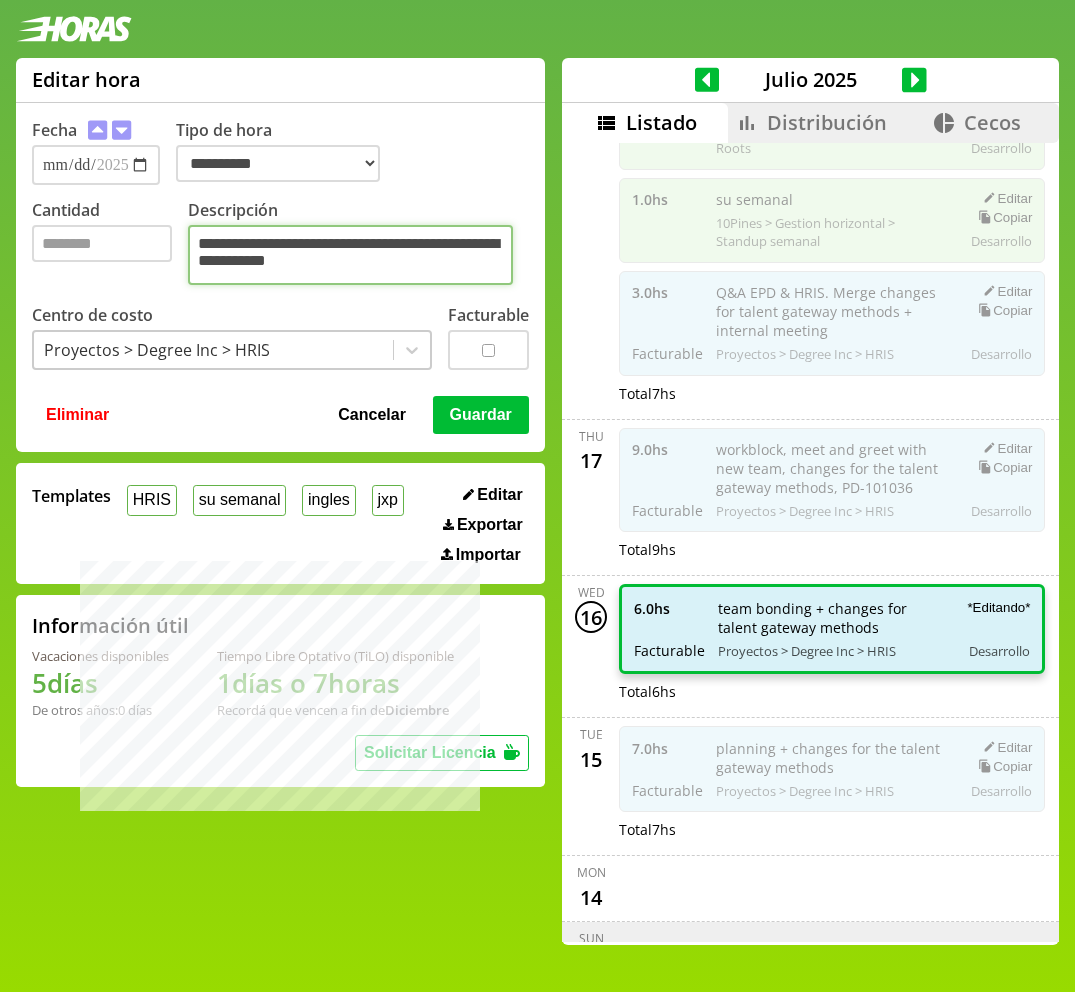 type on "**********" 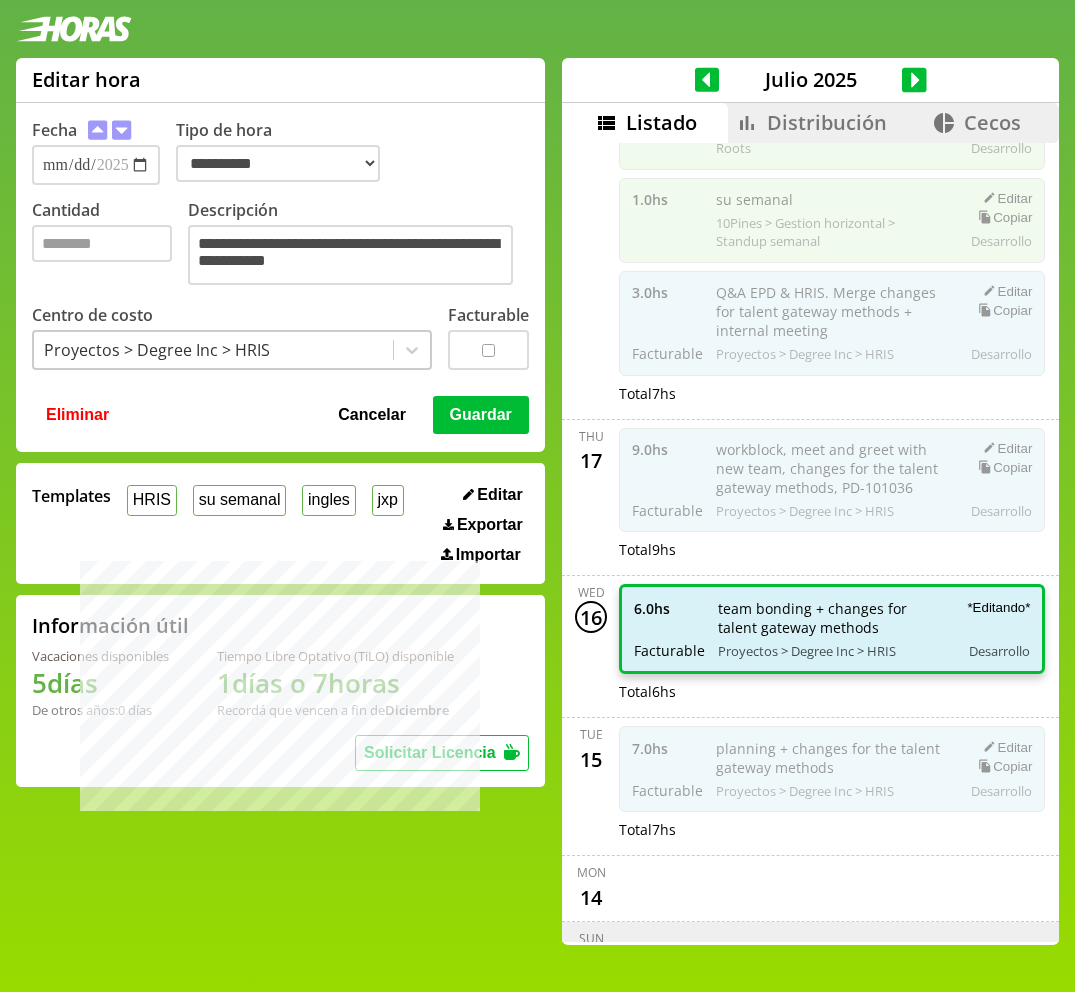 click on "Guardar" at bounding box center [481, 415] 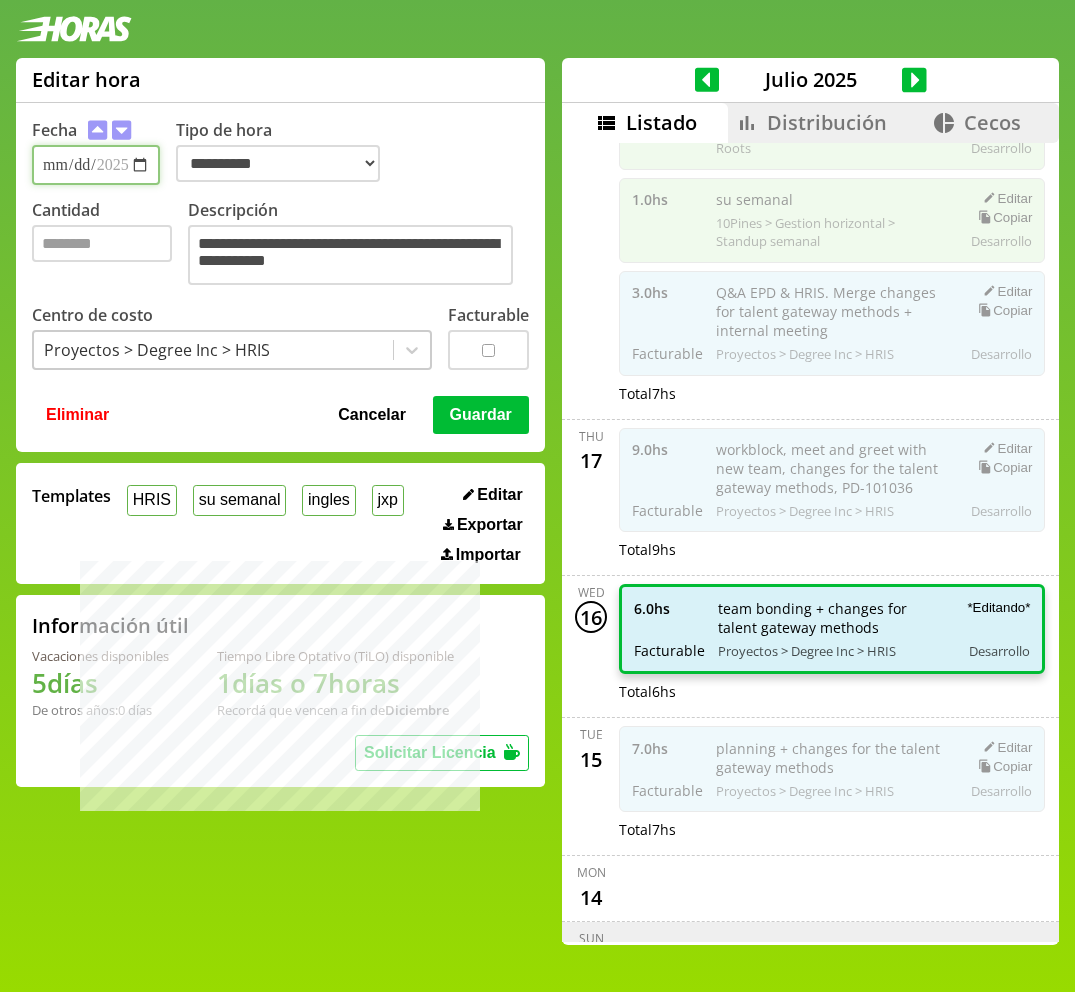 type 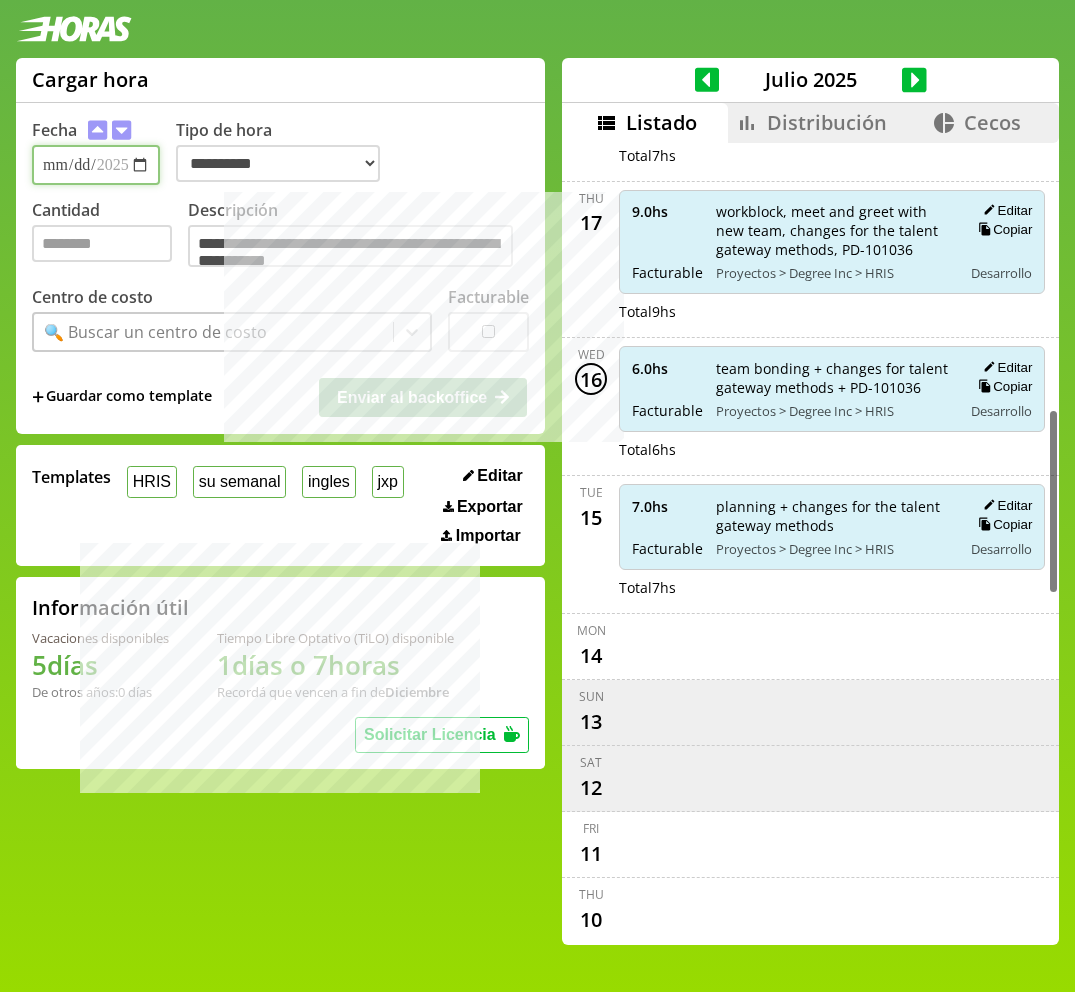 scroll, scrollTop: 1194, scrollLeft: 0, axis: vertical 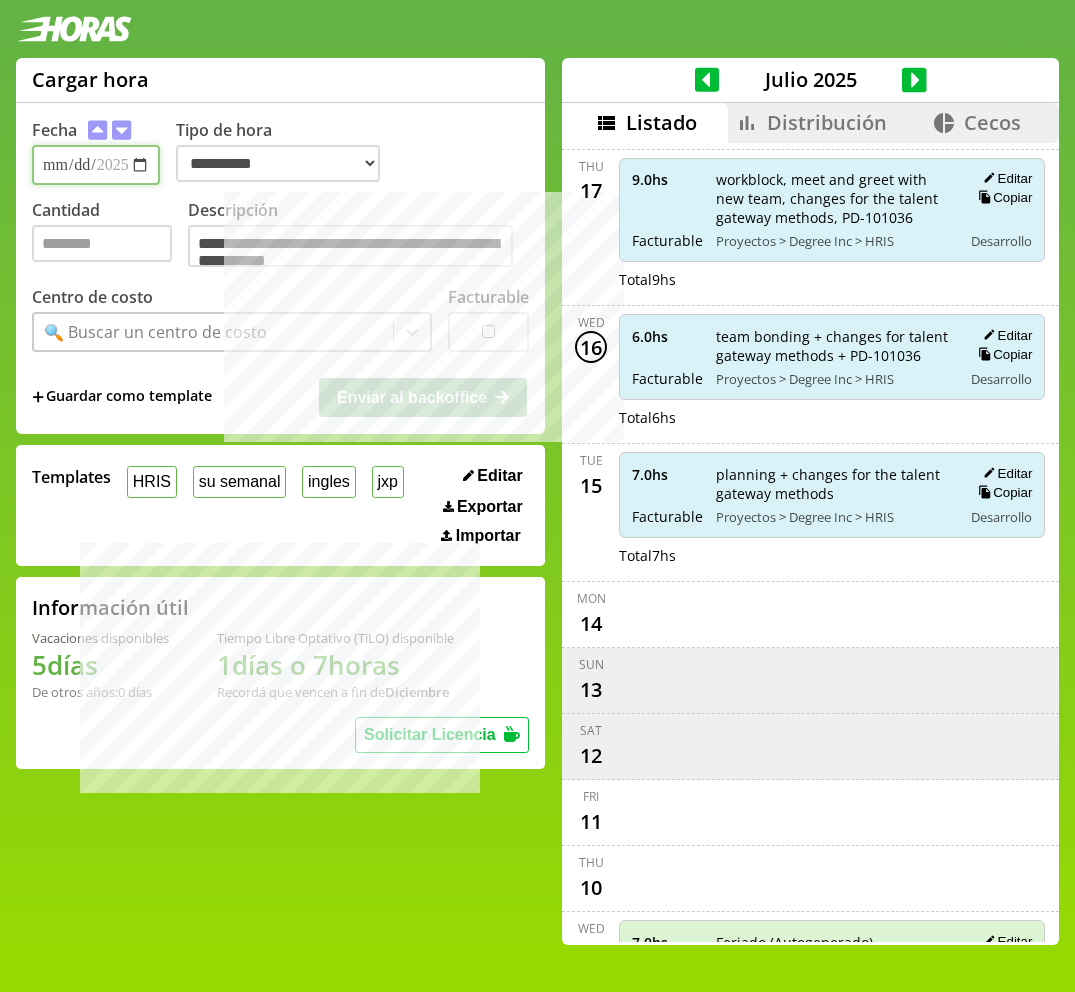 click on "**********" at bounding box center [96, 165] 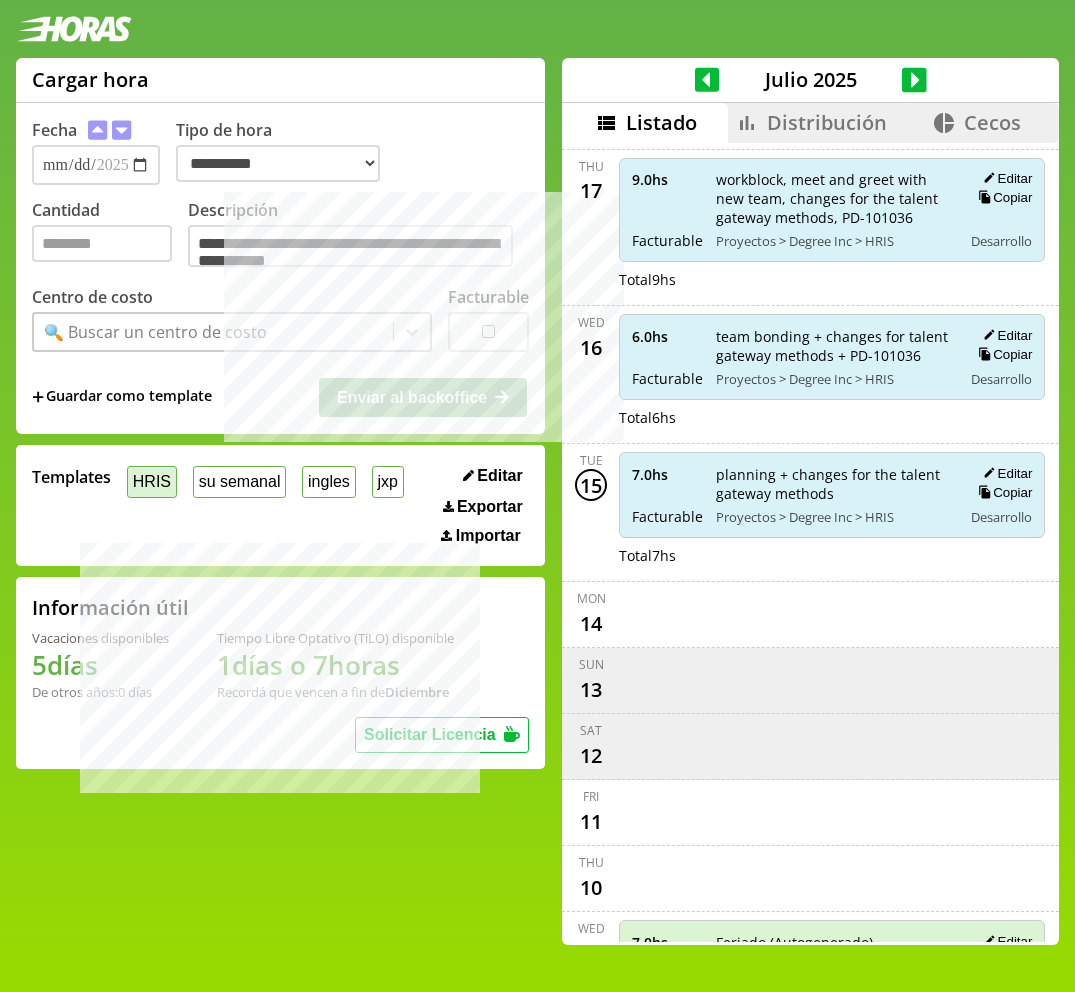 click on "HRIS" at bounding box center (152, 481) 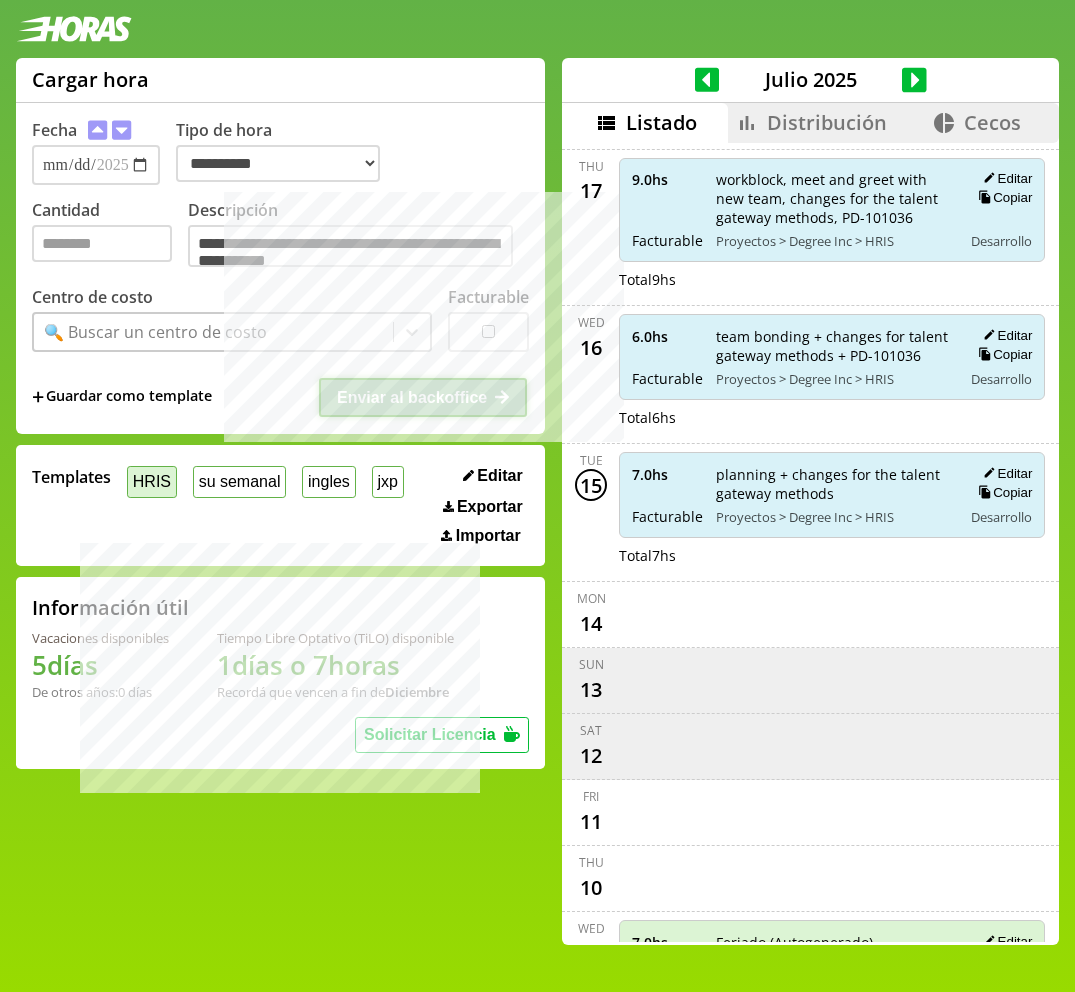 type on "*" 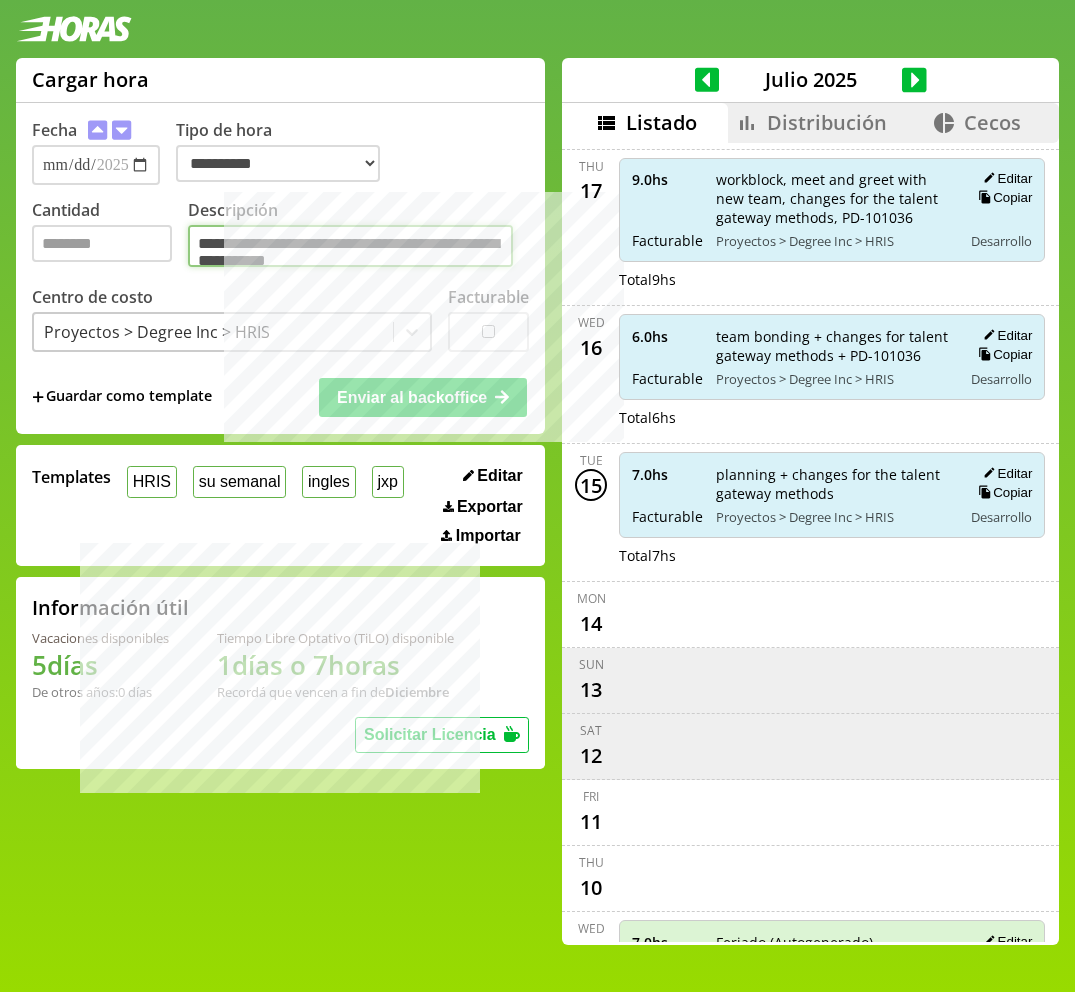 click on "**********" at bounding box center (350, 246) 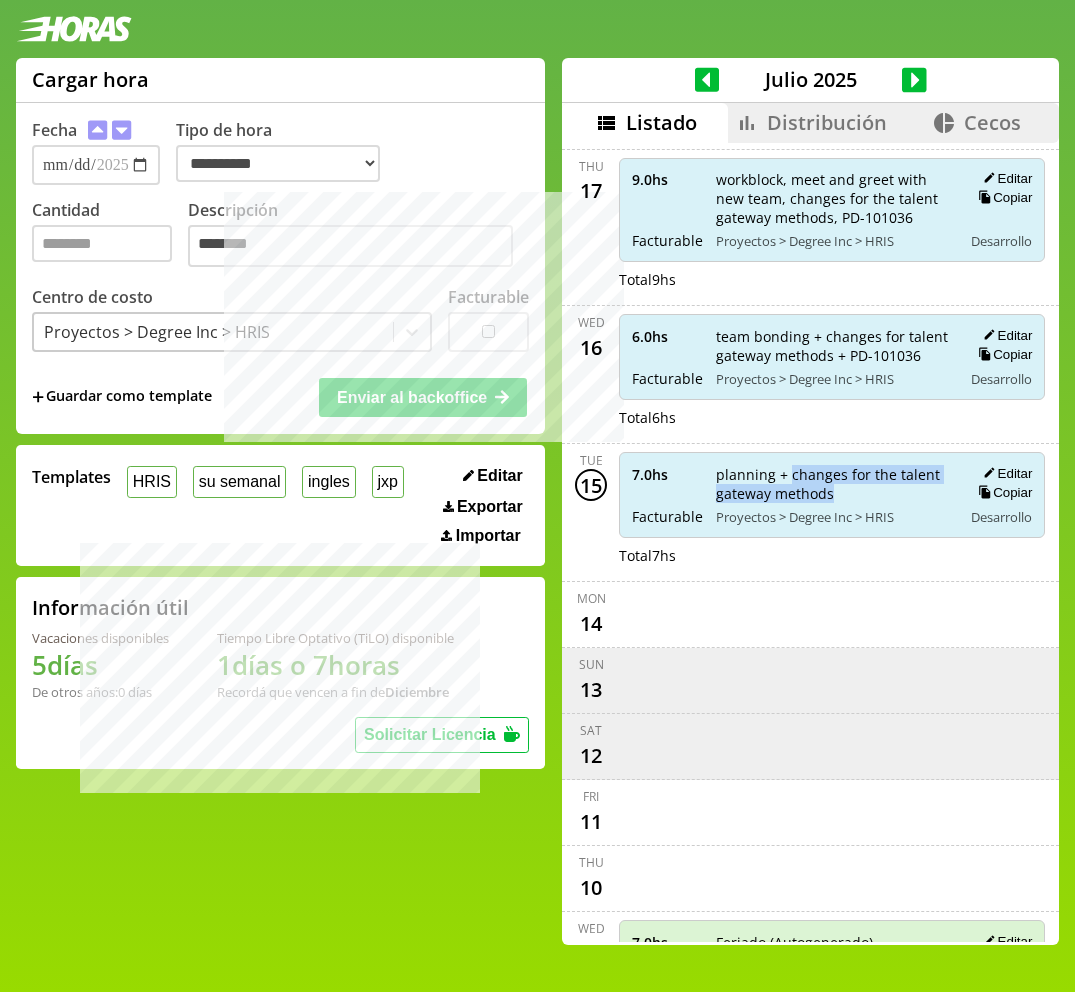 drag, startPoint x: 831, startPoint y: 494, endPoint x: 775, endPoint y: 474, distance: 59.464275 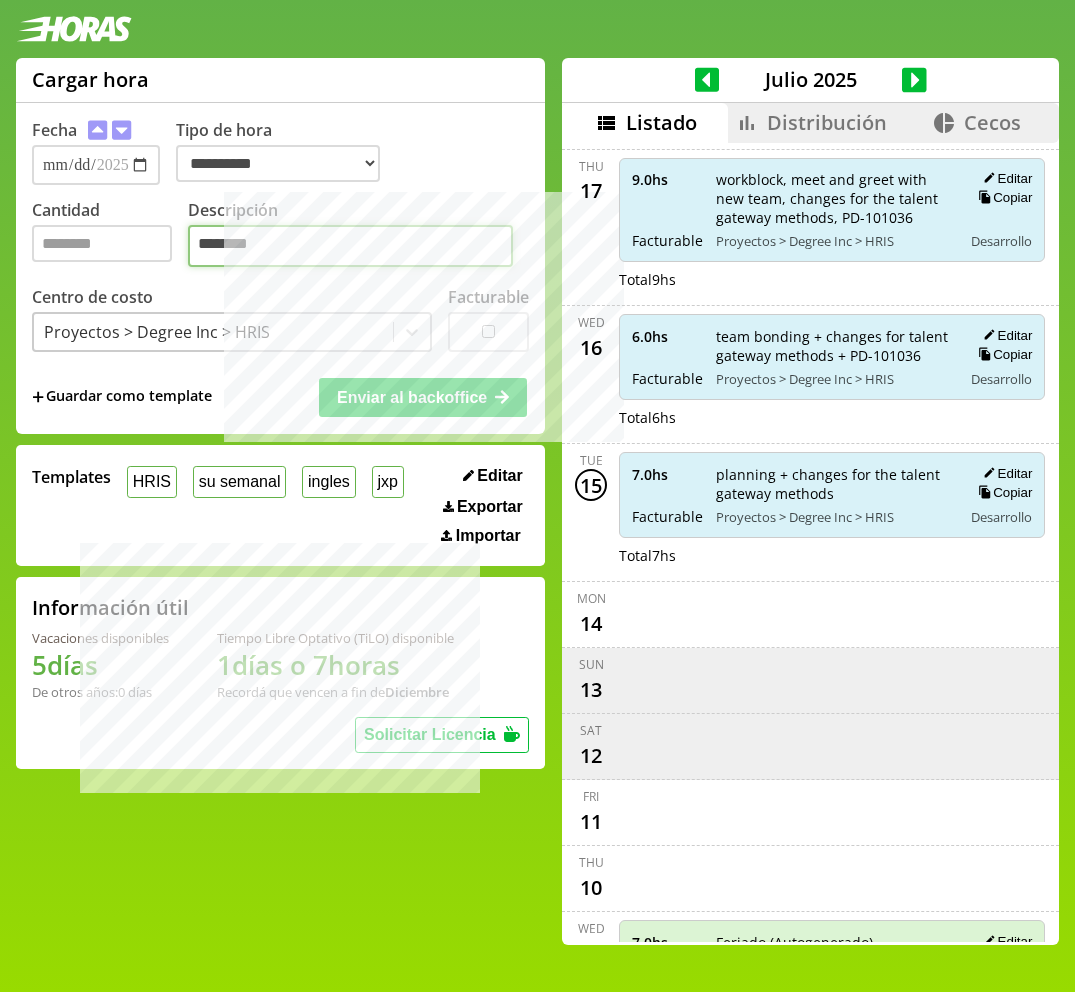 click on "*******" at bounding box center [350, 246] 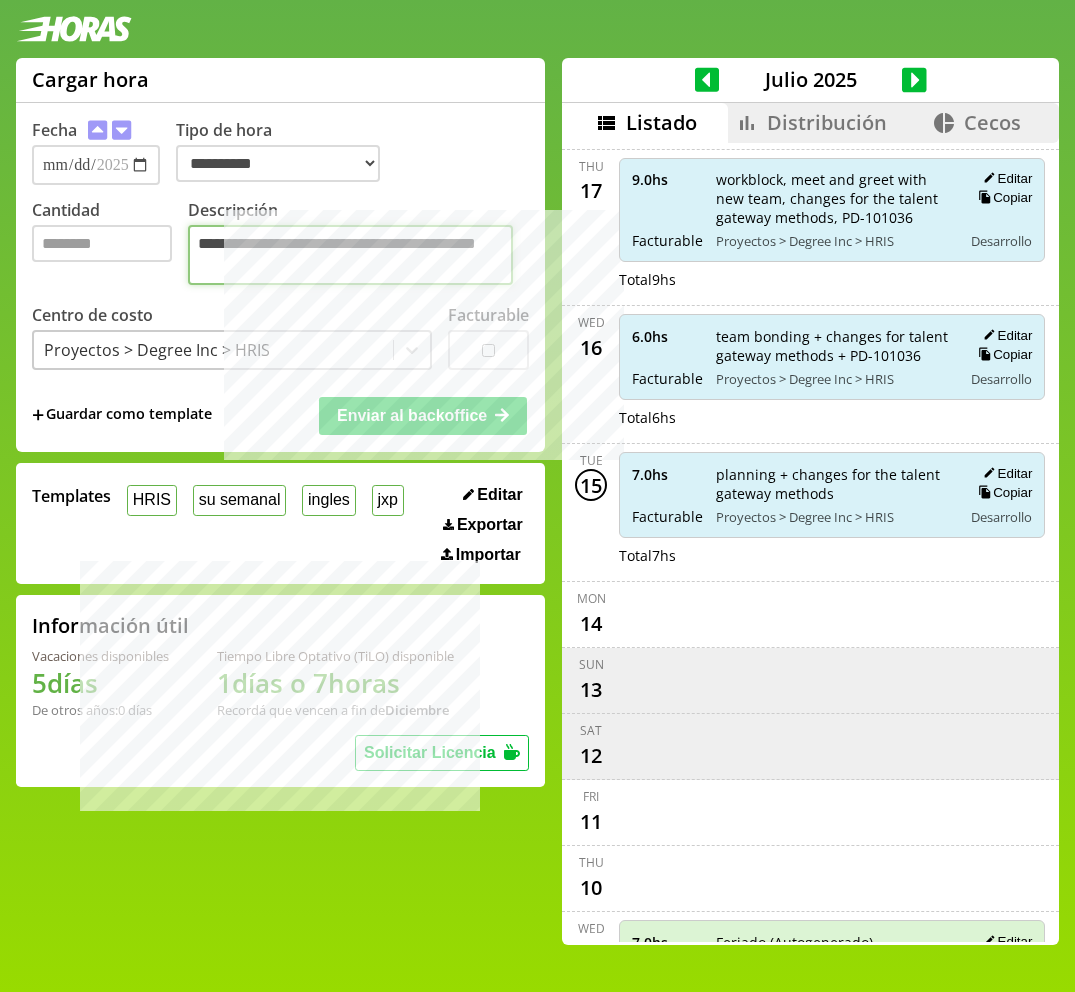 type on "**********" 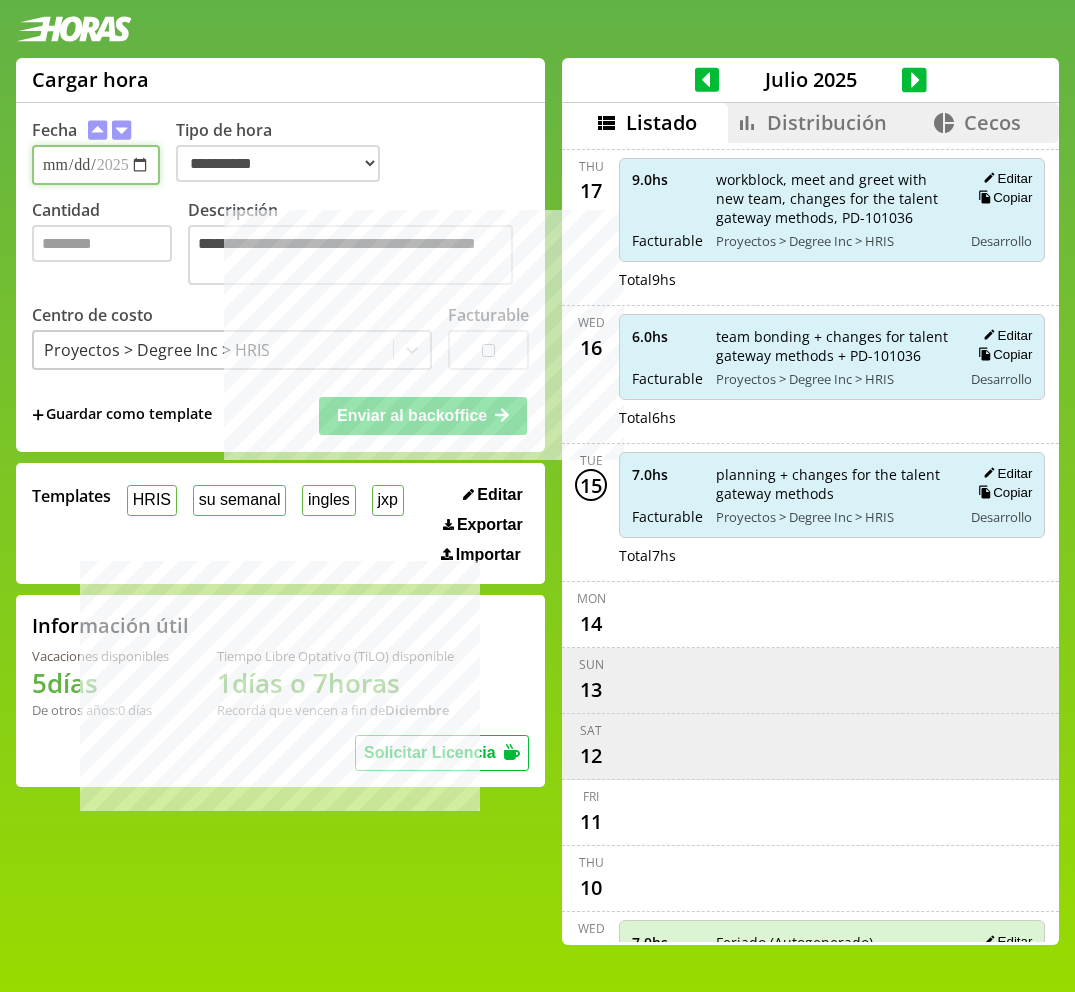 click on "**********" at bounding box center (96, 165) 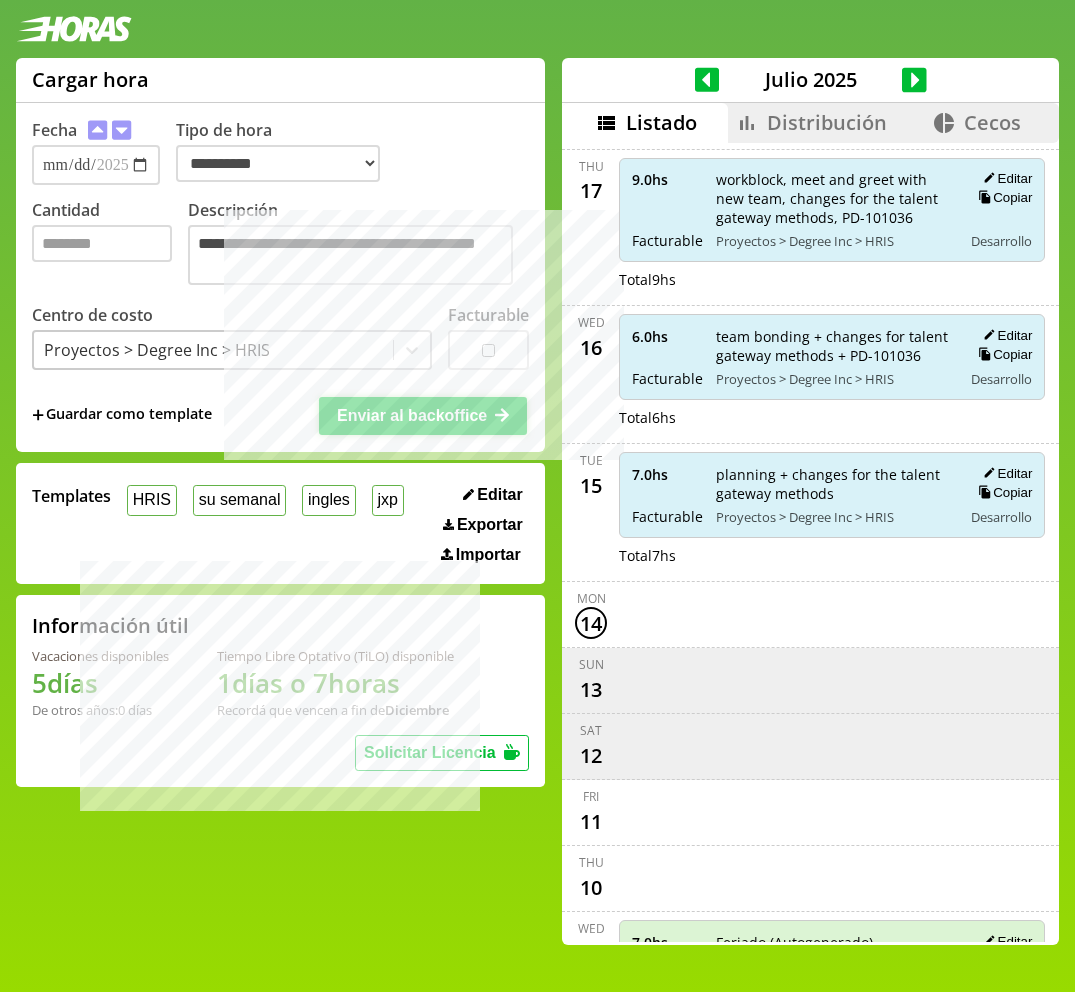 click on "Enviar al backoffice" at bounding box center [423, 416] 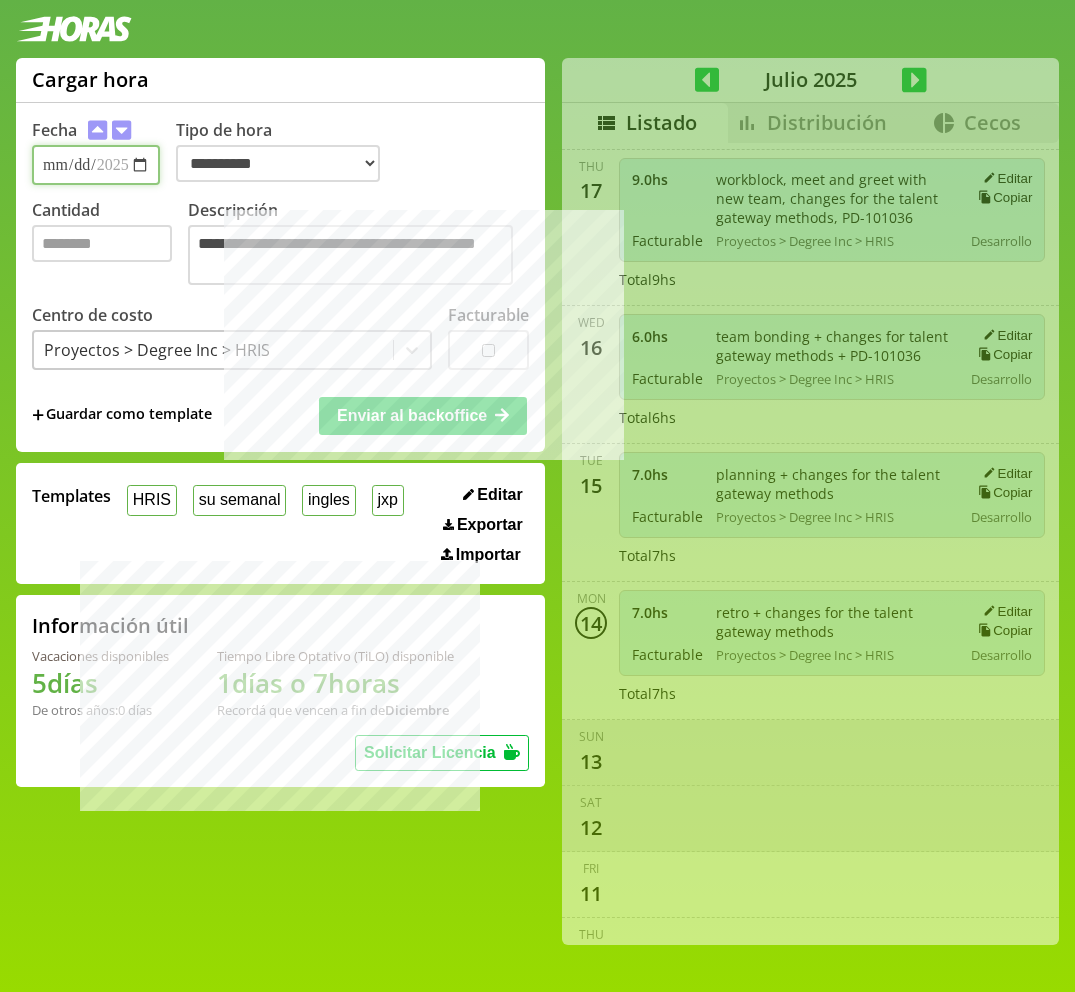 type 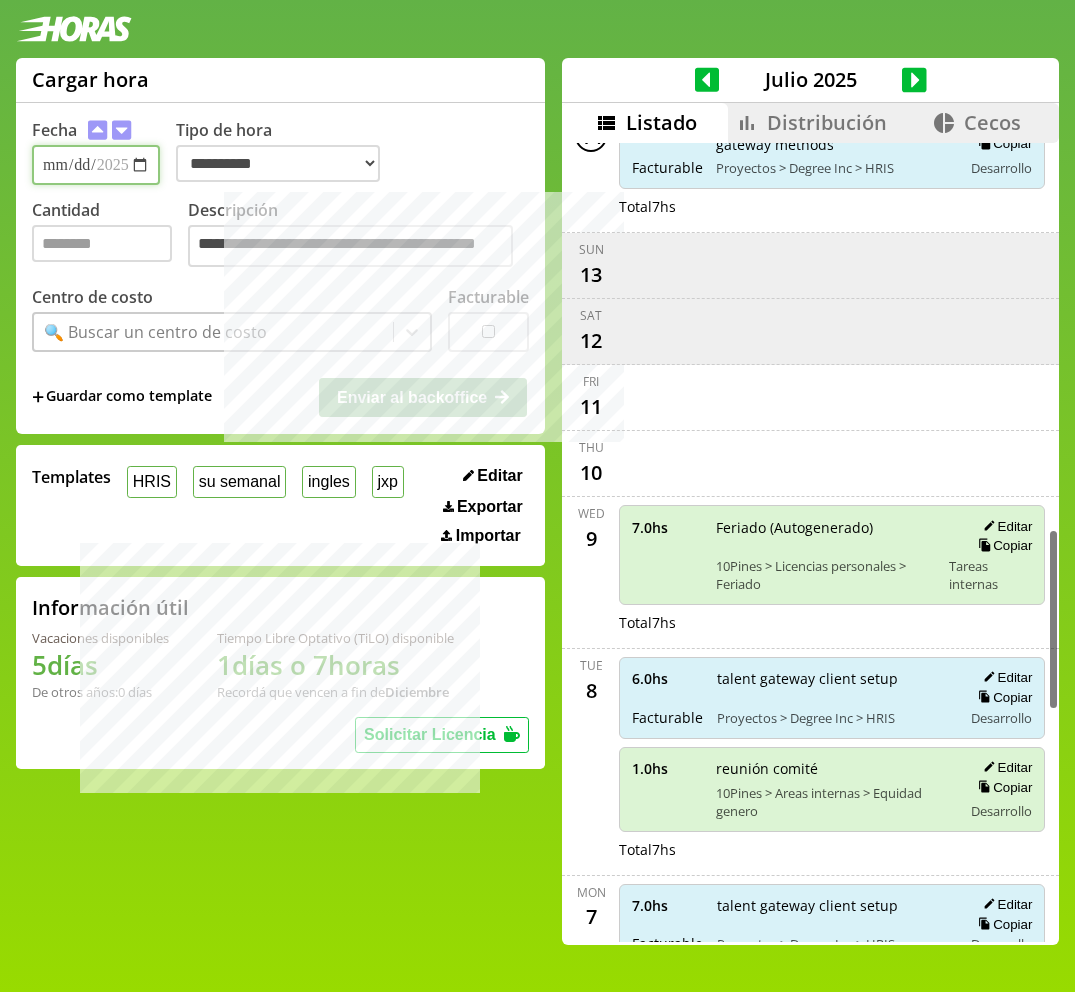 scroll, scrollTop: 1711, scrollLeft: 0, axis: vertical 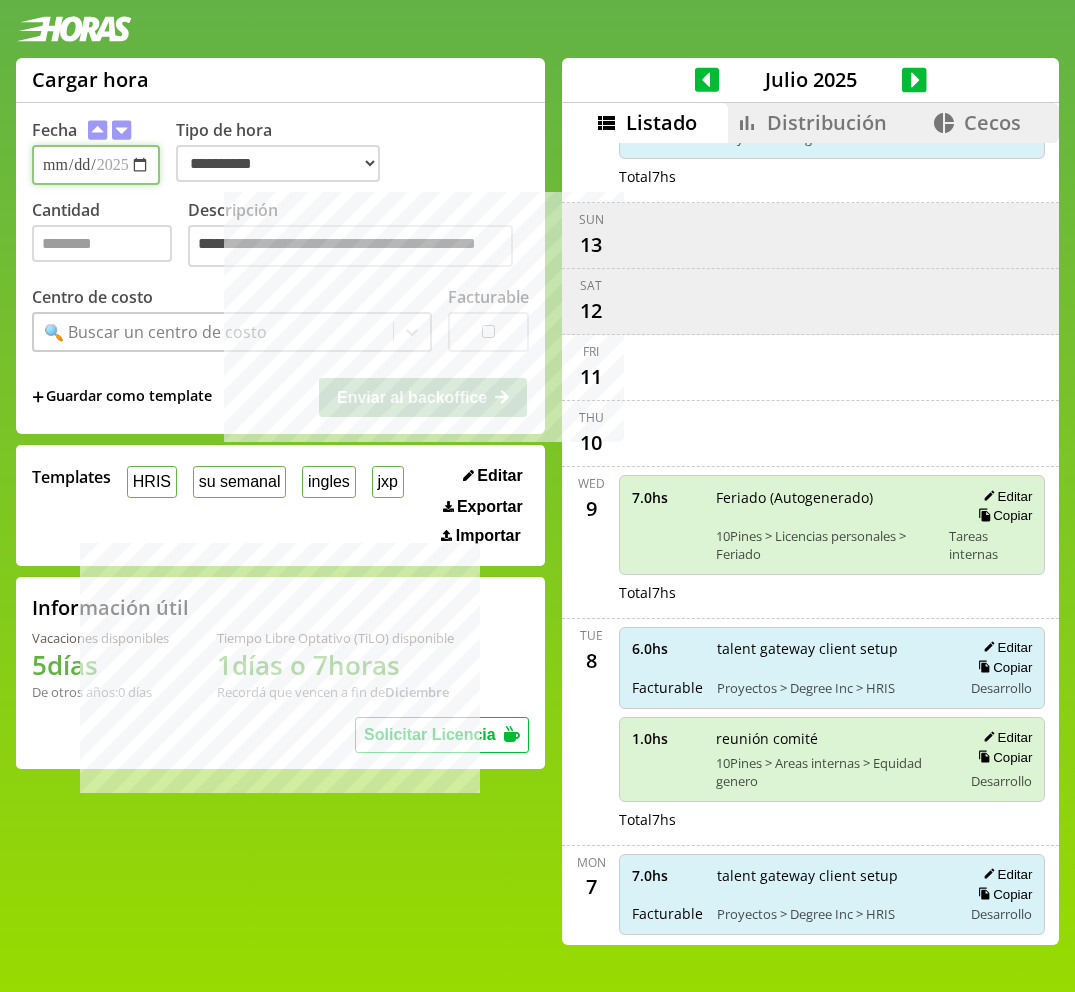 click on "**********" at bounding box center (96, 165) 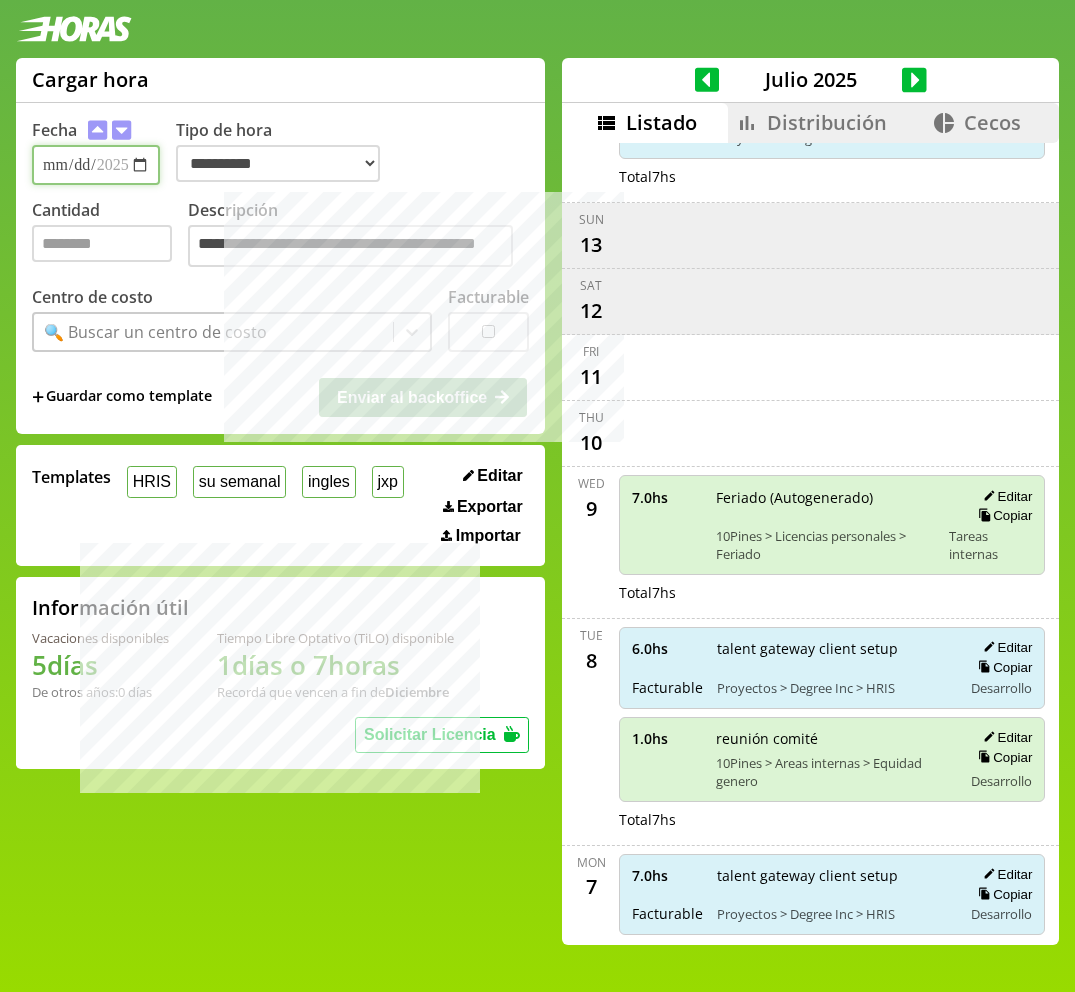 type on "**********" 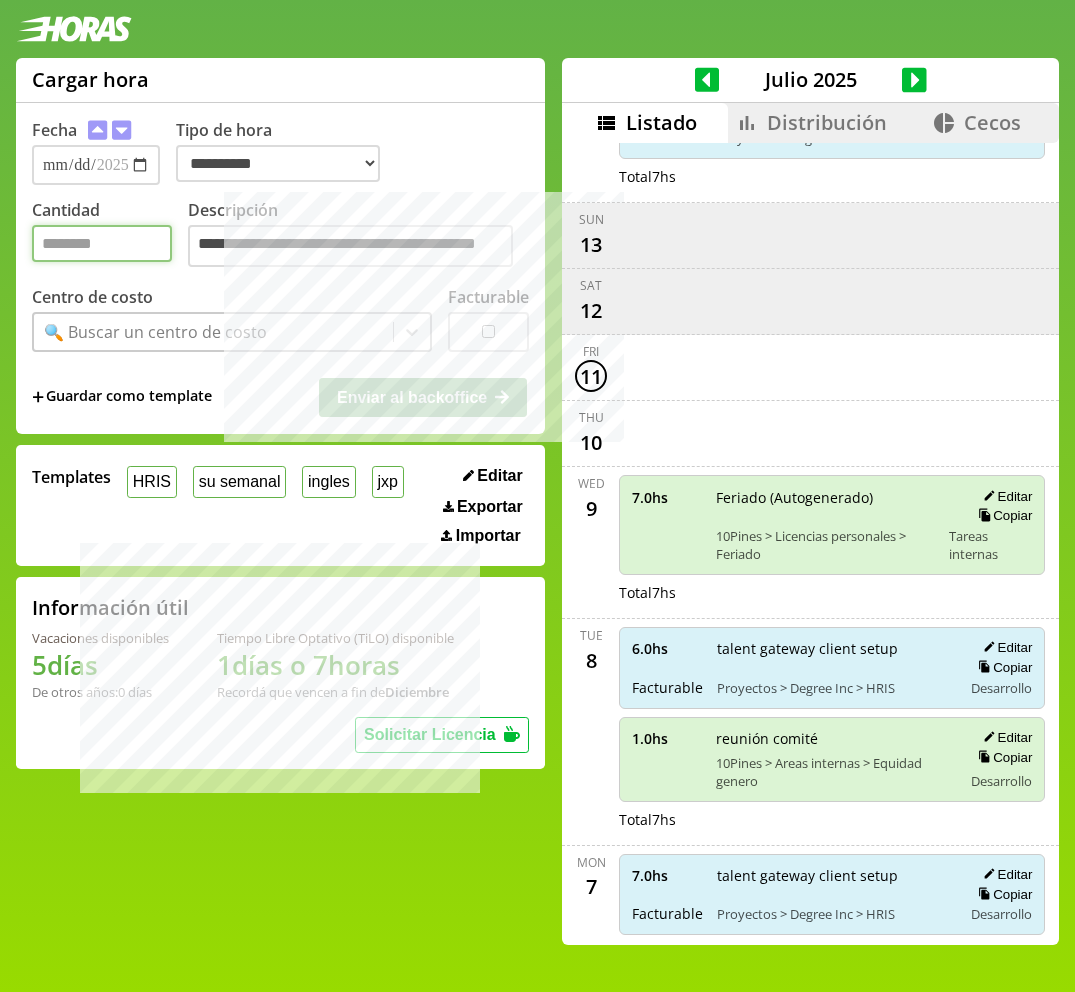 click on "Cantidad" at bounding box center [102, 243] 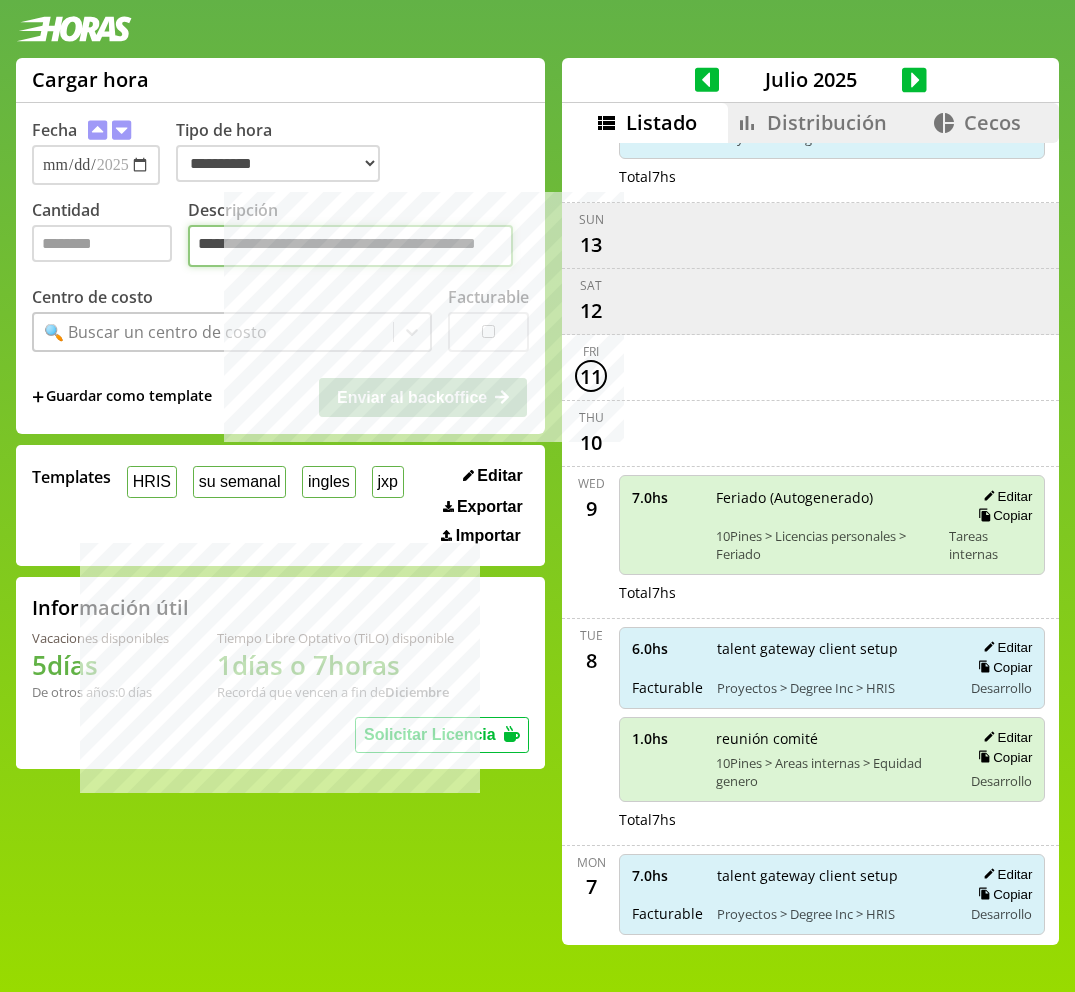 click on "**********" at bounding box center (350, 246) 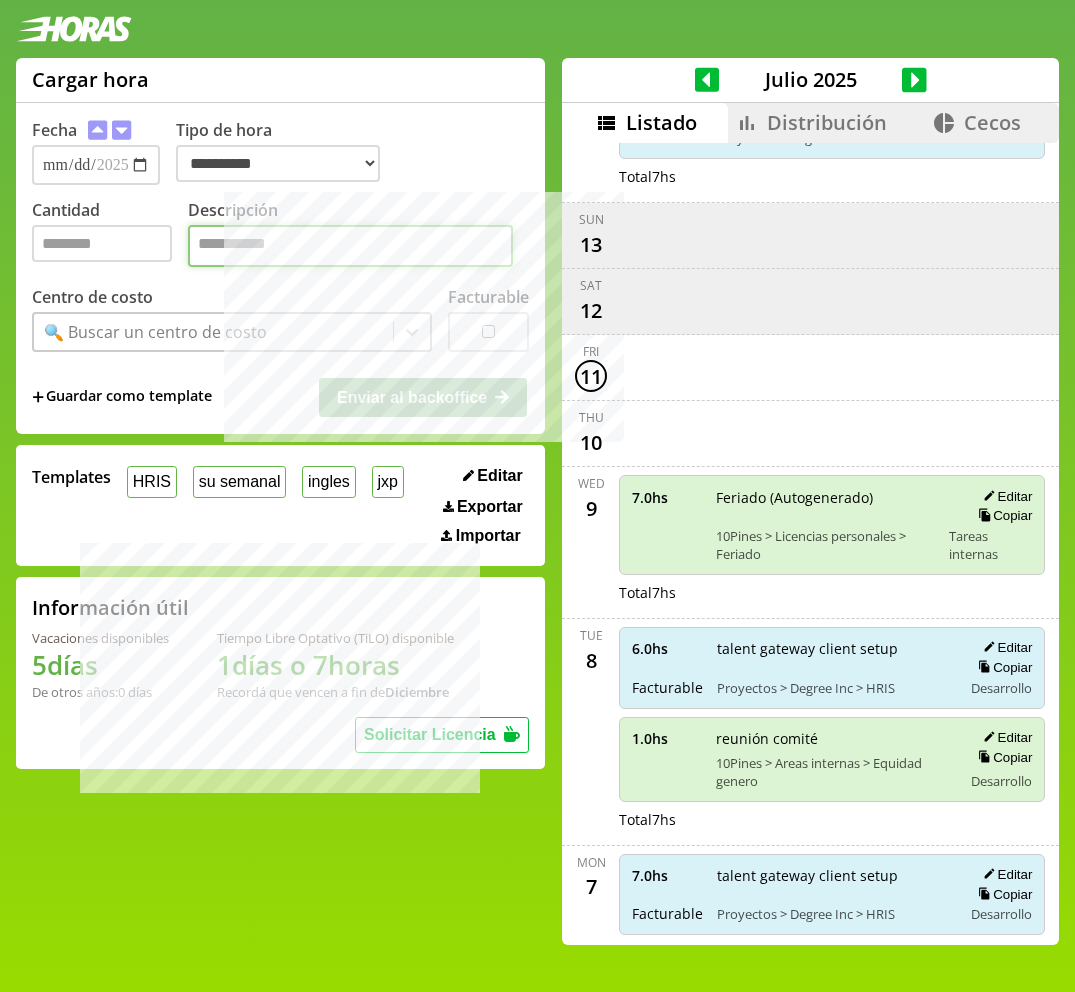 type on "*" 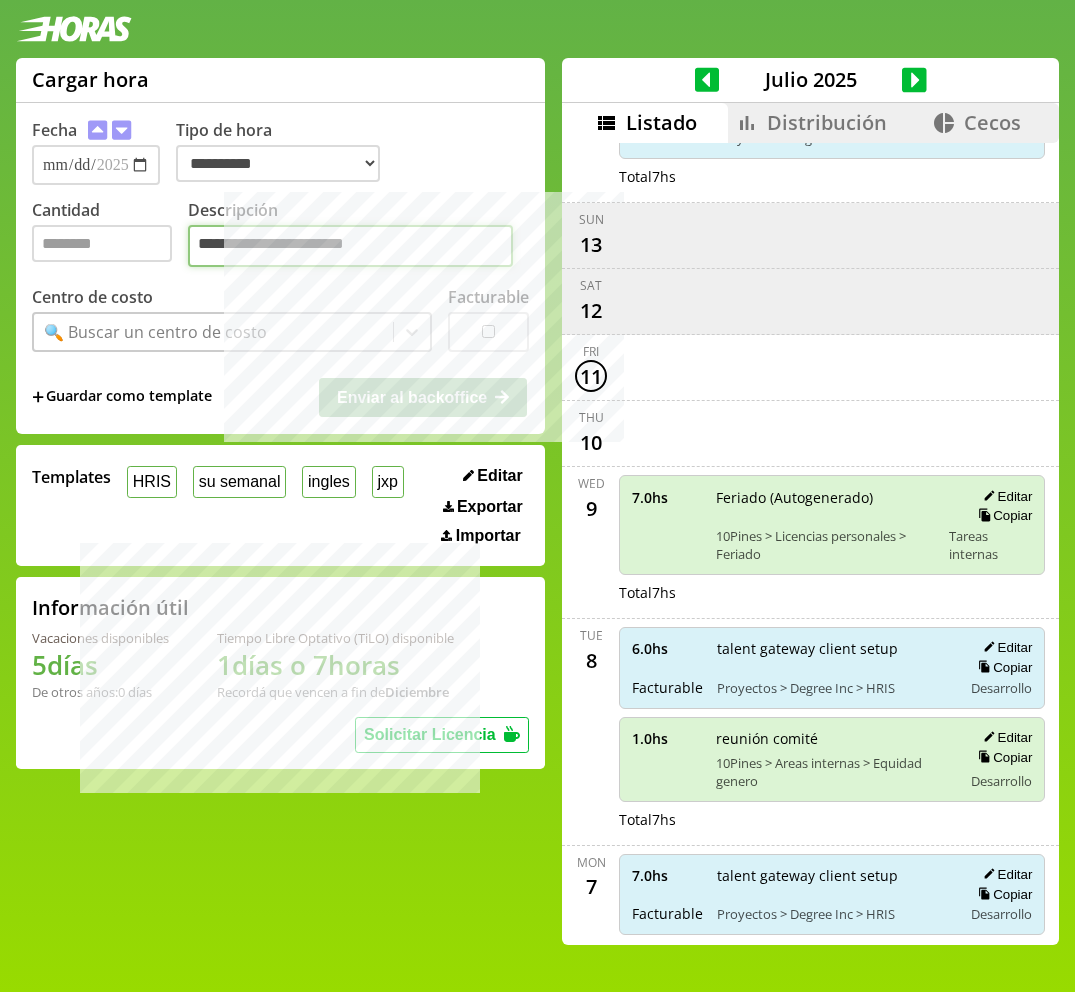 type on "**********" 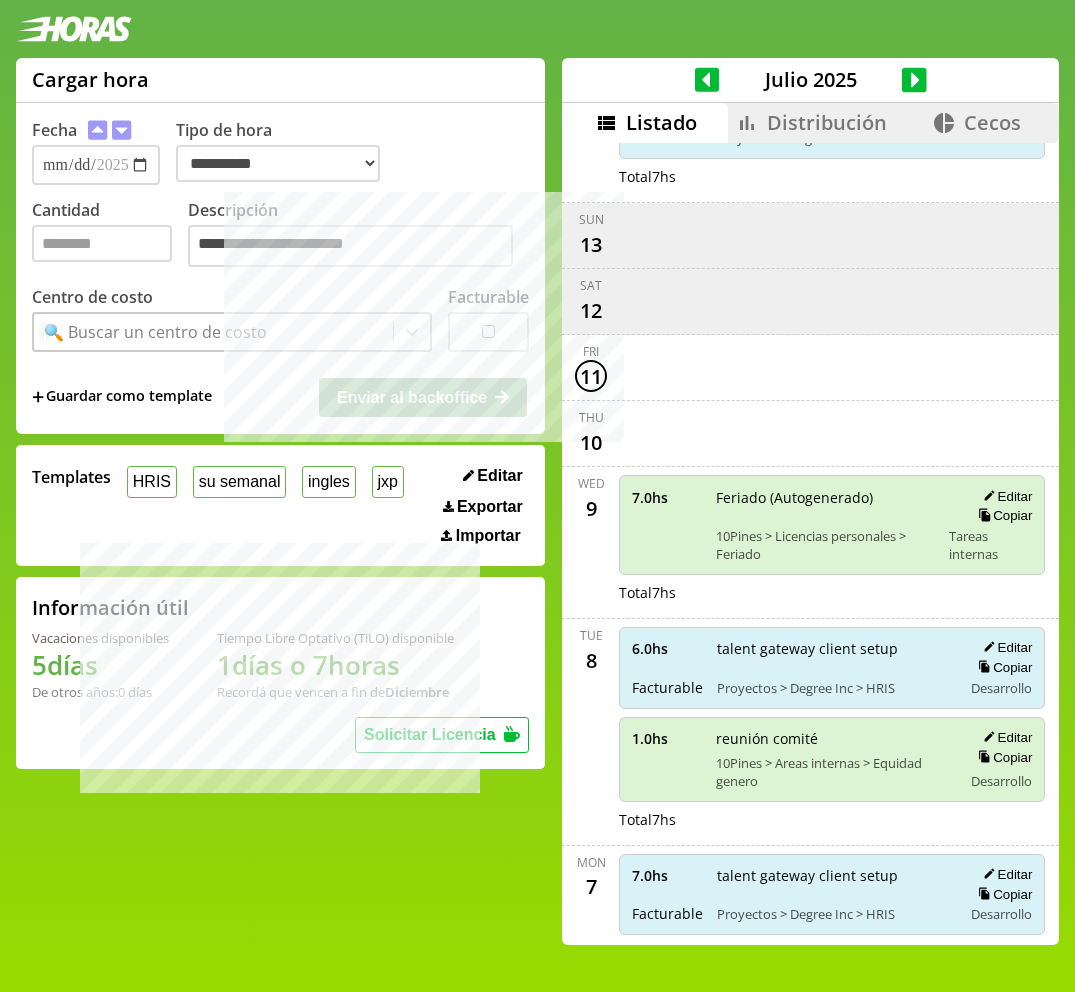 click on "🔍 Buscar un centro de costo" at bounding box center (213, 332) 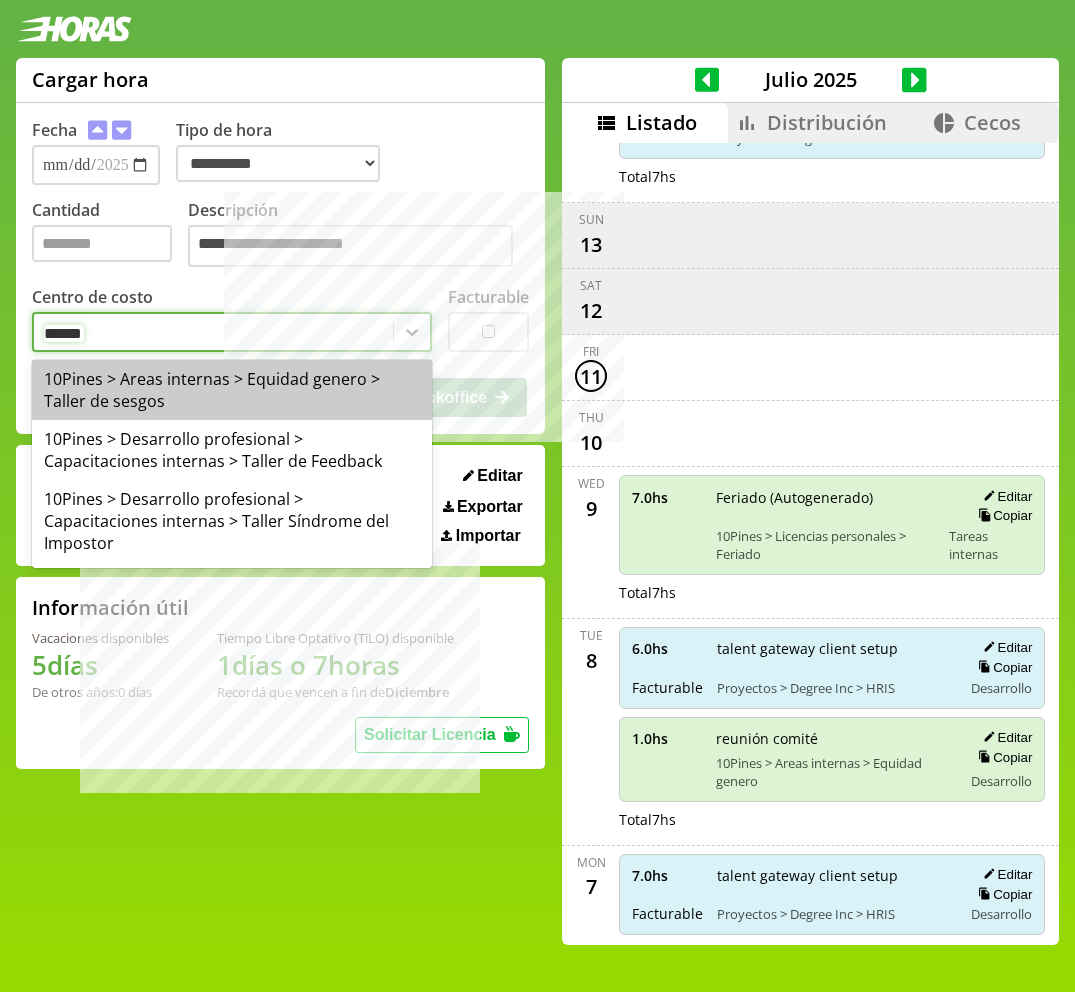 type on "******" 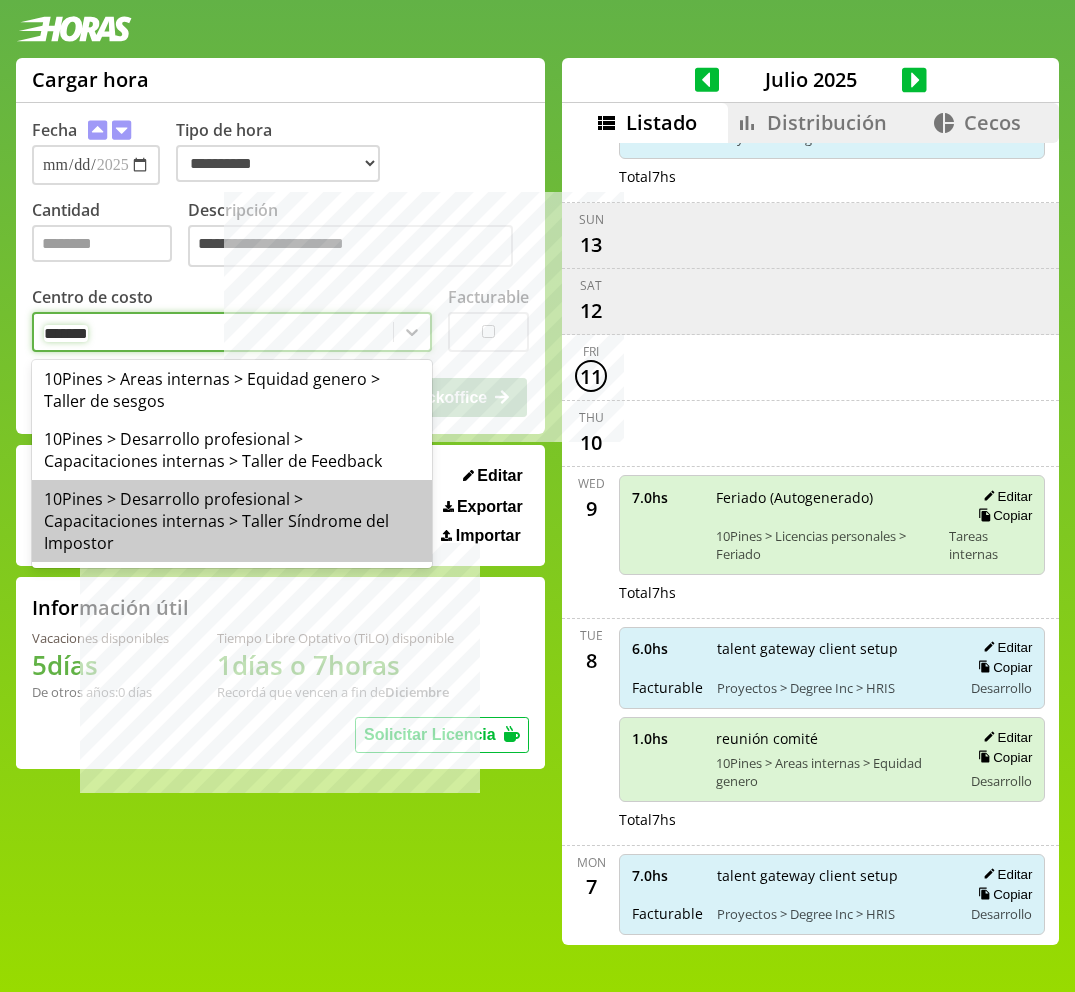 click on "10Pines > Desarrollo profesional > Capacitaciones internas > Taller Síndrome del Impostor" at bounding box center [232, 521] 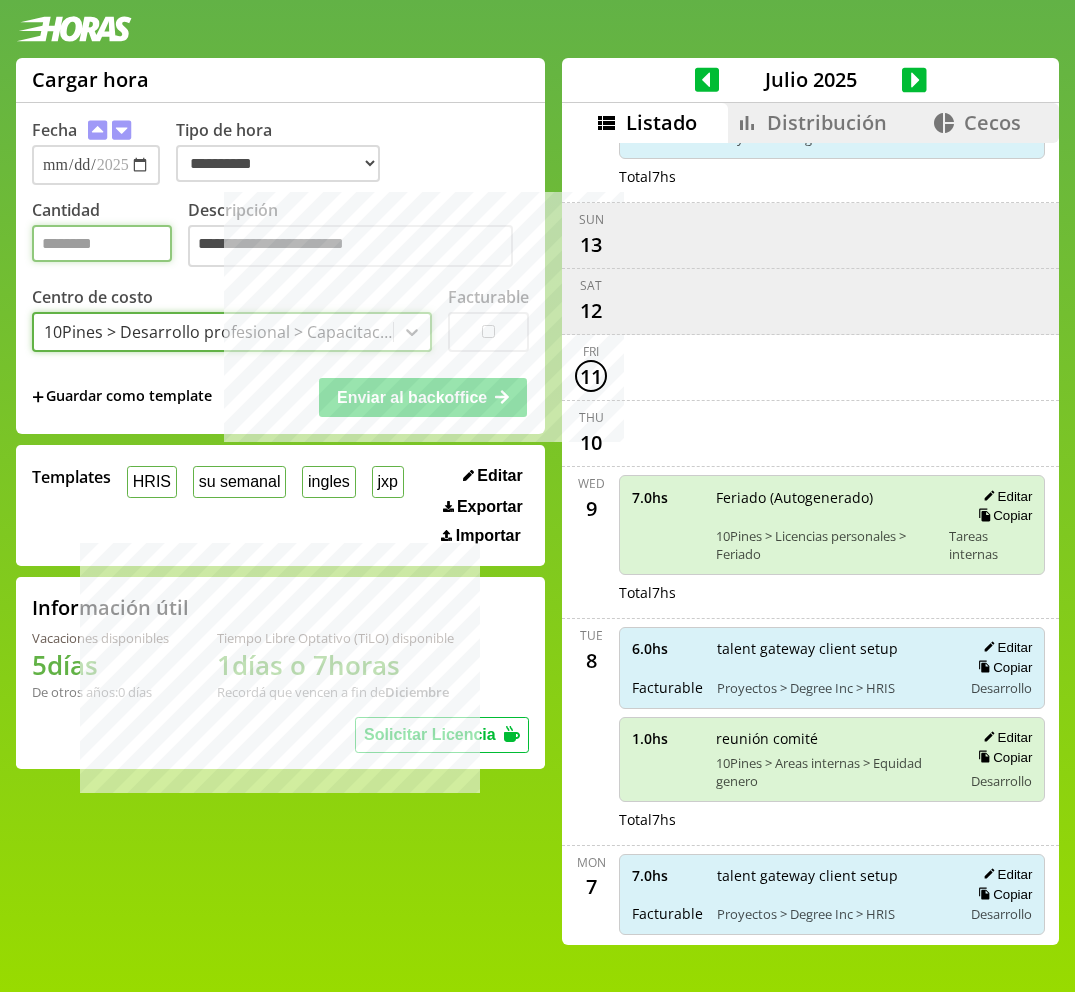 click on "*" at bounding box center (102, 243) 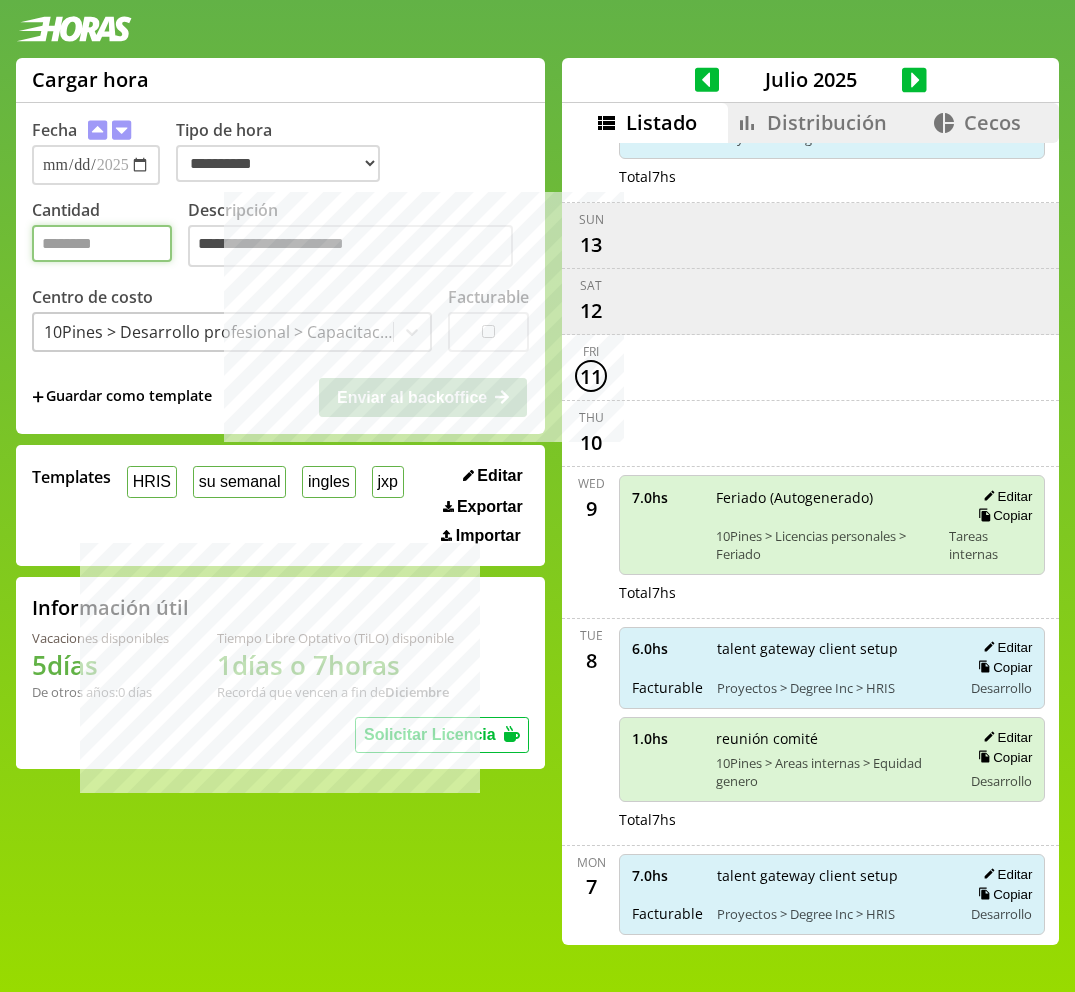 type on "*" 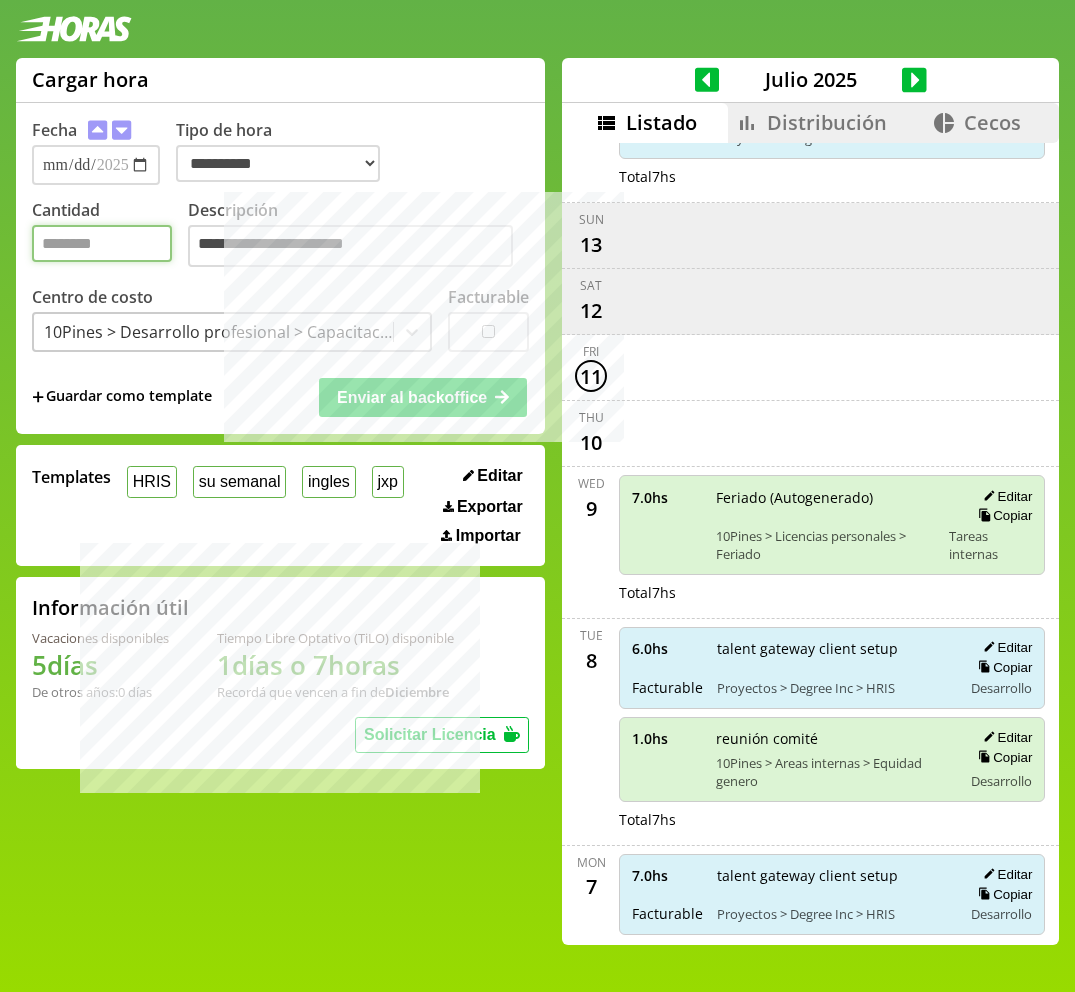 type on "***" 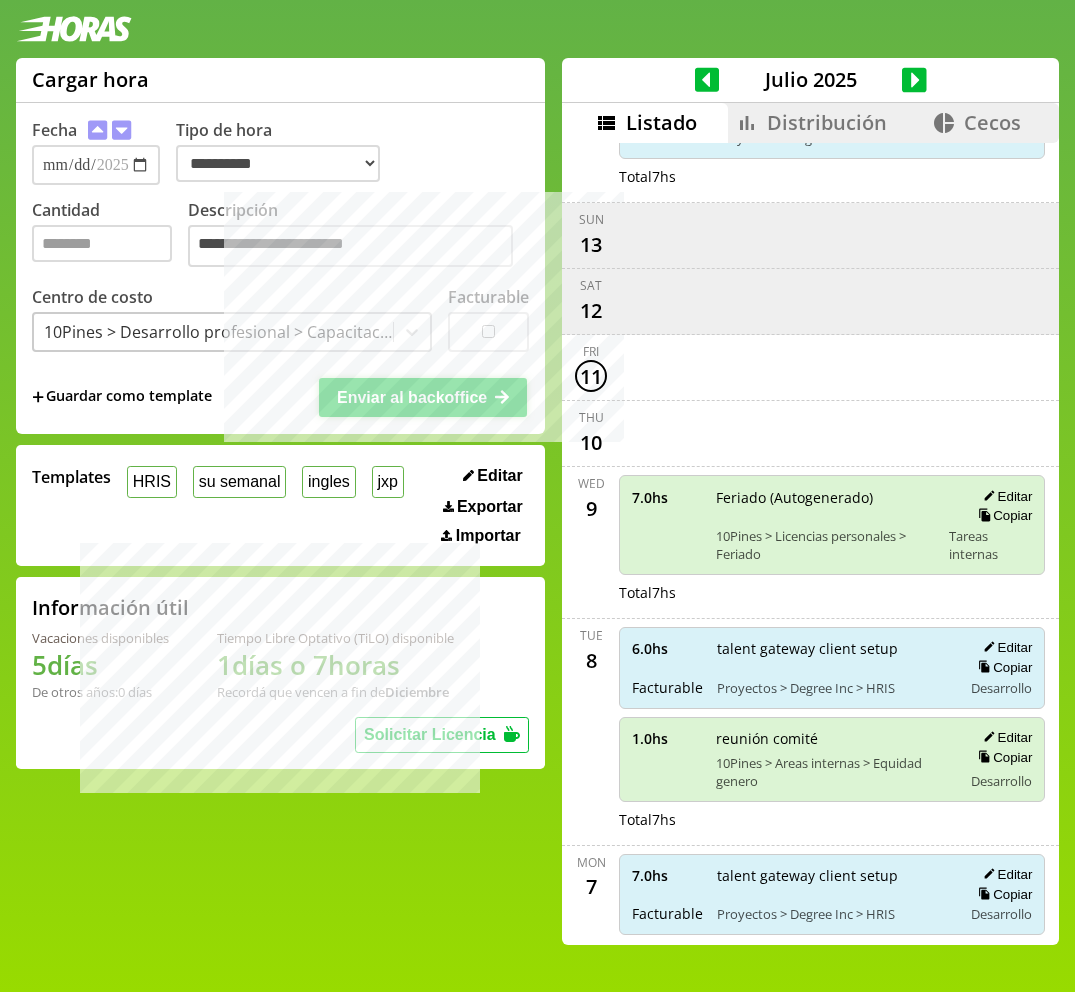 click on "Enviar al backoffice" at bounding box center [423, 397] 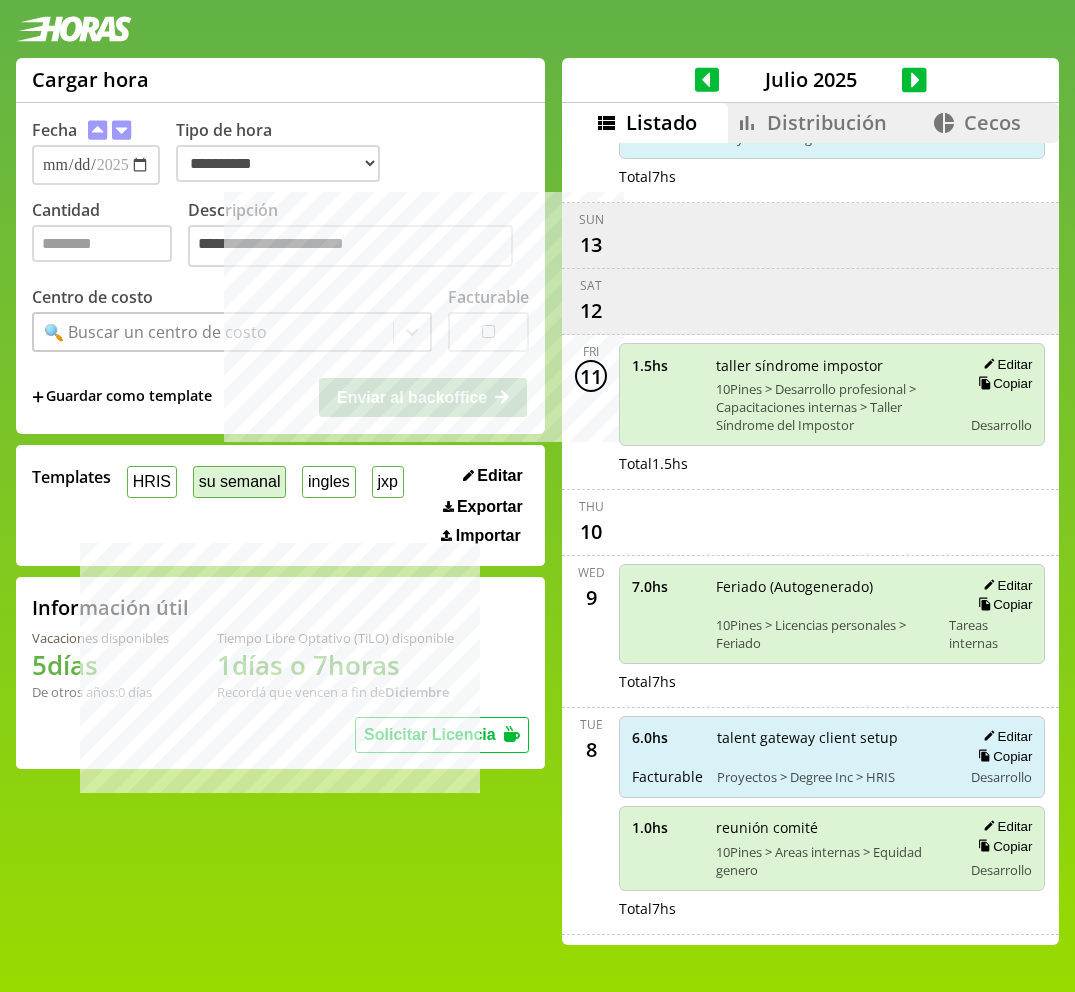 click on "su semanal" at bounding box center [239, 481] 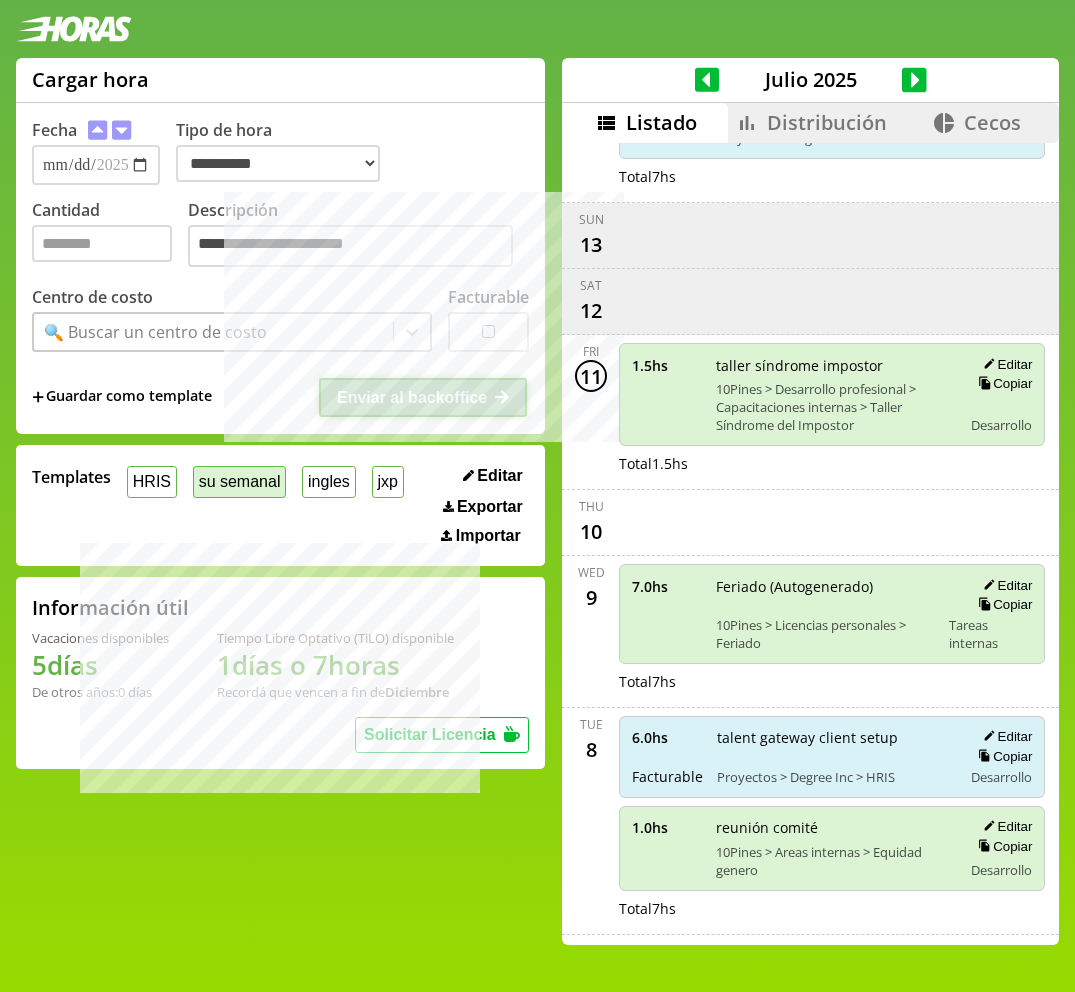 type on "*" 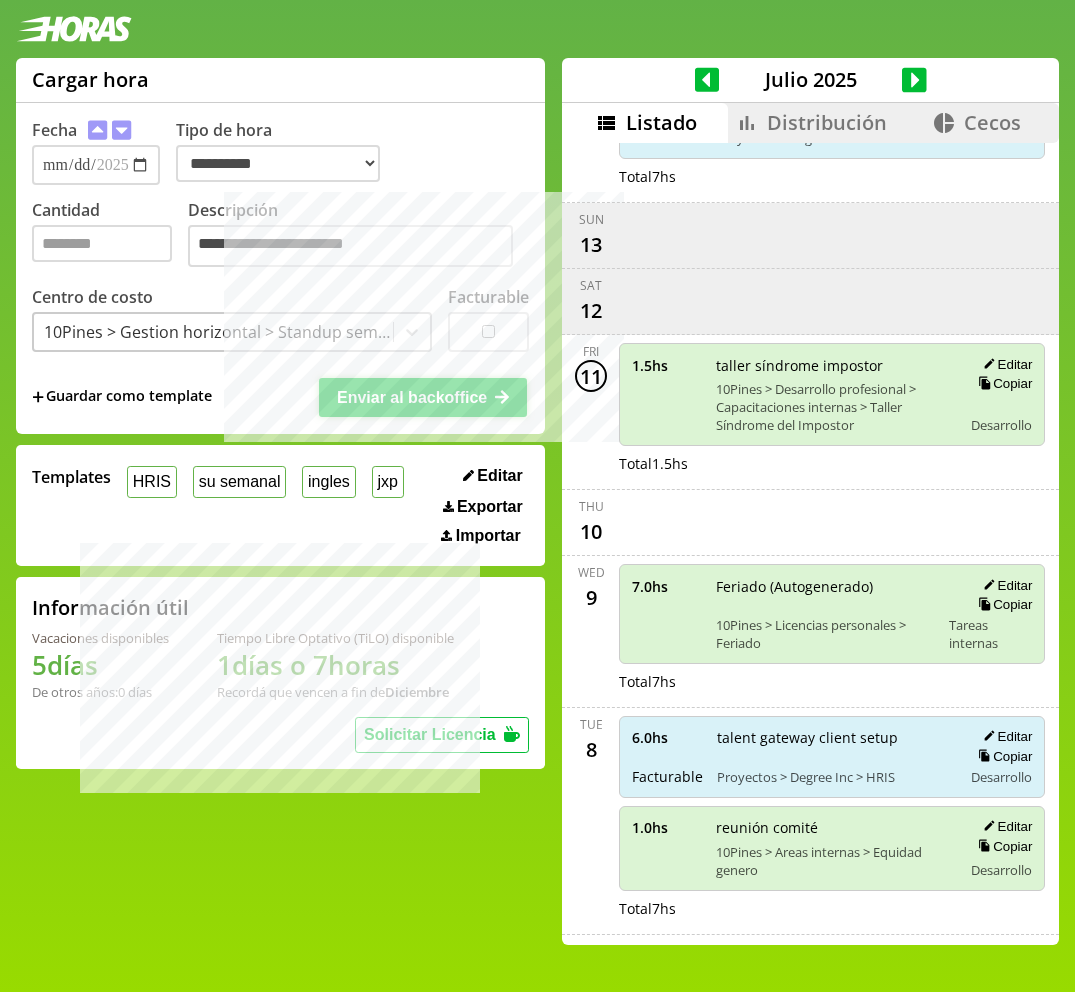 click on "Enviar al backoffice" at bounding box center [412, 397] 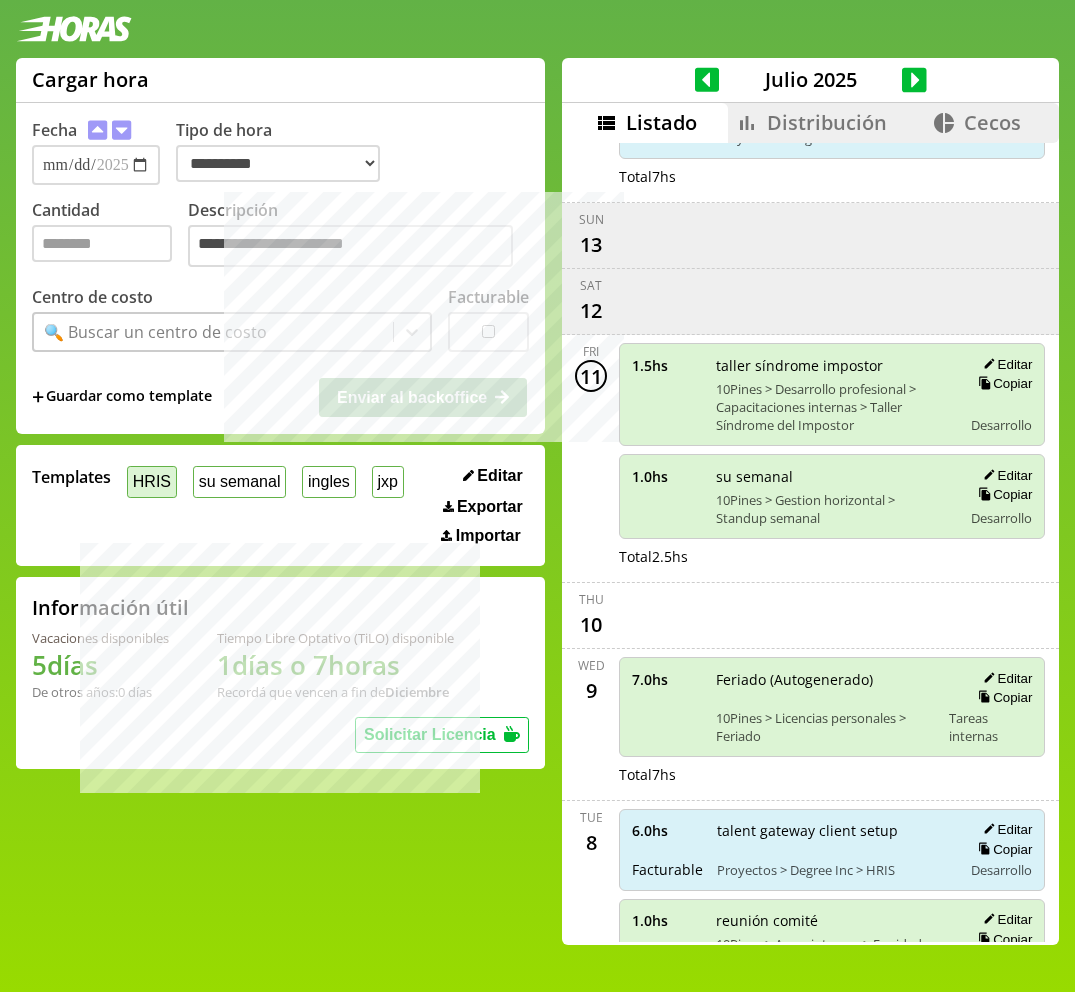 click on "HRIS" at bounding box center [152, 481] 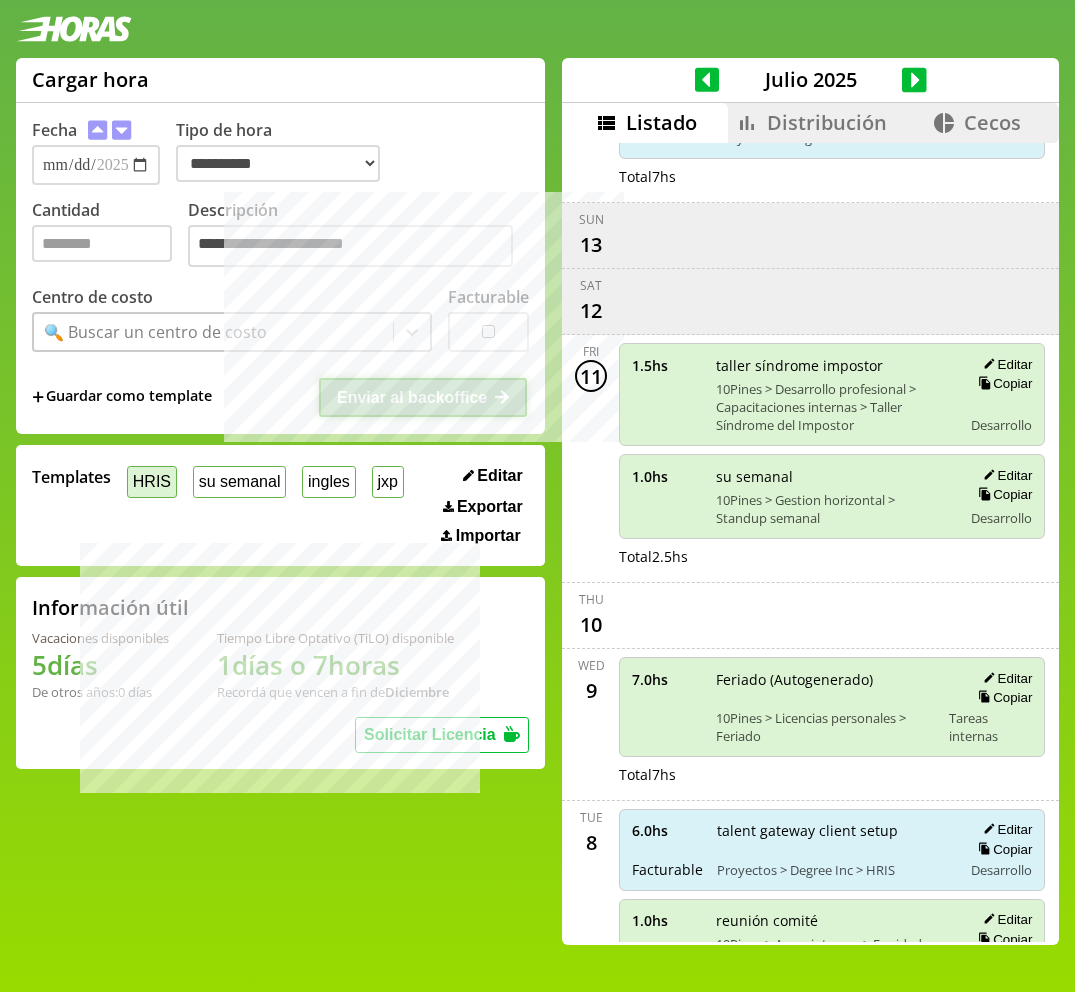 type on "*" 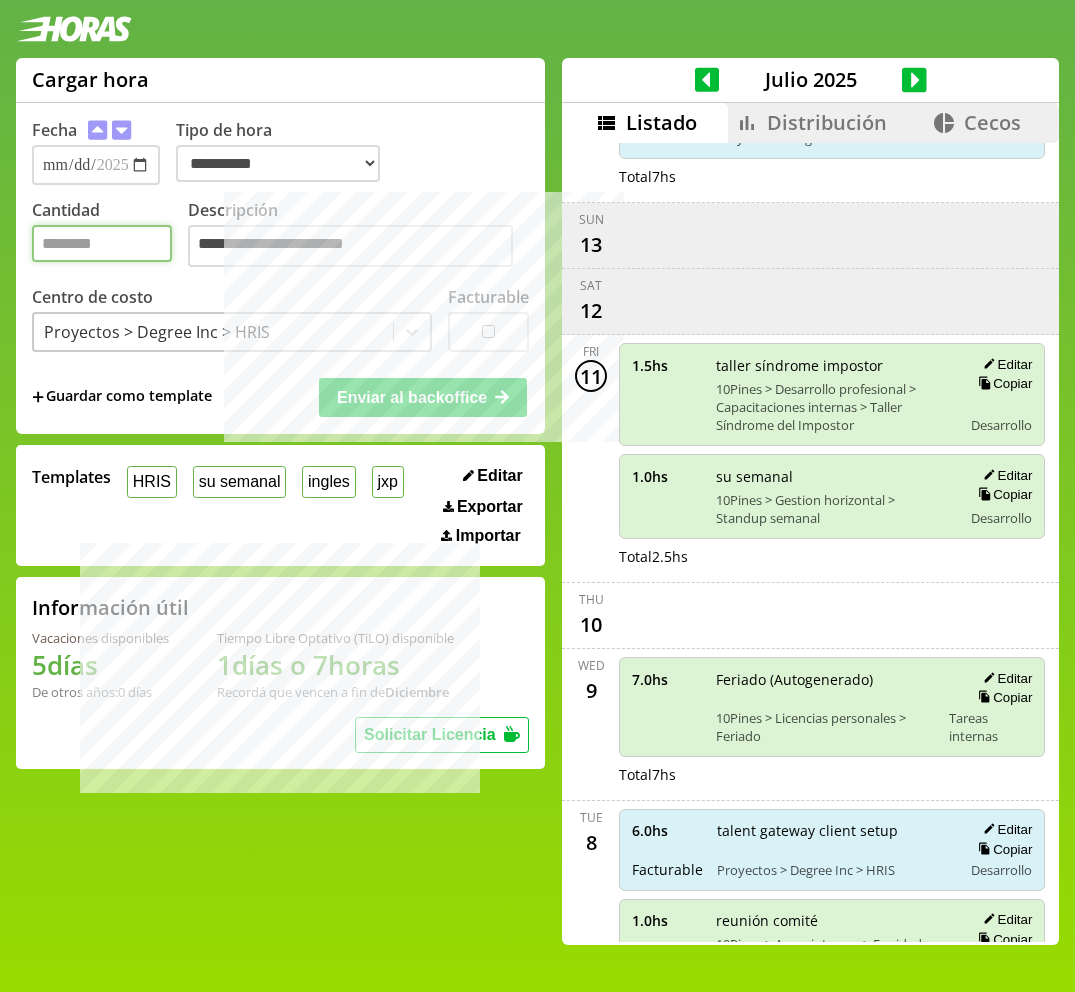 click on "*" at bounding box center [102, 243] 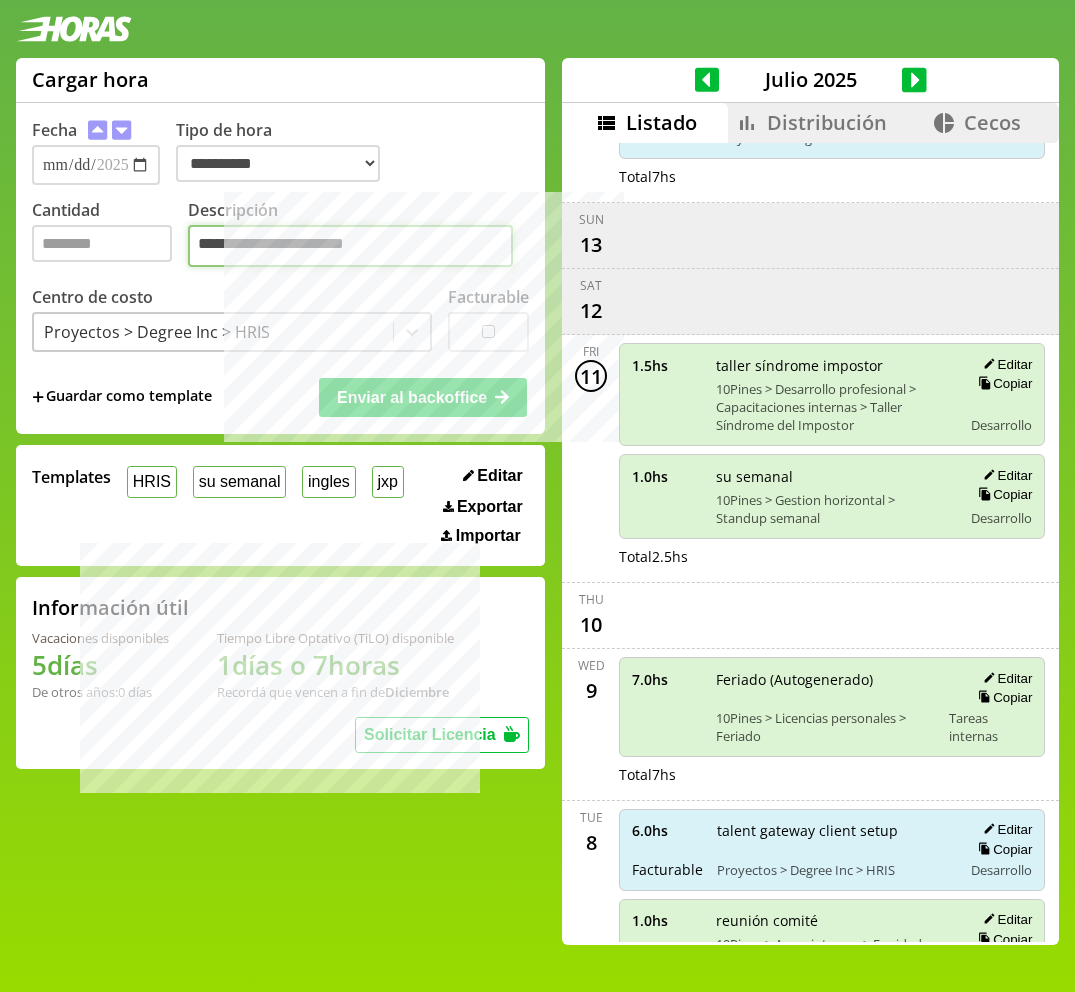 click on "**********" at bounding box center (350, 246) 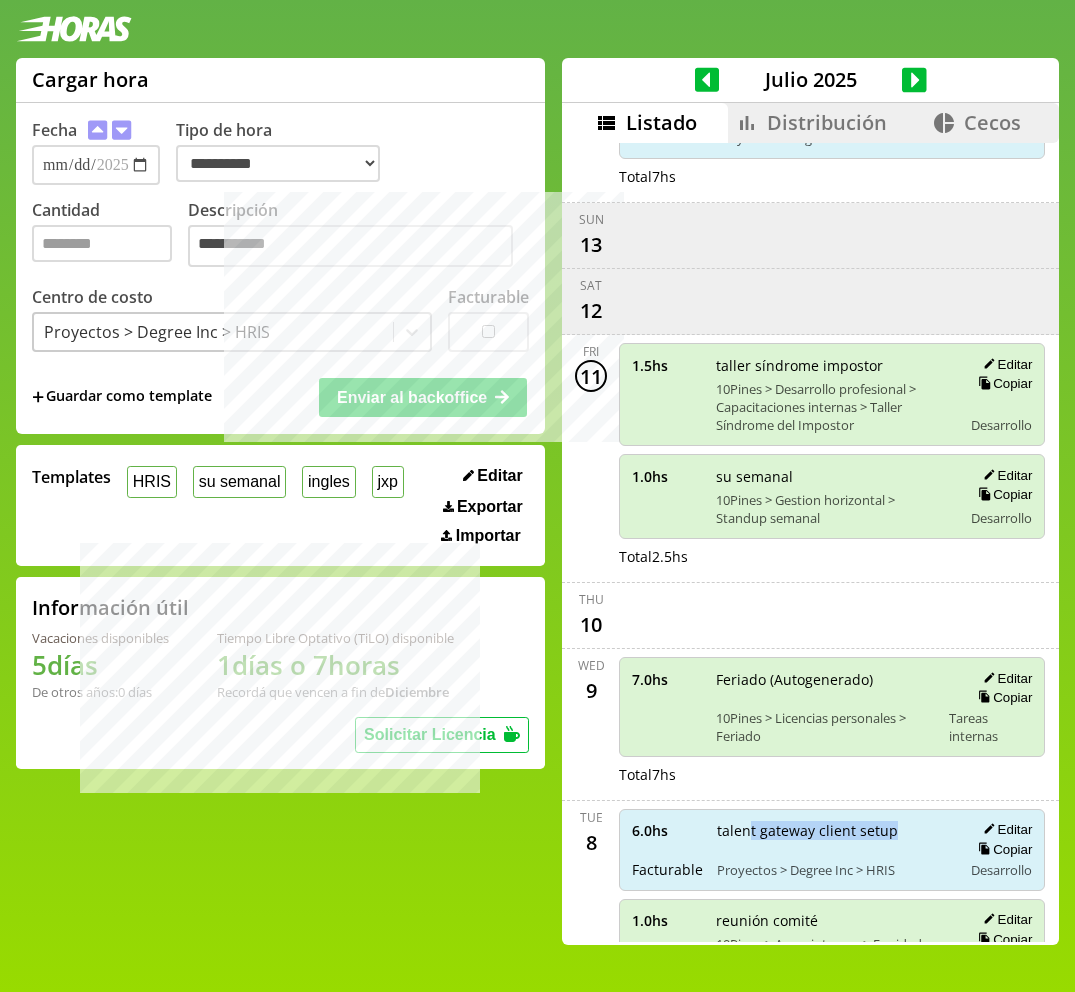 drag, startPoint x: 894, startPoint y: 836, endPoint x: 736, endPoint y: 835, distance: 158.00316 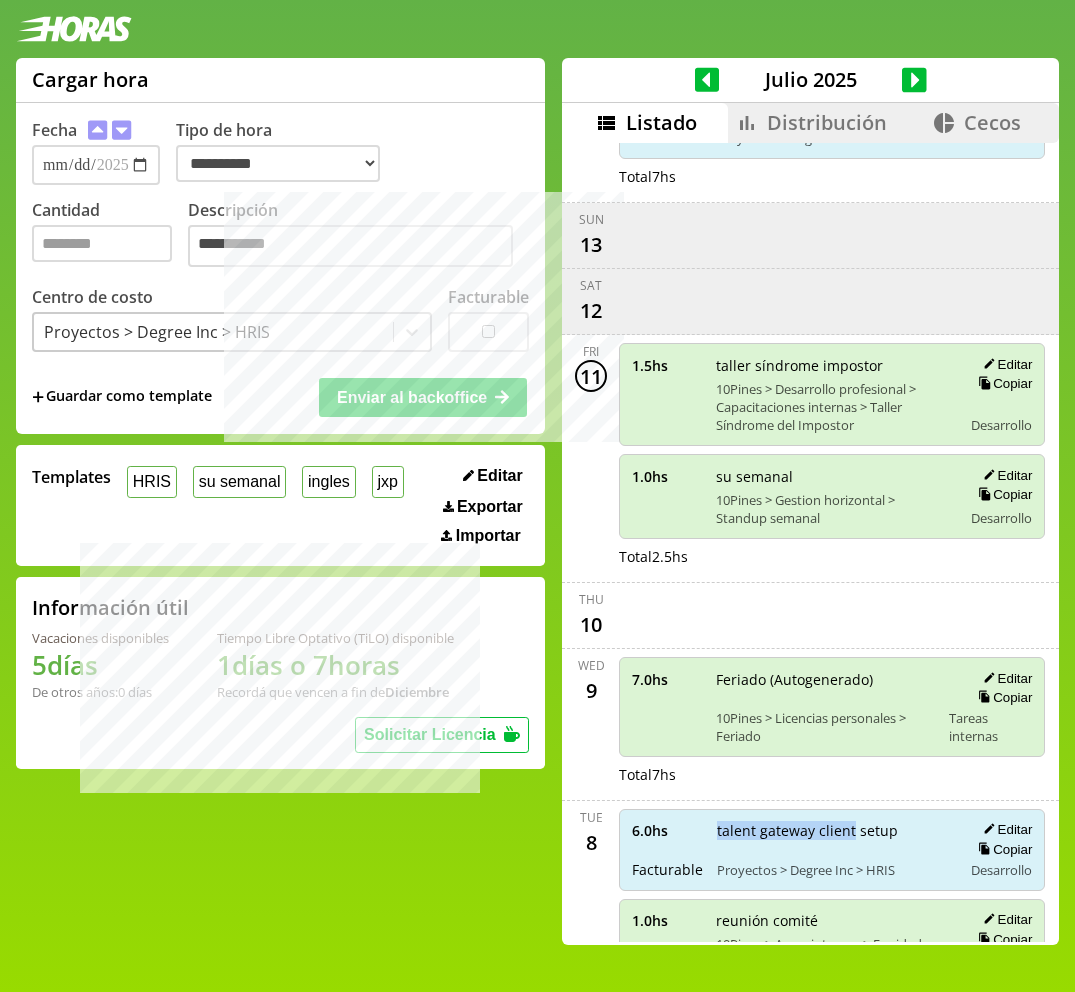 drag, startPoint x: 699, startPoint y: 830, endPoint x: 833, endPoint y: 827, distance: 134.03358 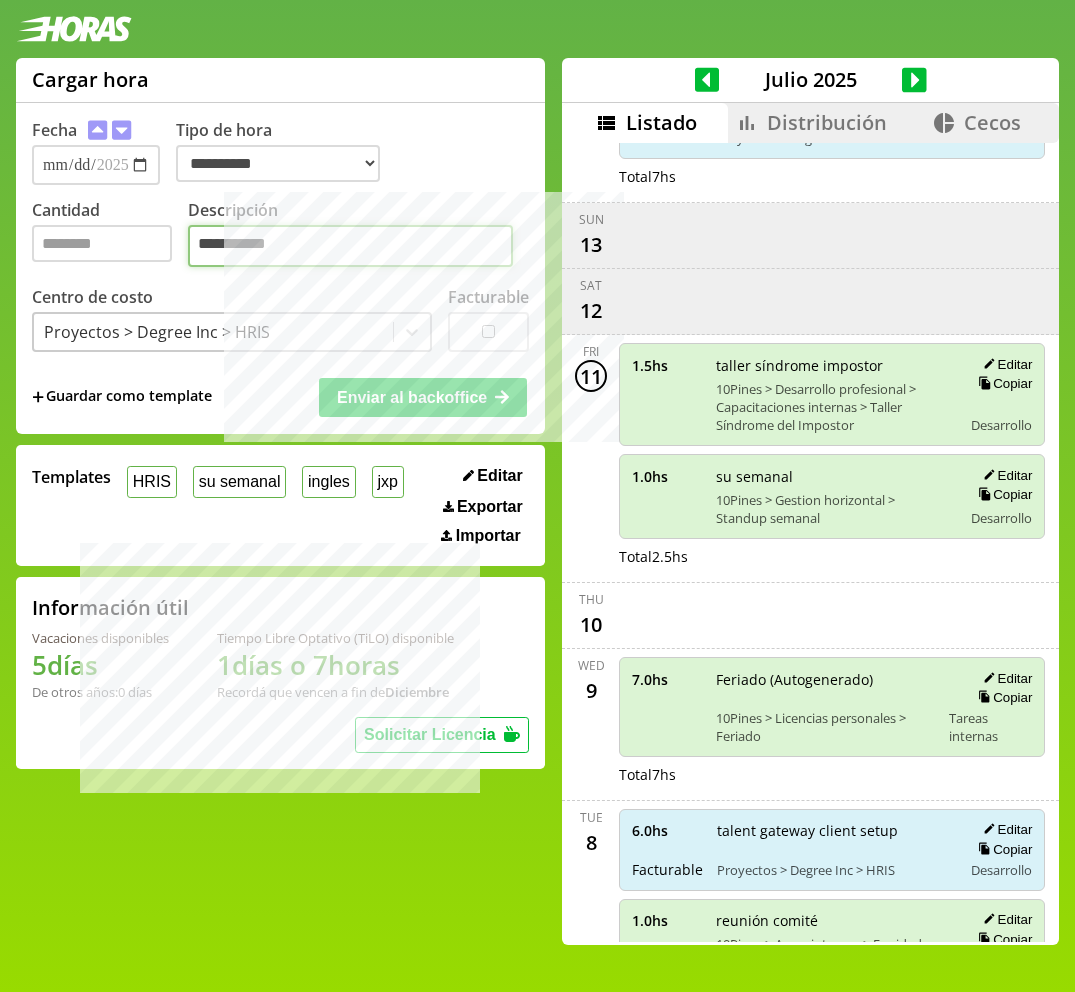 click on "**********" at bounding box center [350, 246] 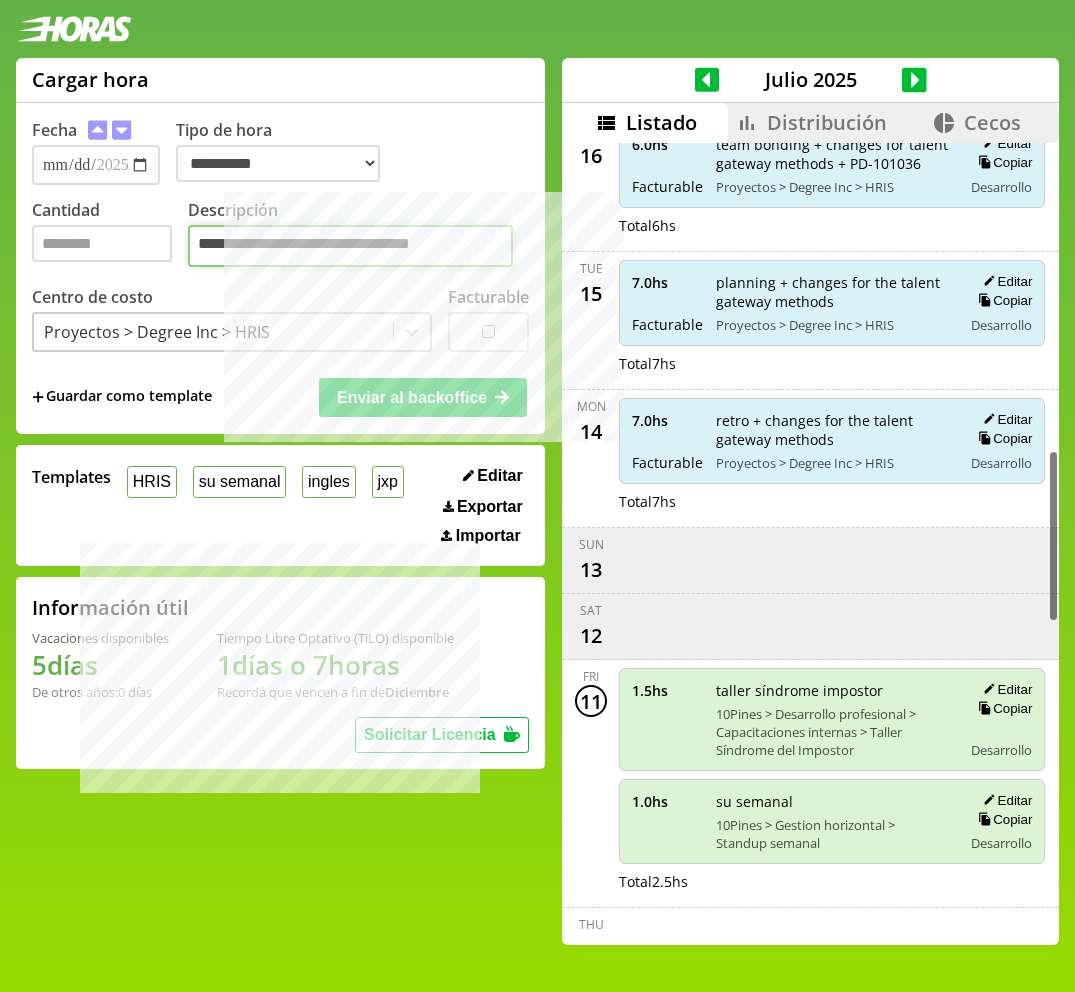 scroll, scrollTop: 1334, scrollLeft: 0, axis: vertical 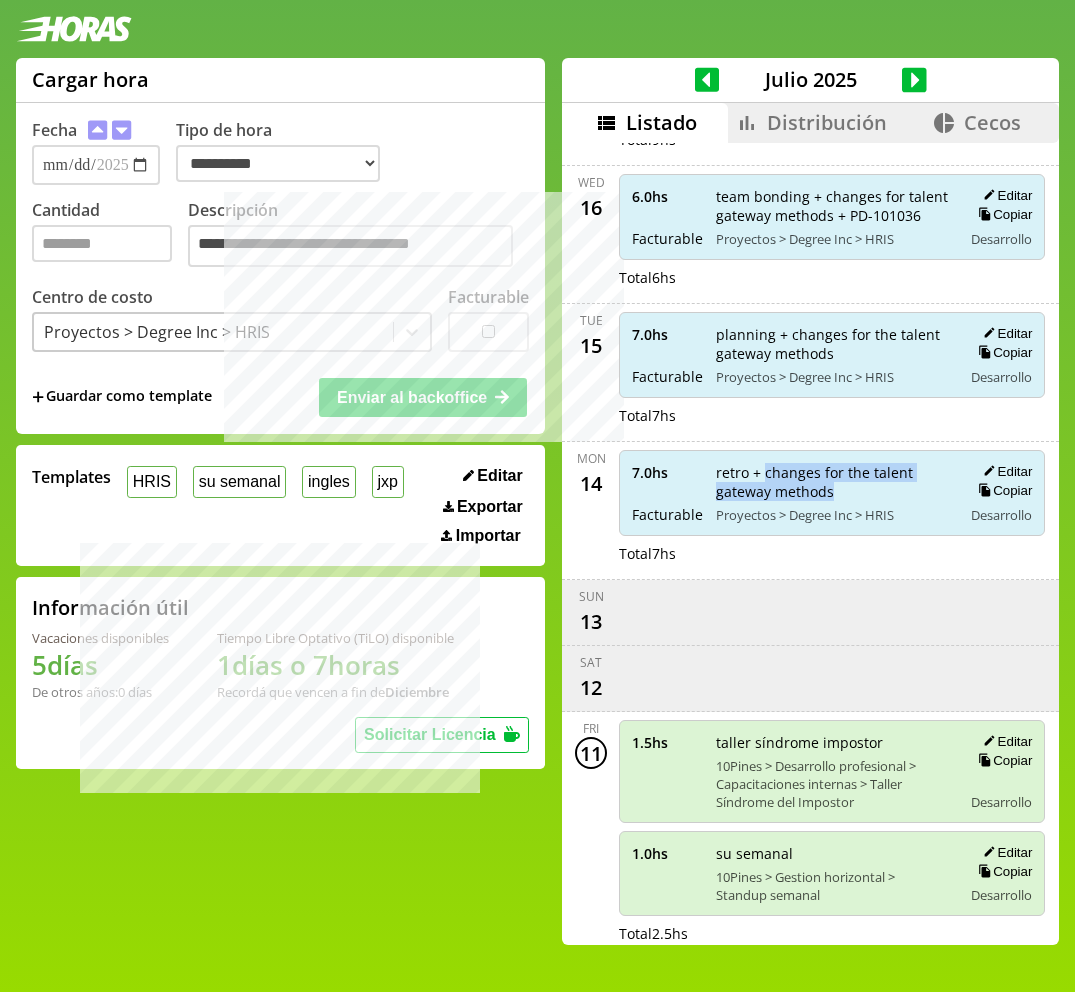 drag, startPoint x: 786, startPoint y: 487, endPoint x: 749, endPoint y: 470, distance: 40.718548 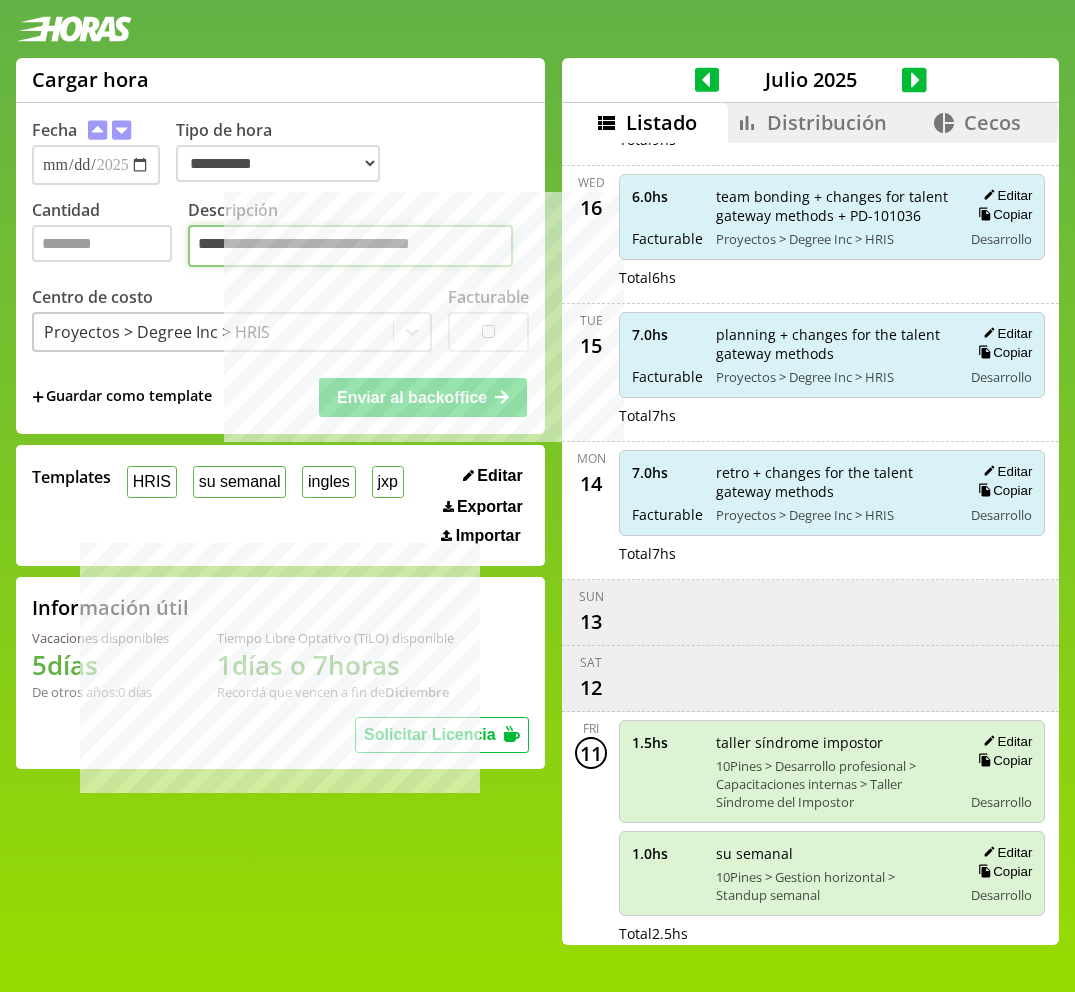 click on "**********" at bounding box center (350, 246) 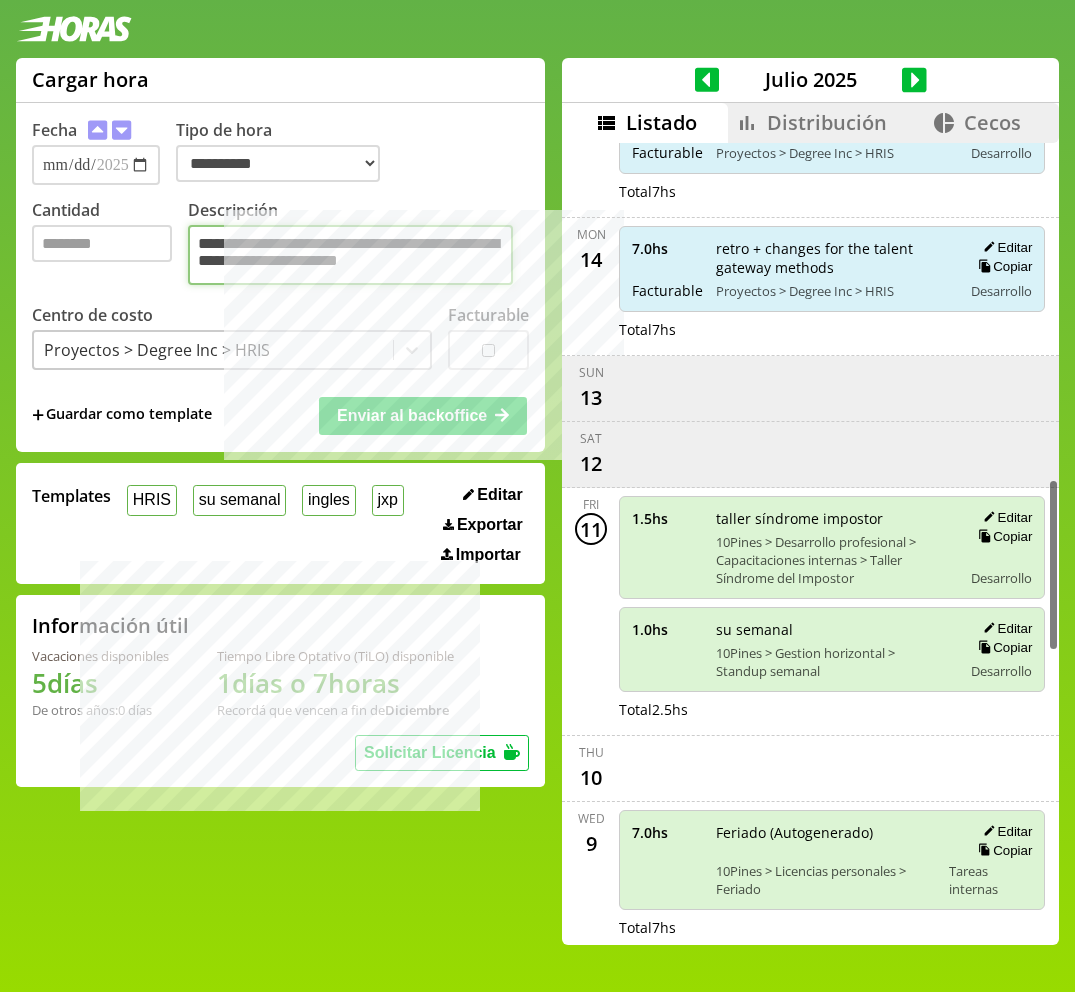 scroll, scrollTop: 1565, scrollLeft: 0, axis: vertical 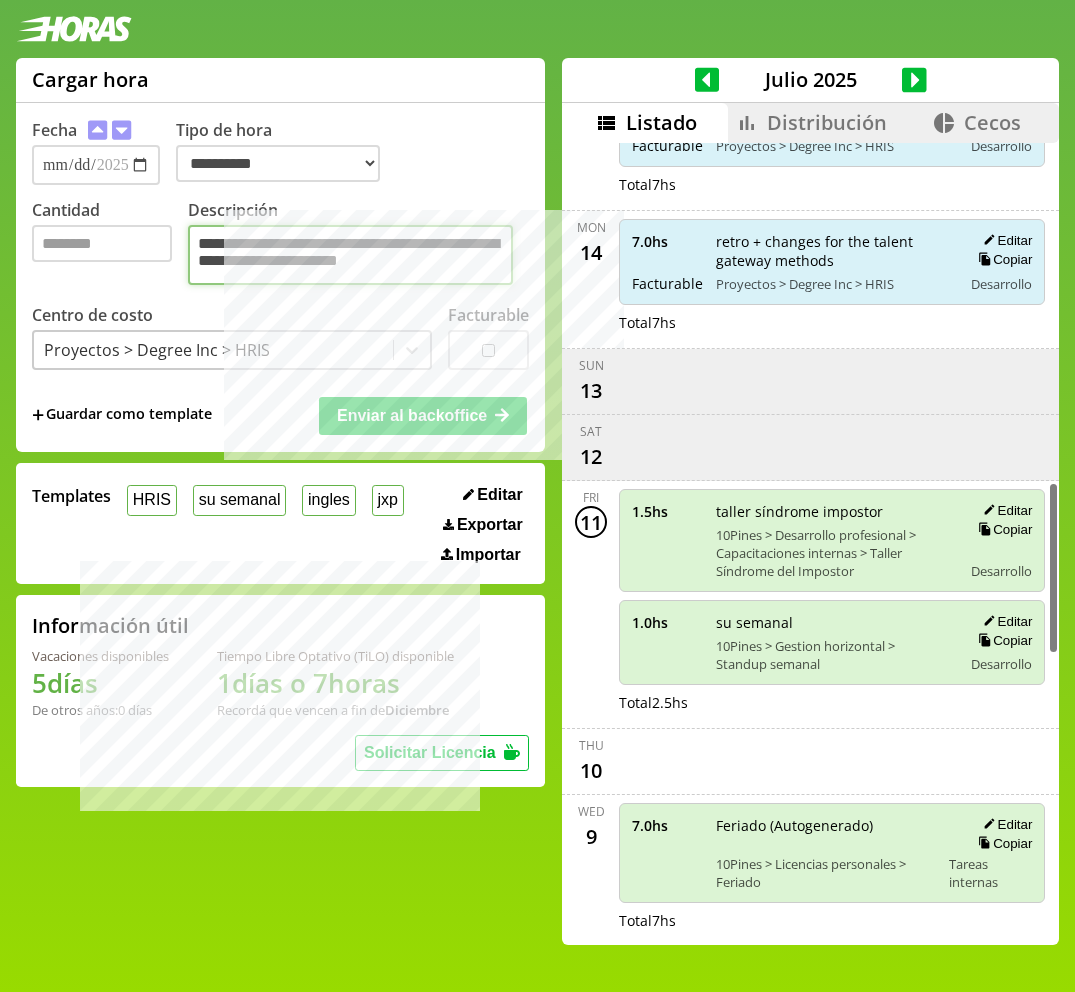 type on "**********" 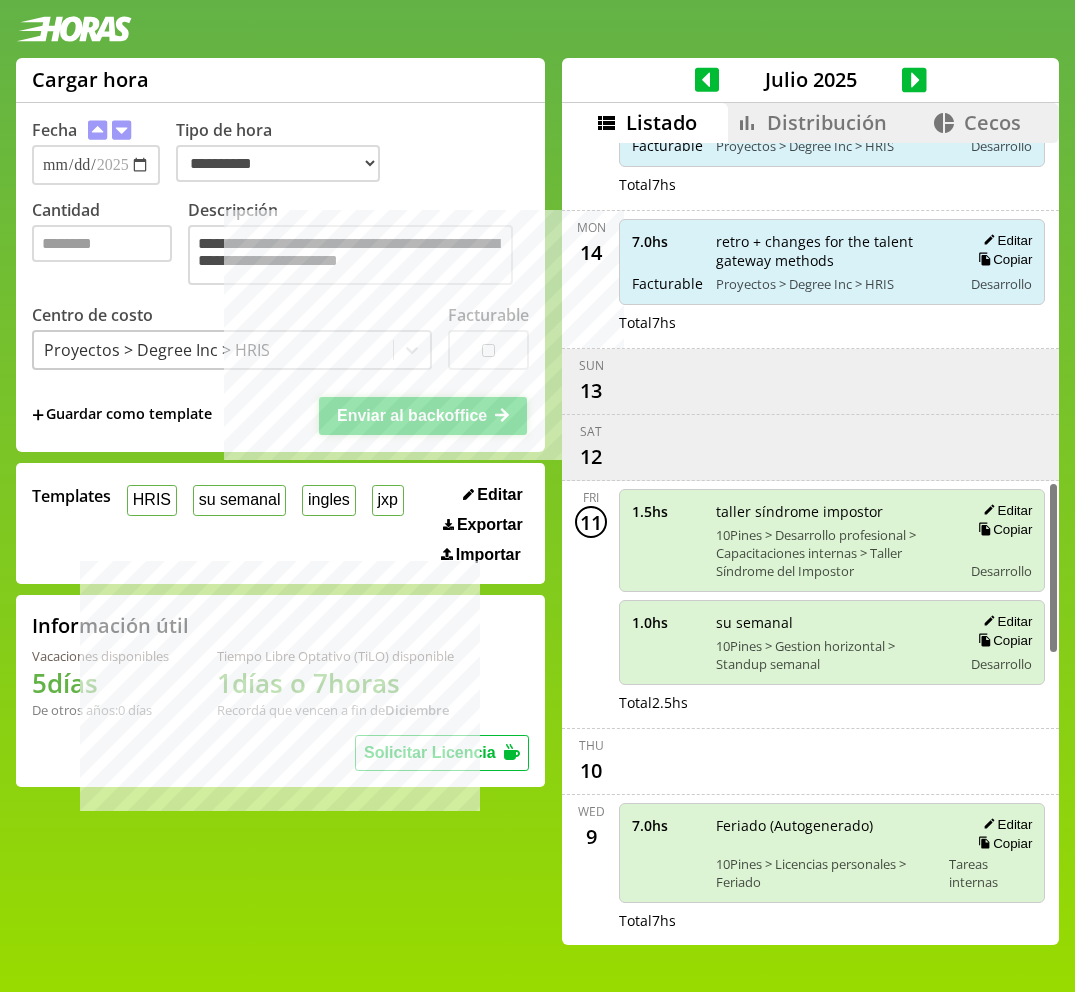 click on "Enviar al backoffice" at bounding box center (412, 415) 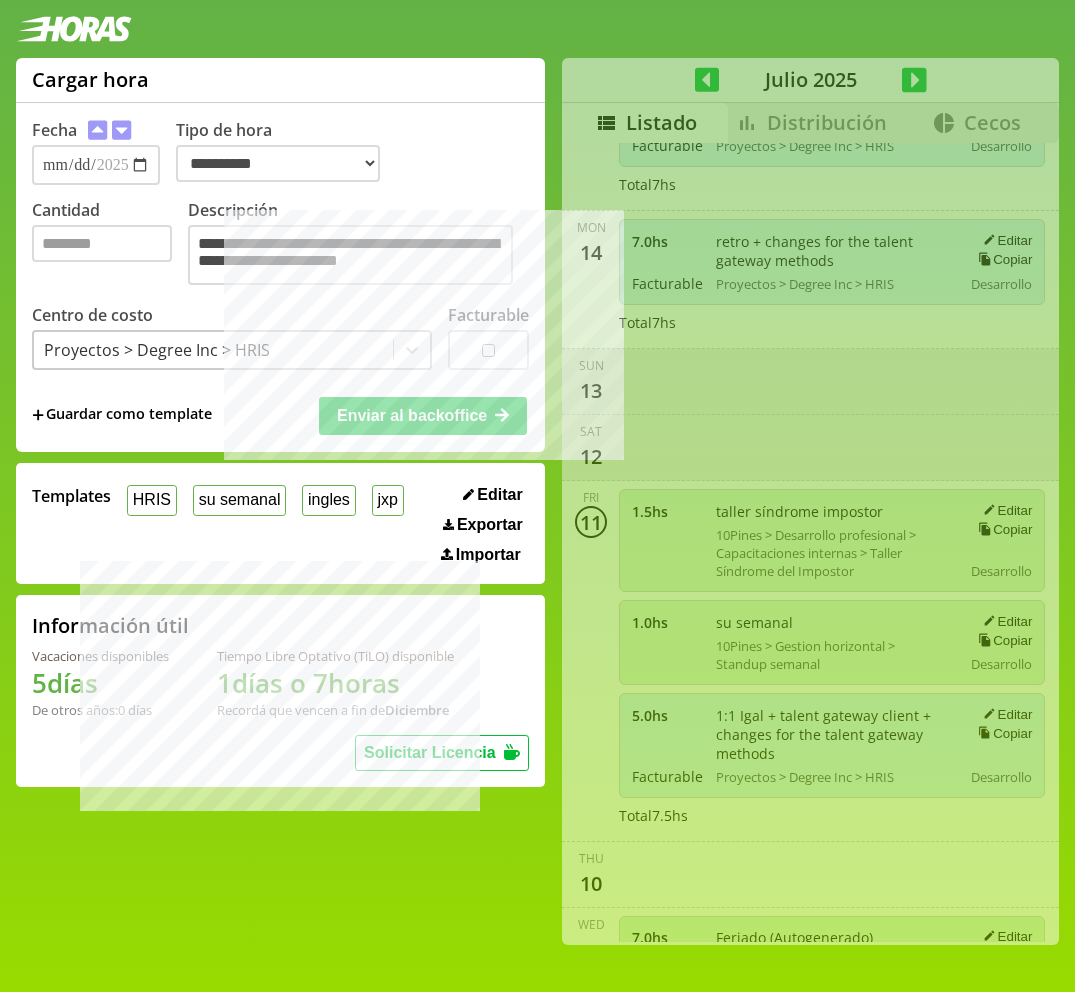 type 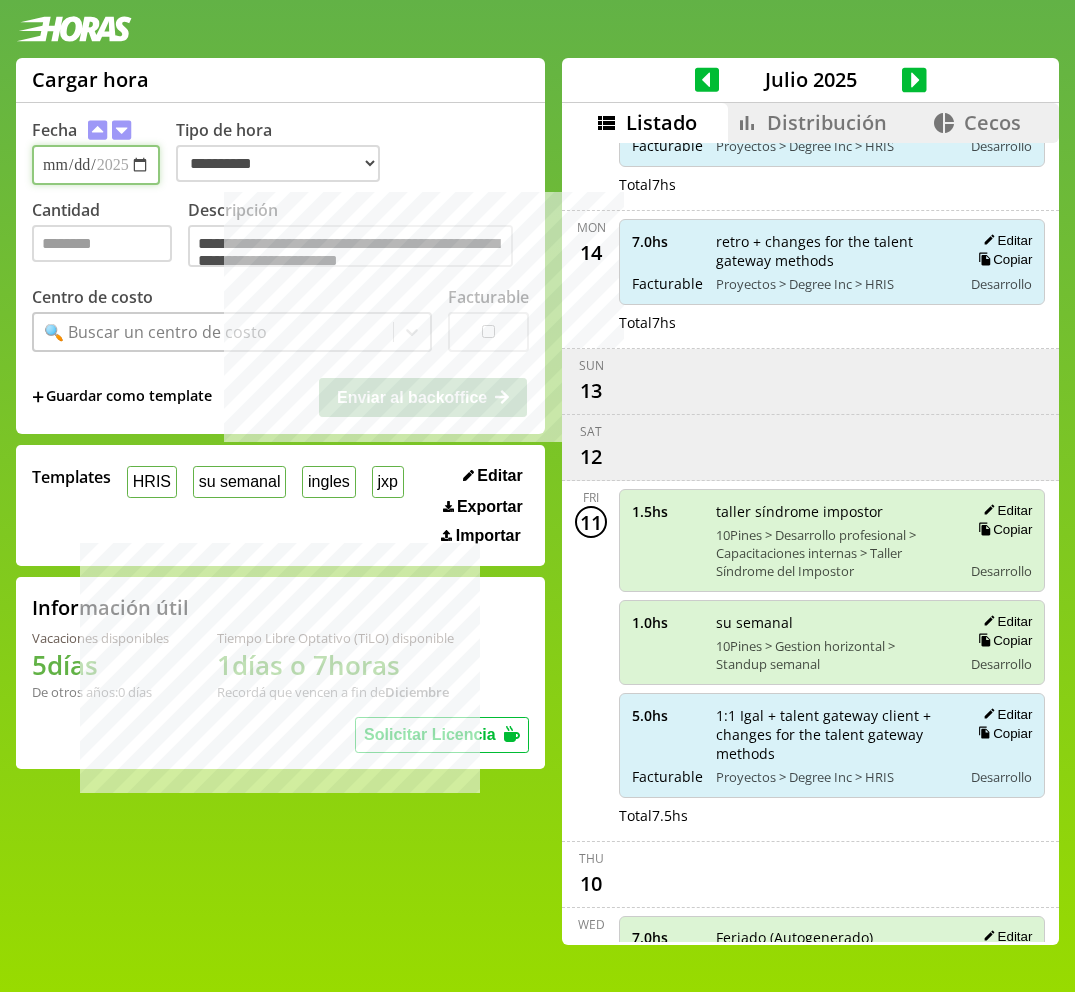 click on "**********" at bounding box center [96, 165] 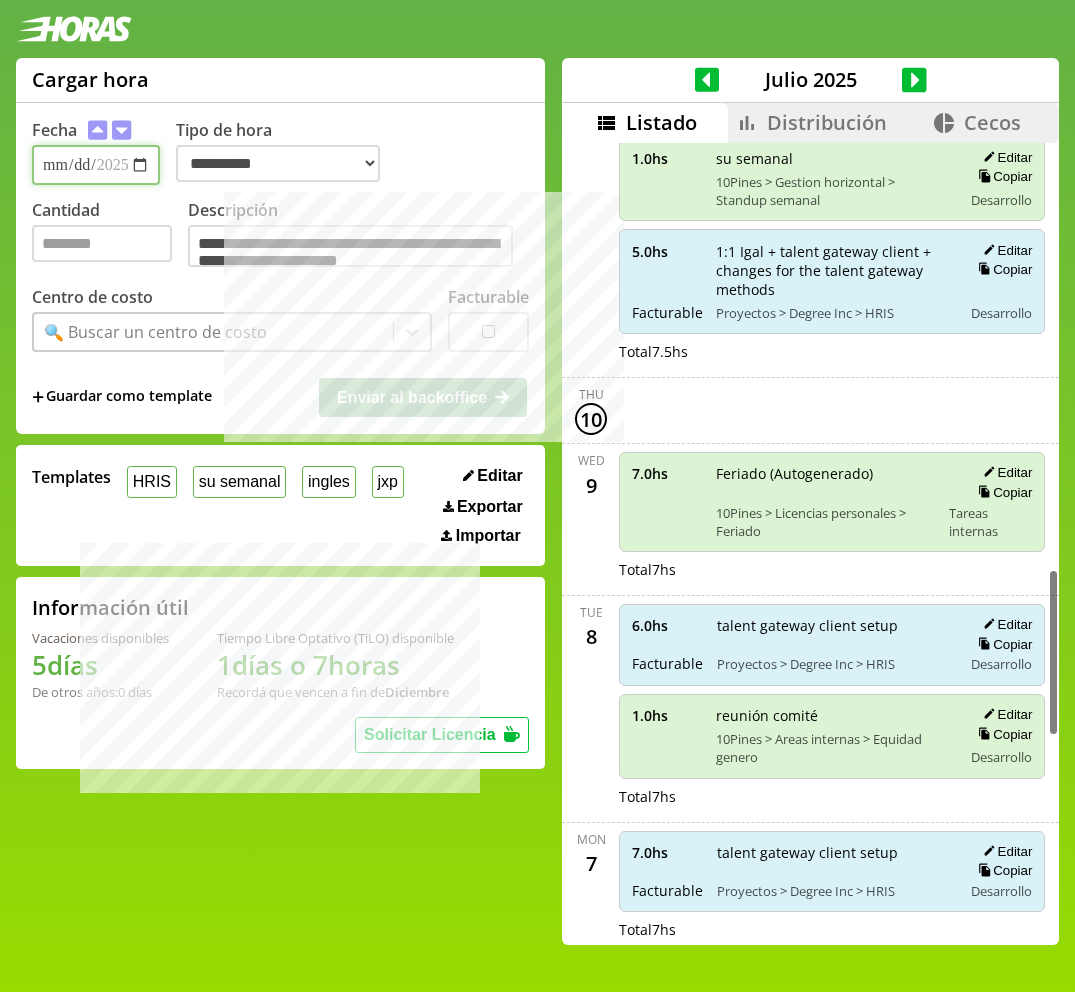 scroll, scrollTop: 2030, scrollLeft: 0, axis: vertical 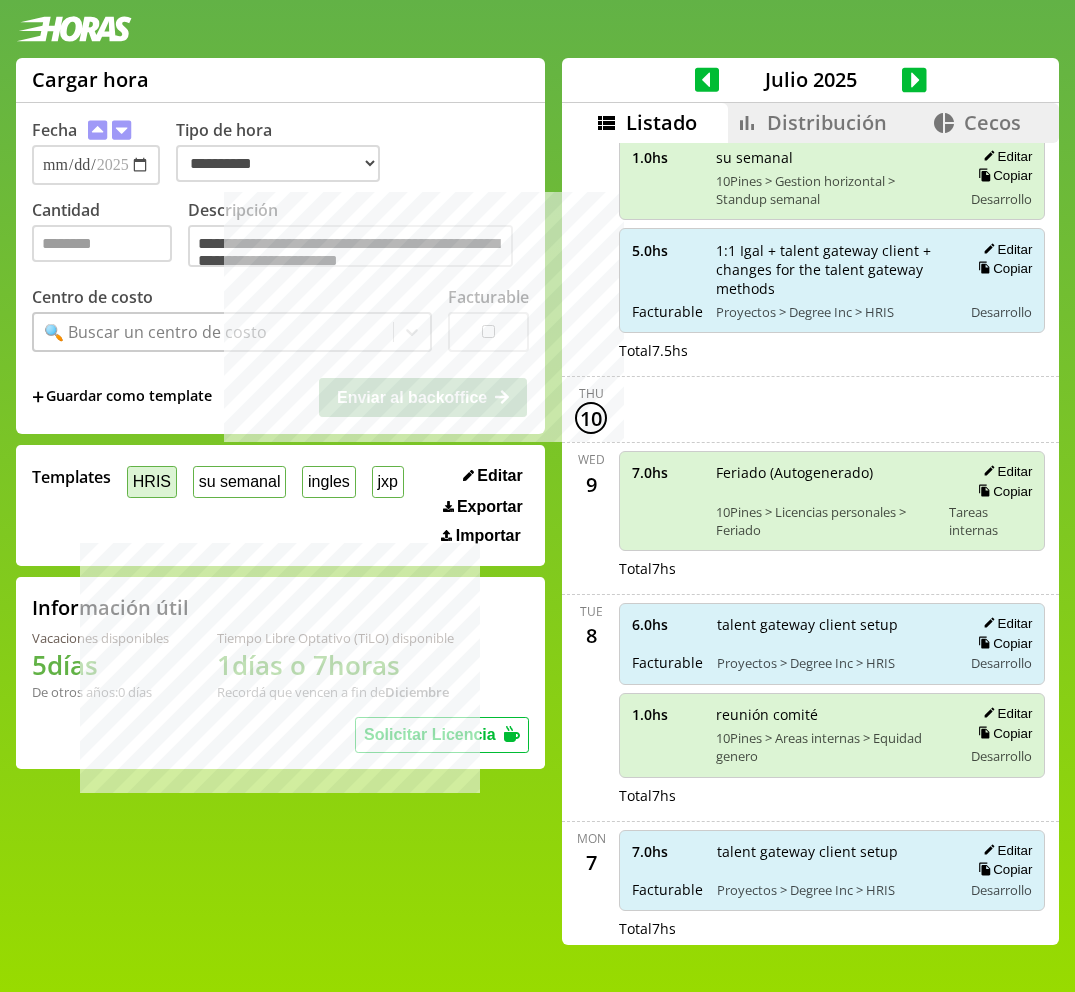 click on "HRIS" at bounding box center (152, 481) 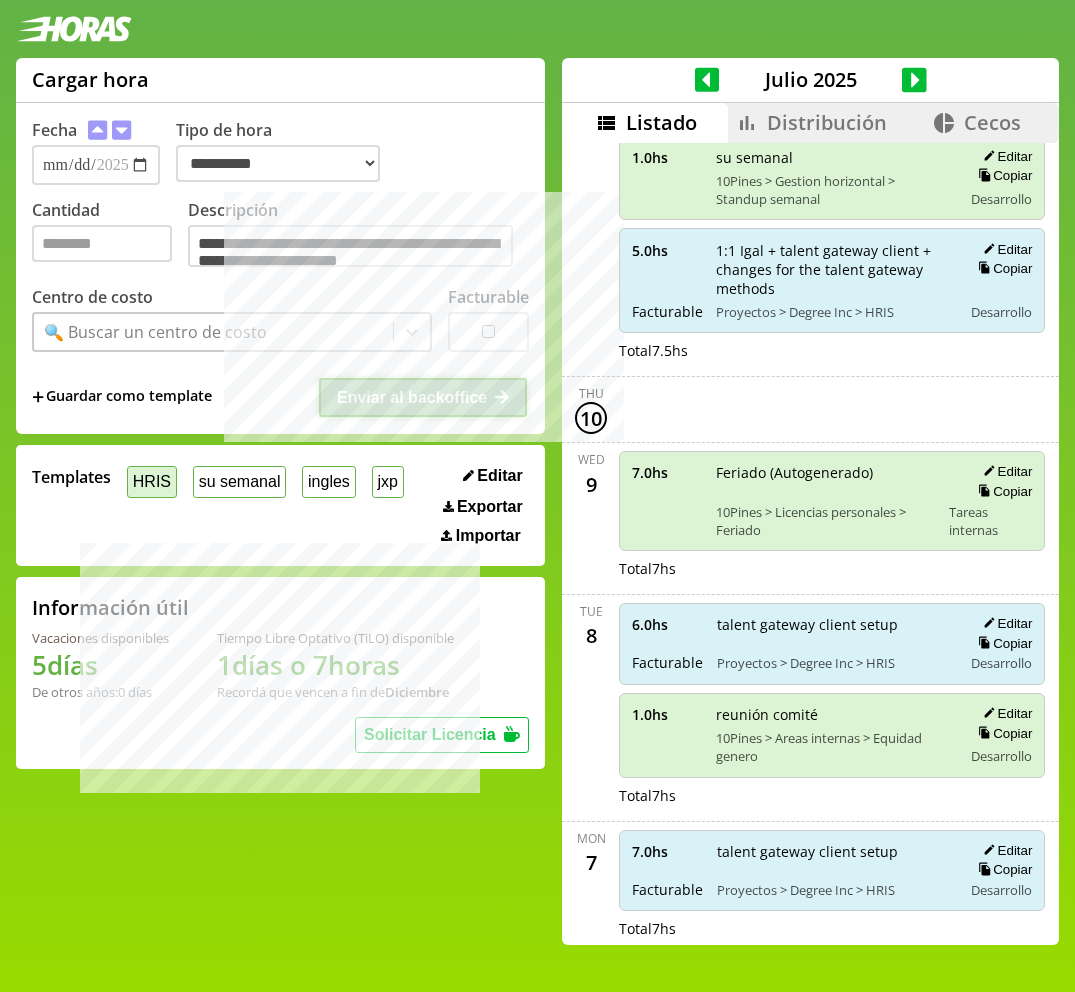 type on "*" 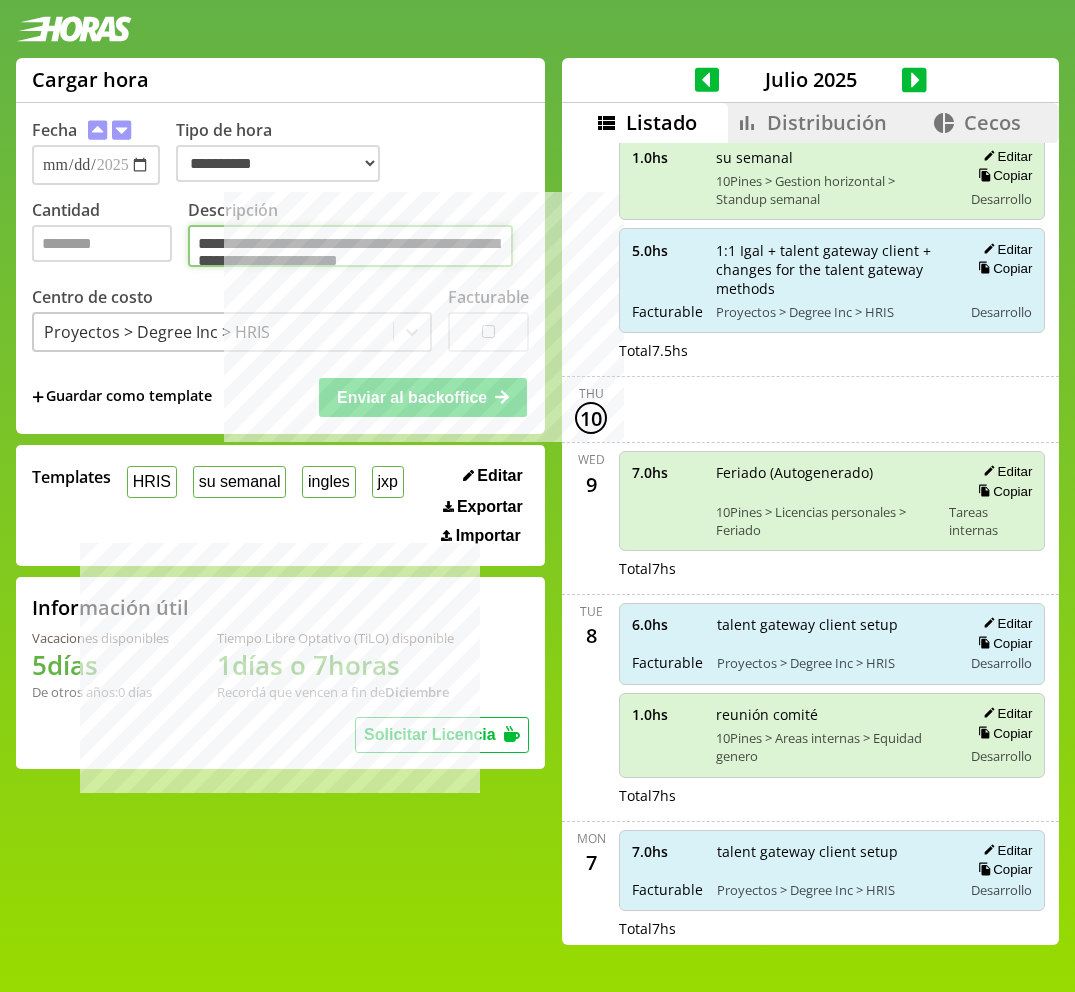 click on "**********" at bounding box center (350, 246) 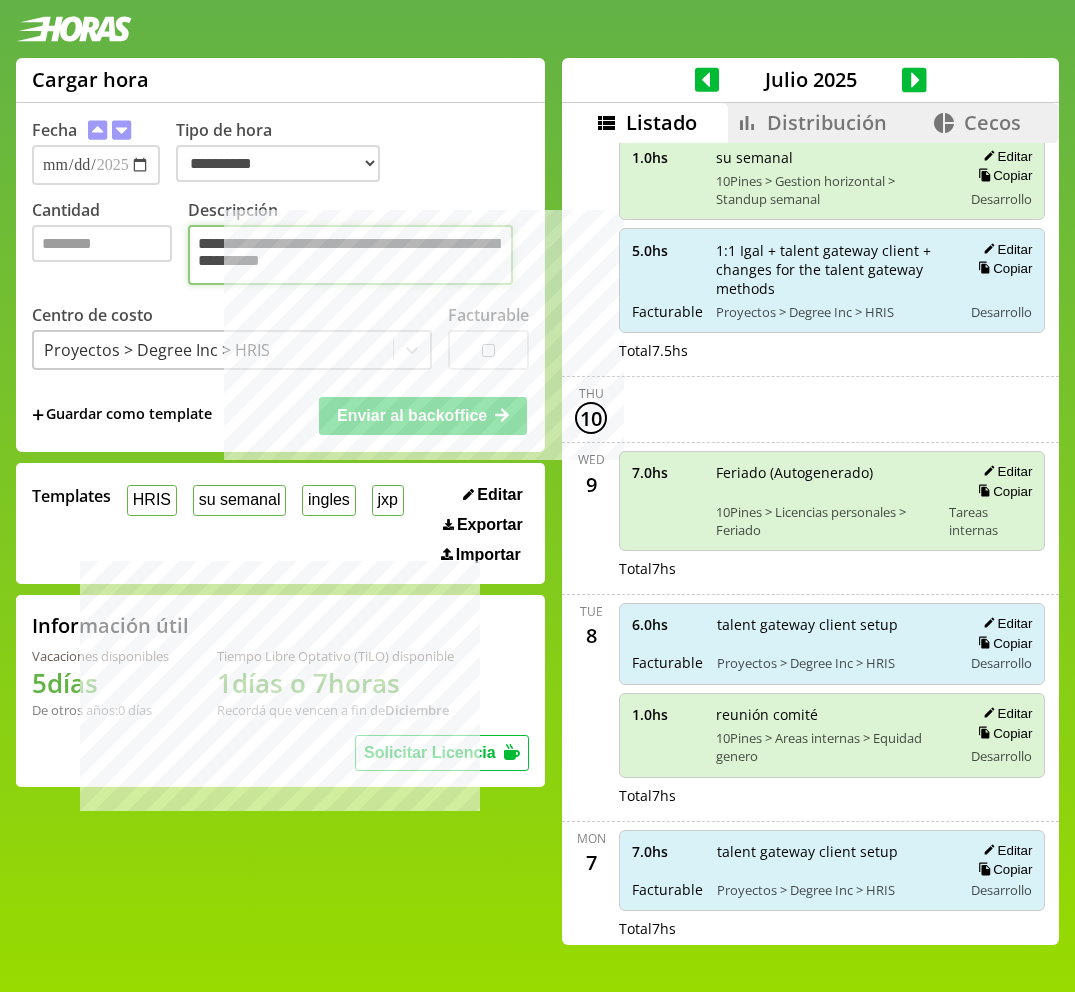 click on "**********" at bounding box center (350, 255) 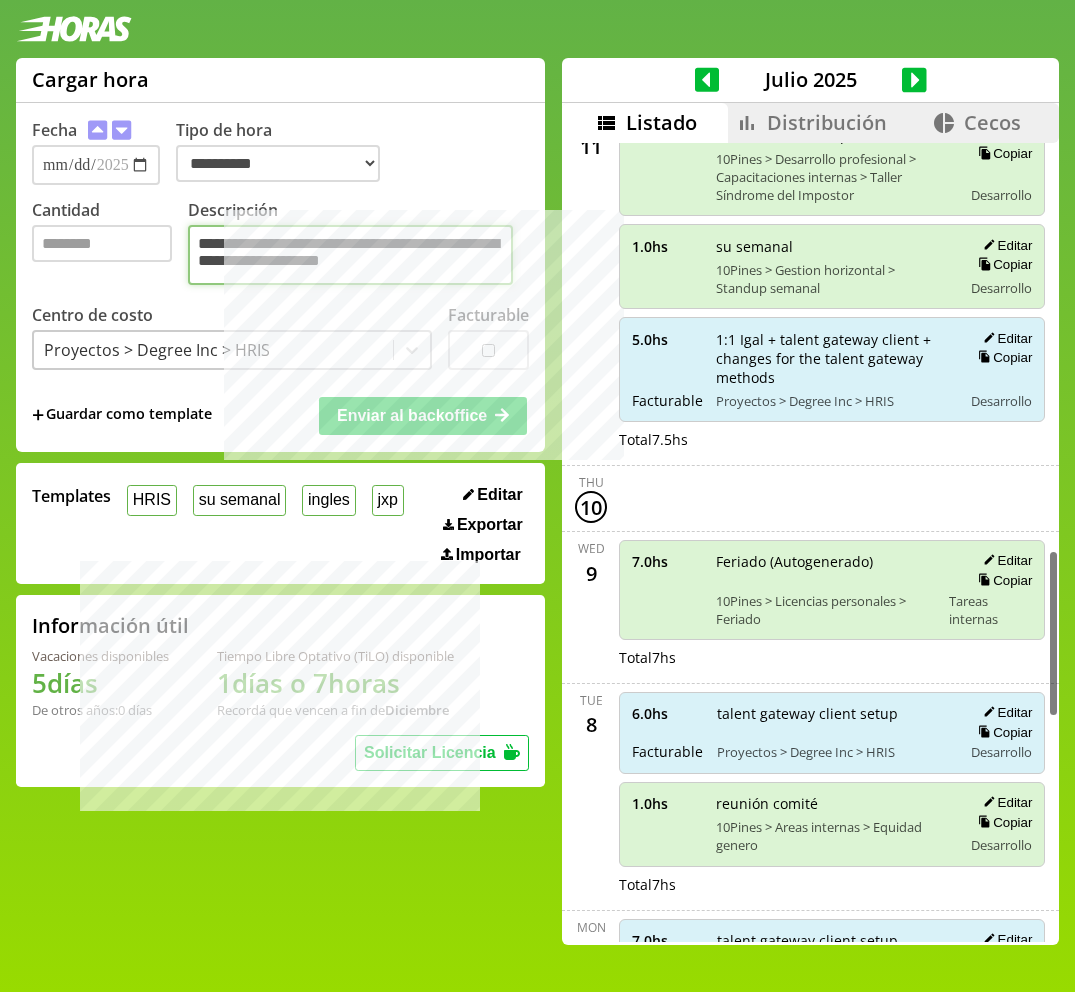 scroll, scrollTop: 1905, scrollLeft: 0, axis: vertical 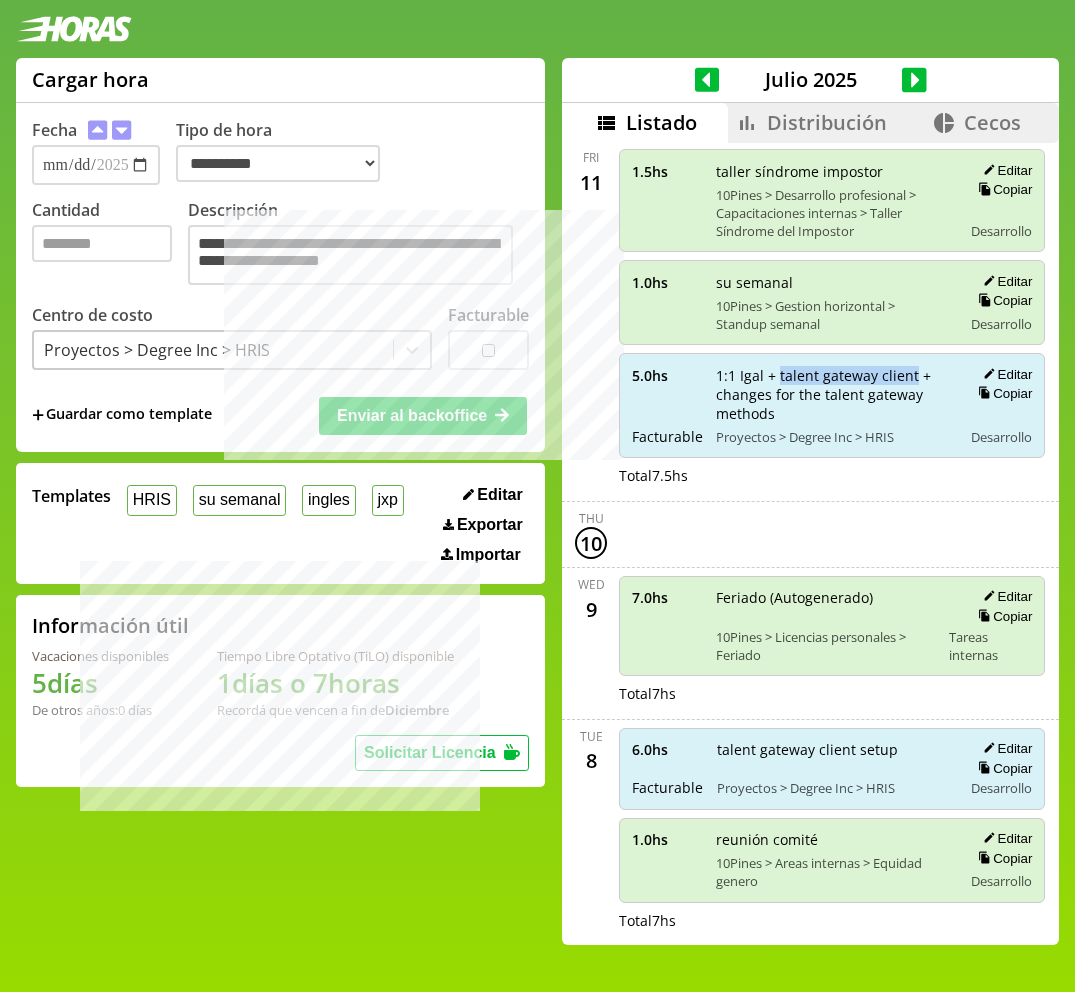 drag, startPoint x: 760, startPoint y: 377, endPoint x: 894, endPoint y: 376, distance: 134.00374 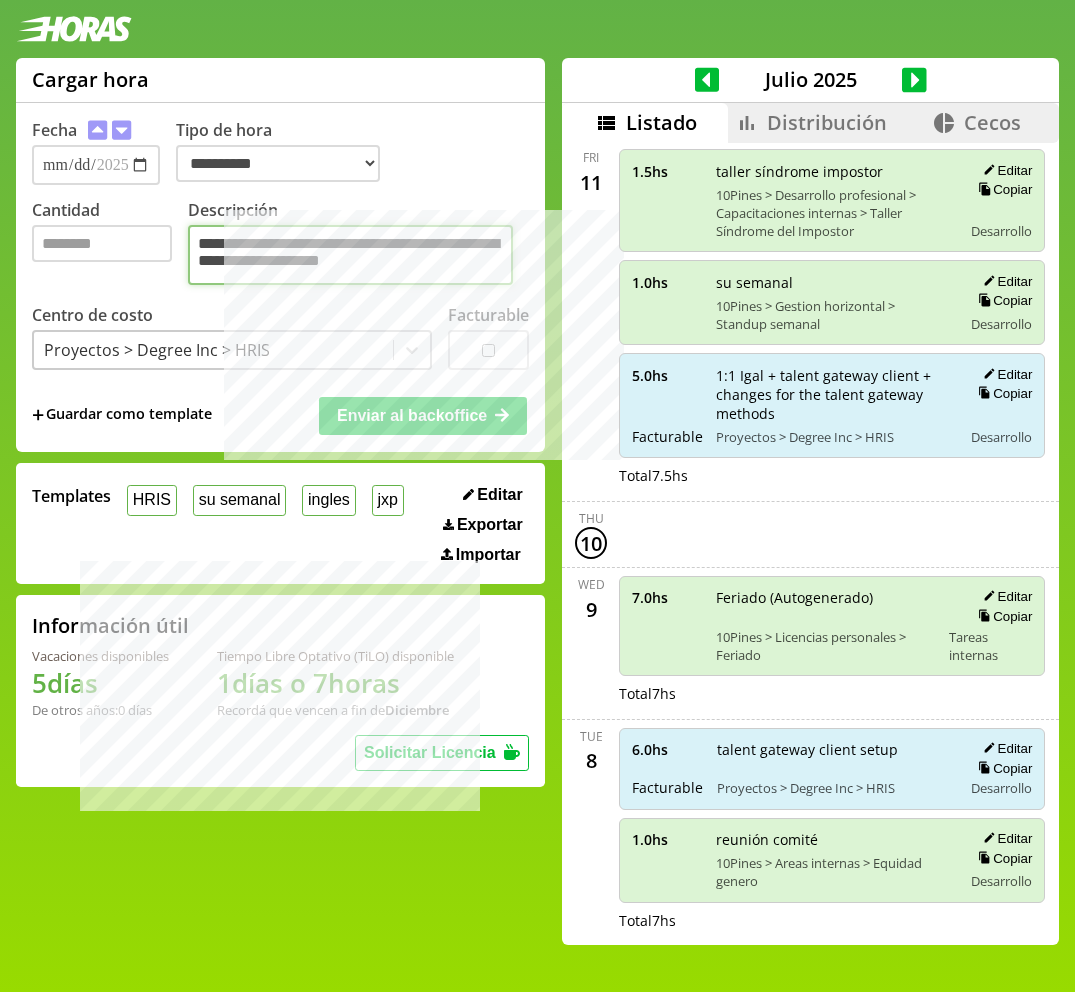 click on "**********" at bounding box center (350, 255) 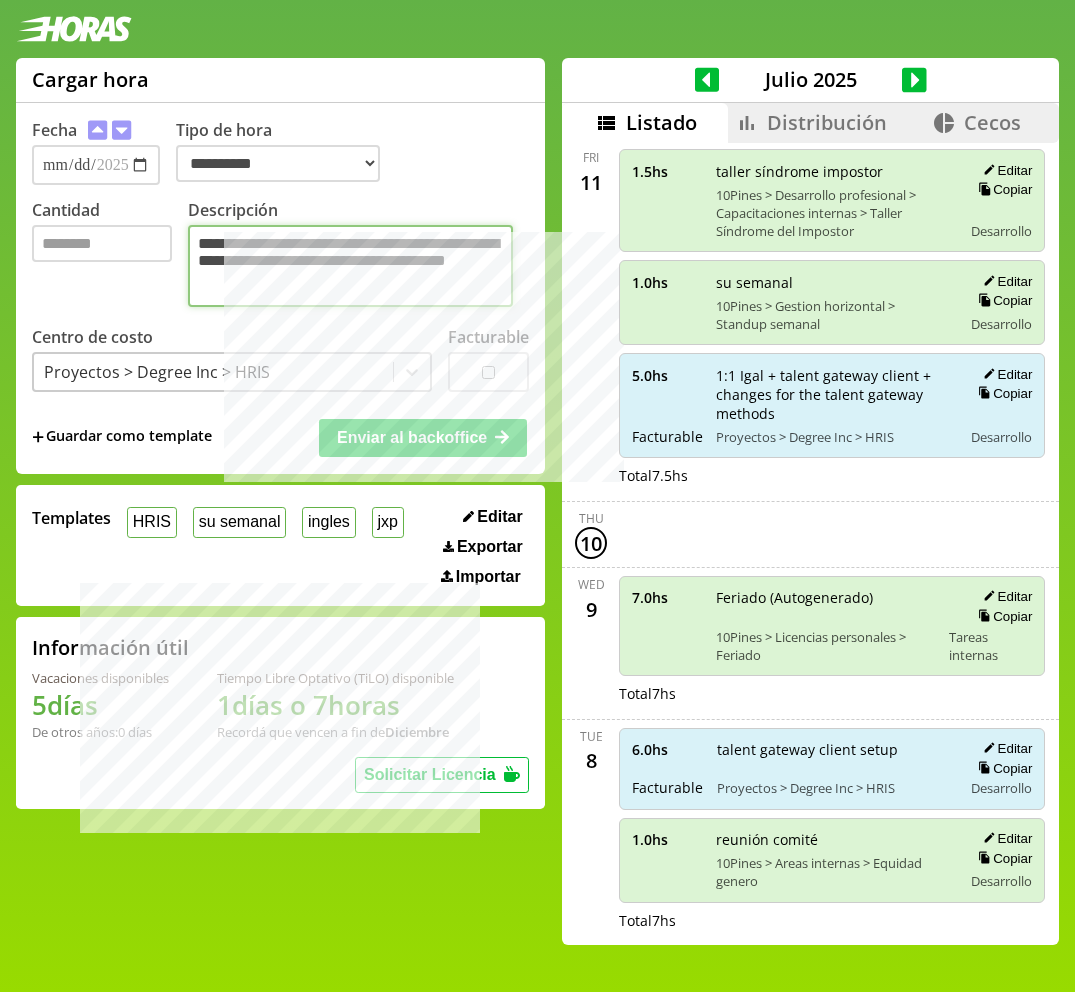 type on "**********" 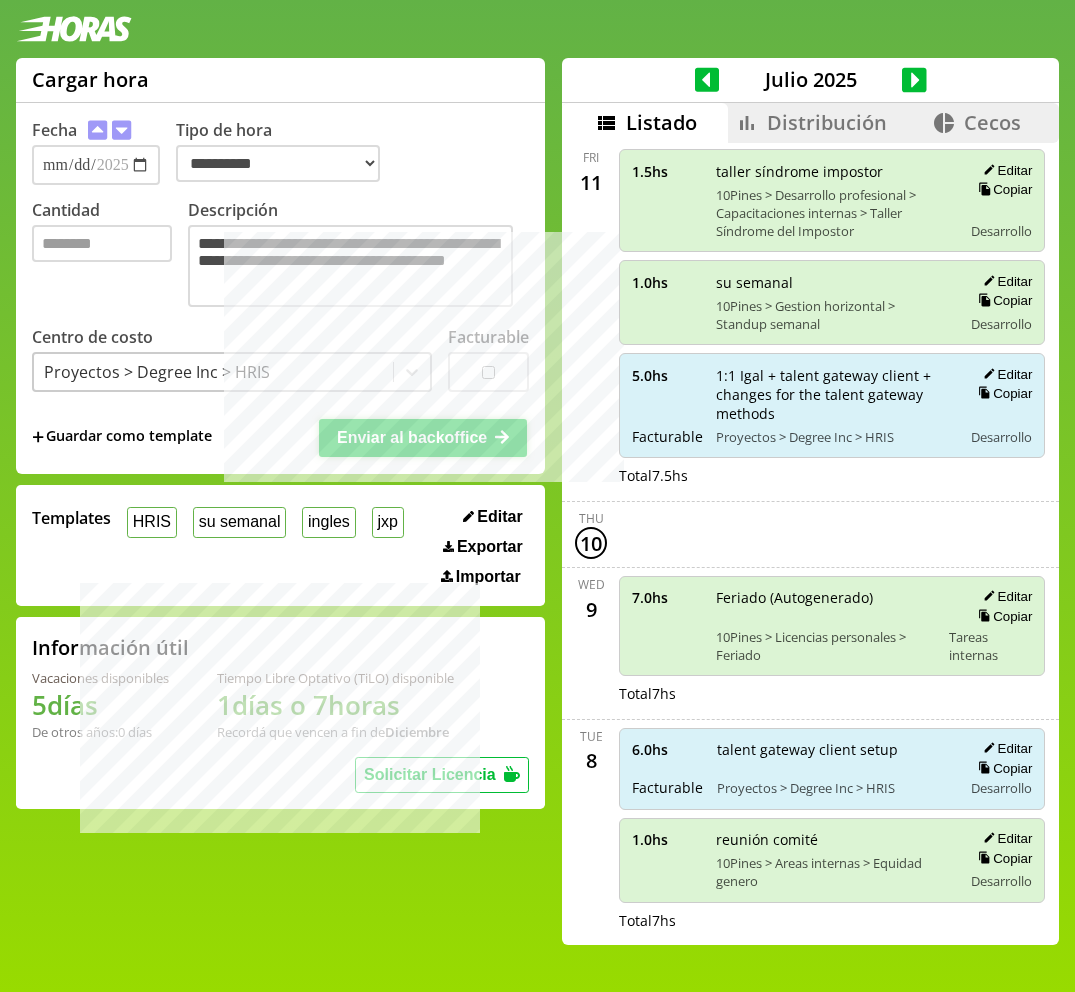 click 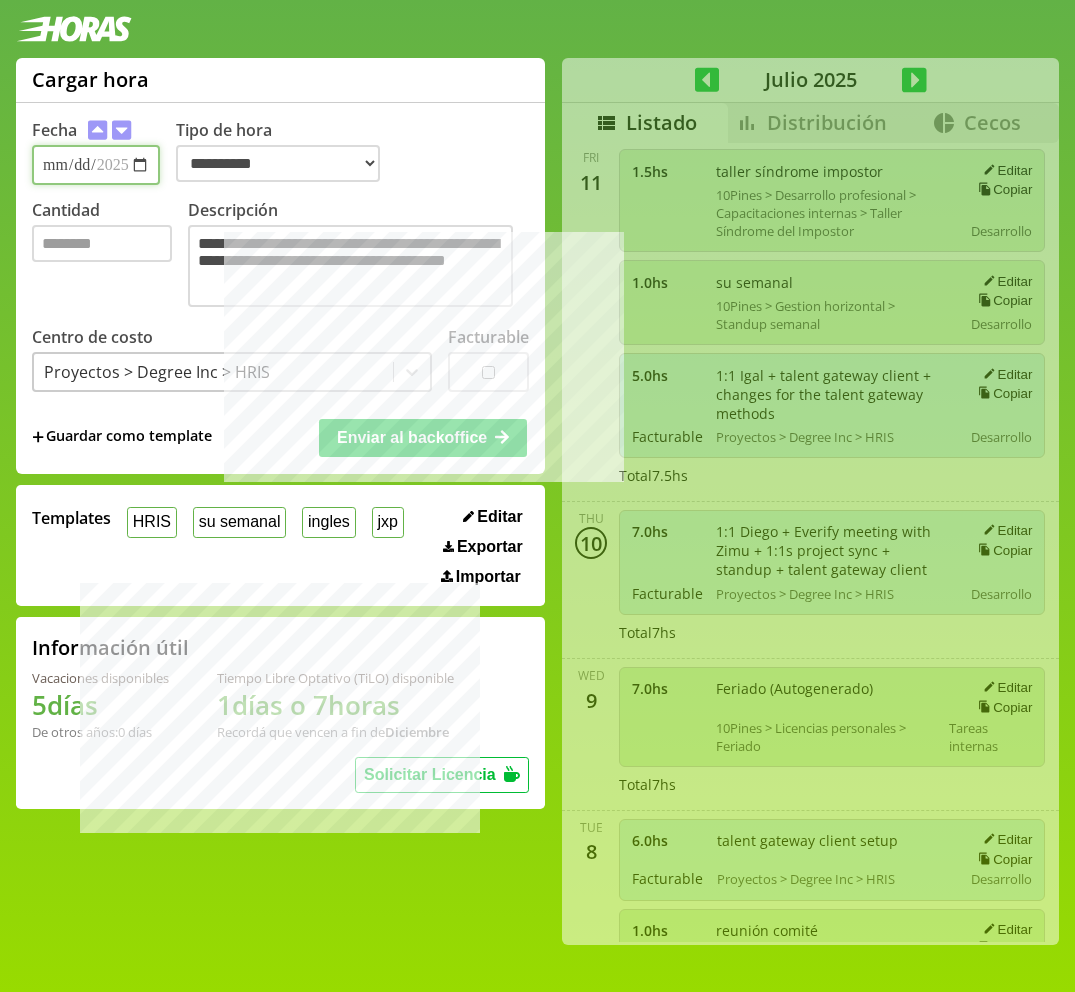 type 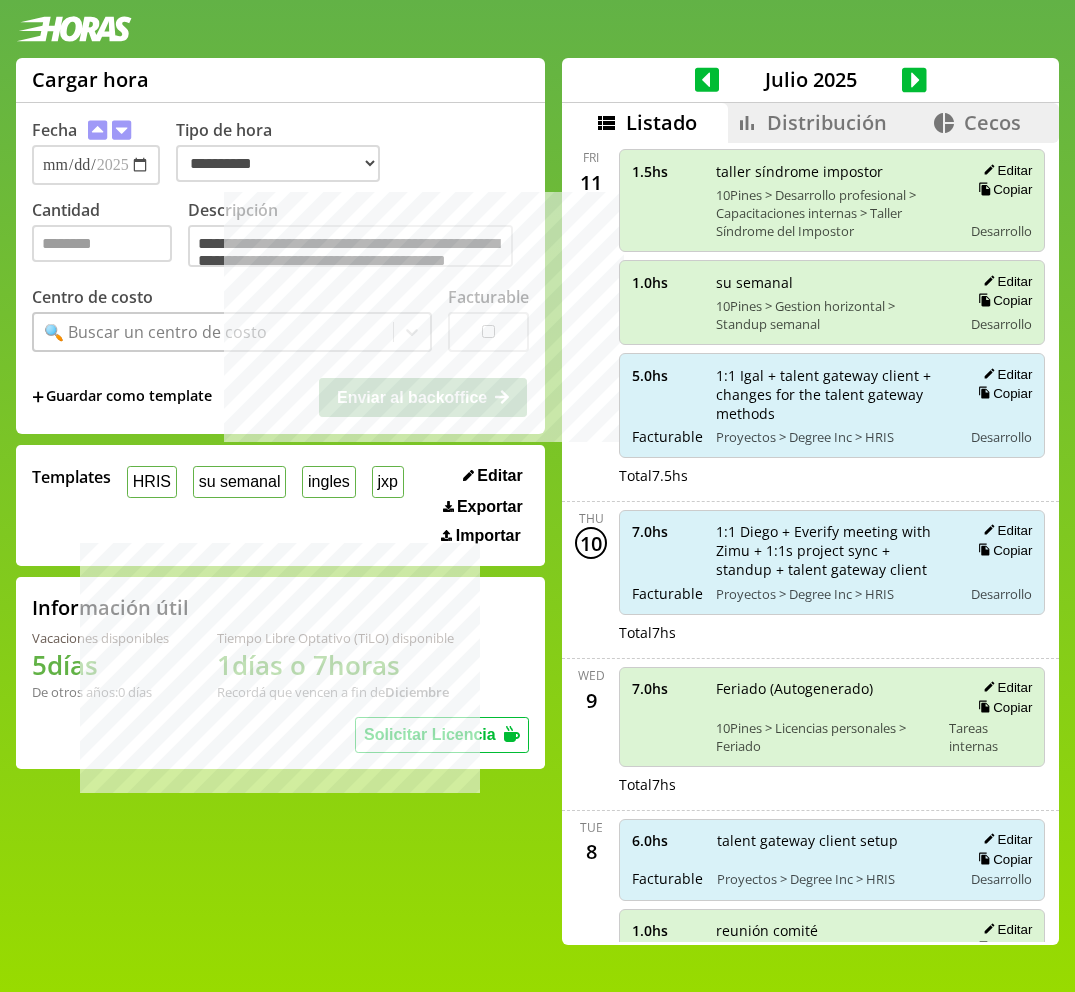 click on "Distribución" at bounding box center [827, 122] 